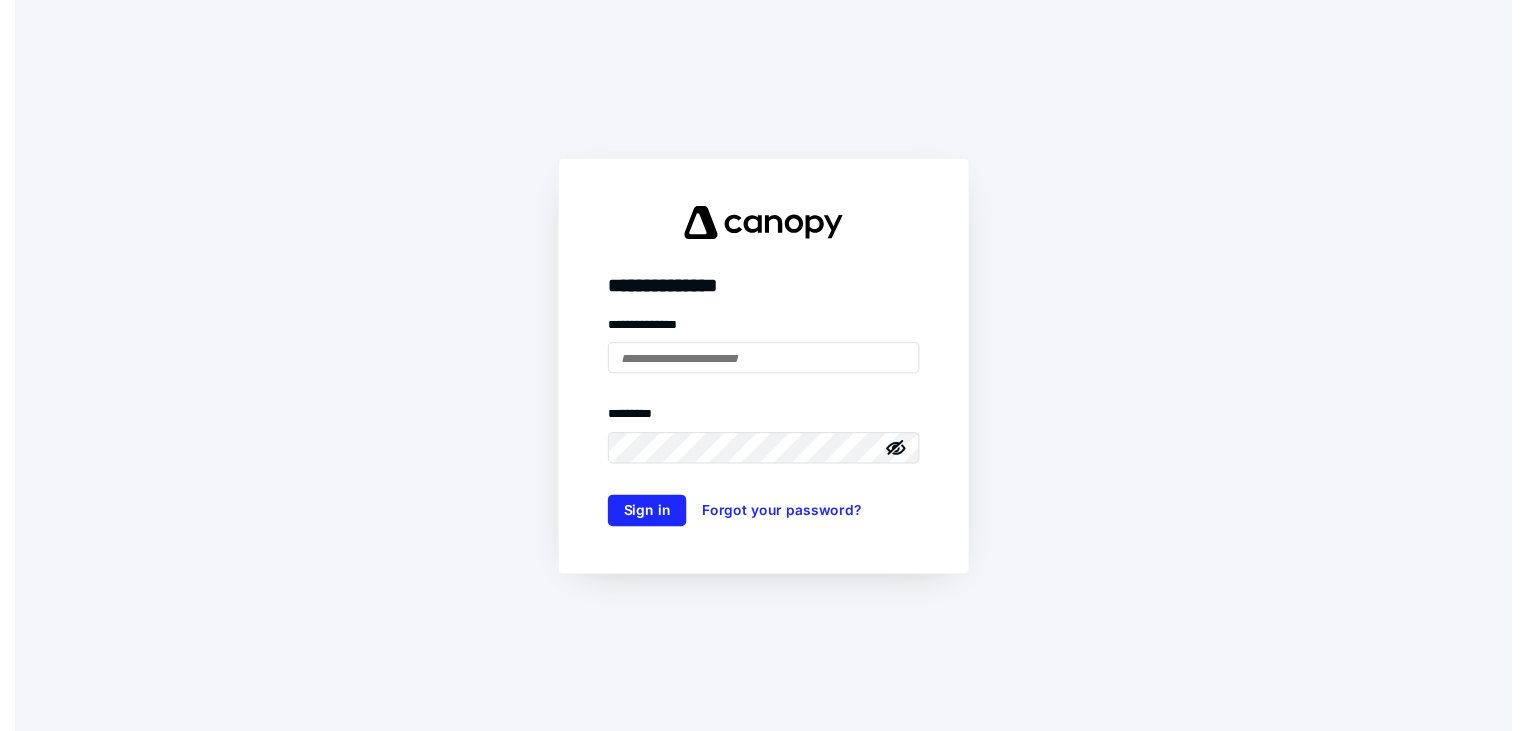 scroll, scrollTop: 0, scrollLeft: 0, axis: both 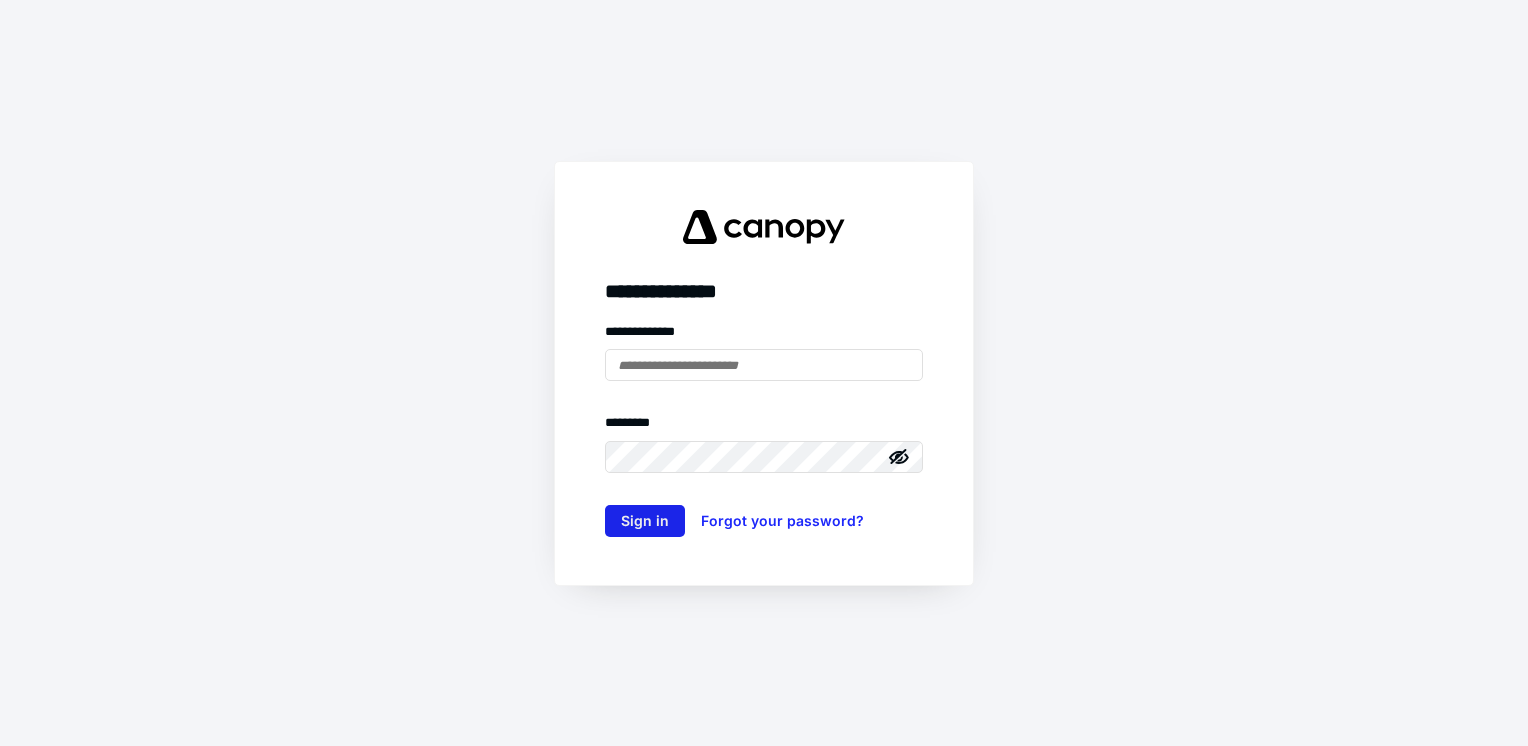 type on "**********" 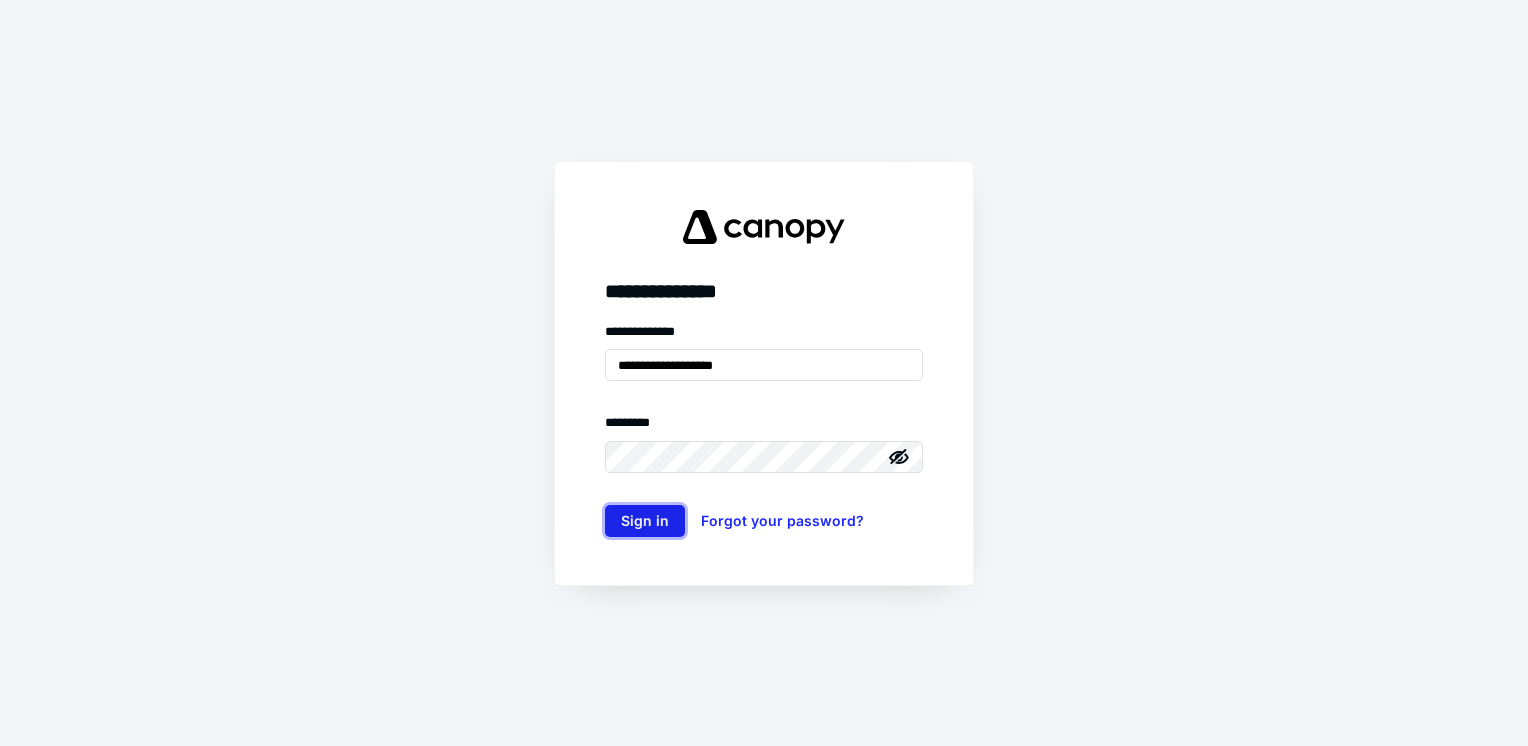 click on "Sign in" at bounding box center [645, 521] 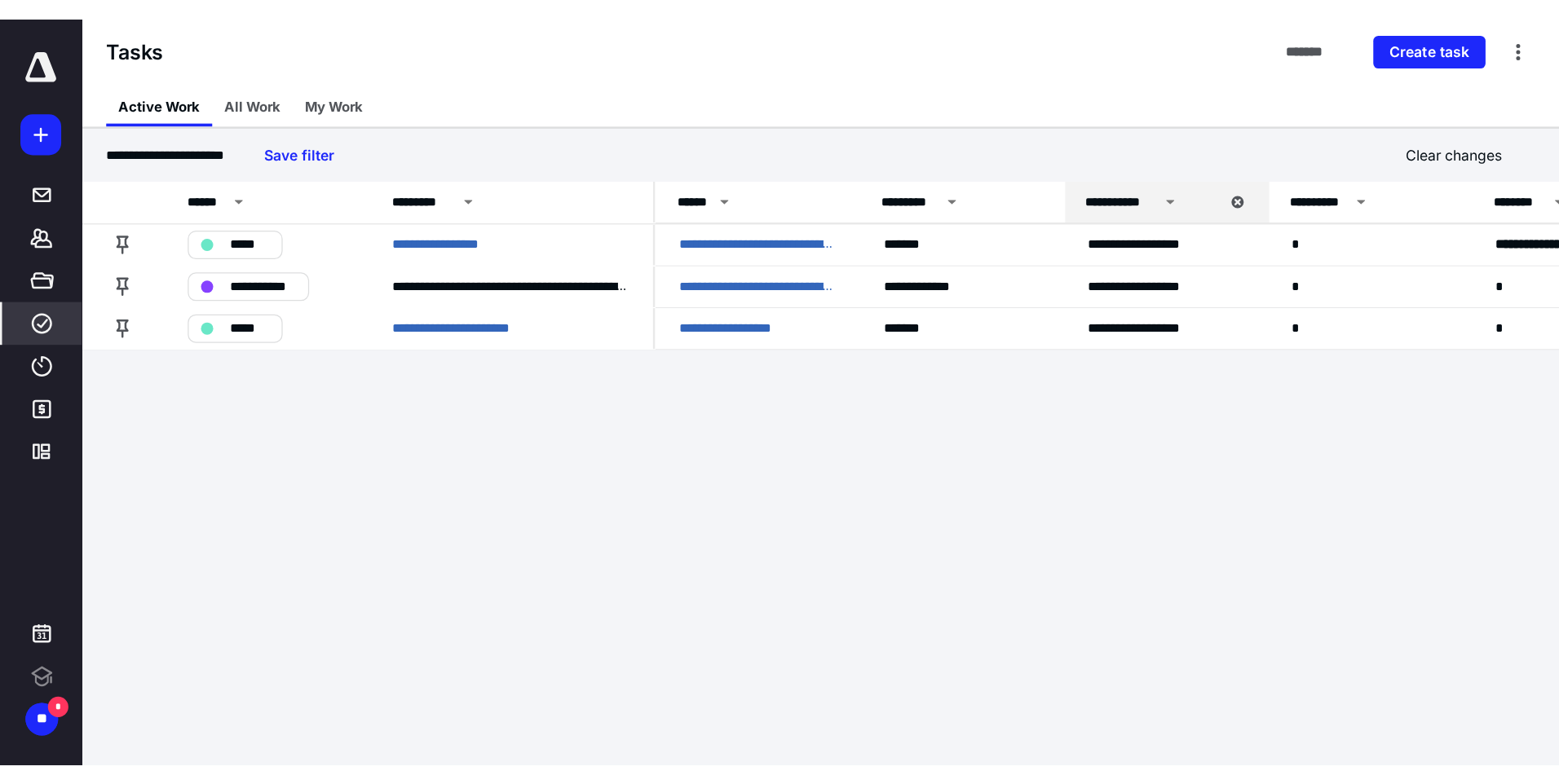 scroll, scrollTop: 0, scrollLeft: 0, axis: both 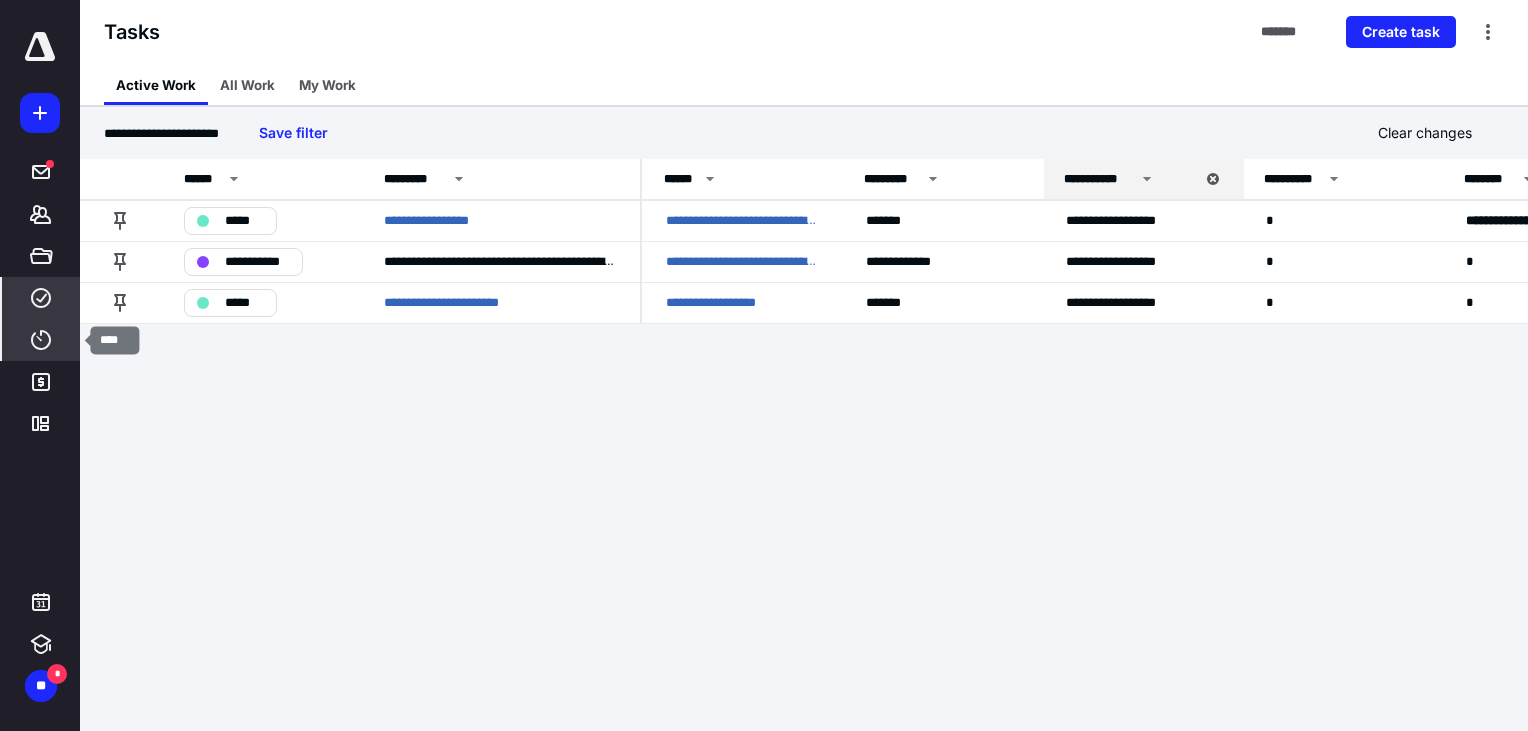 click 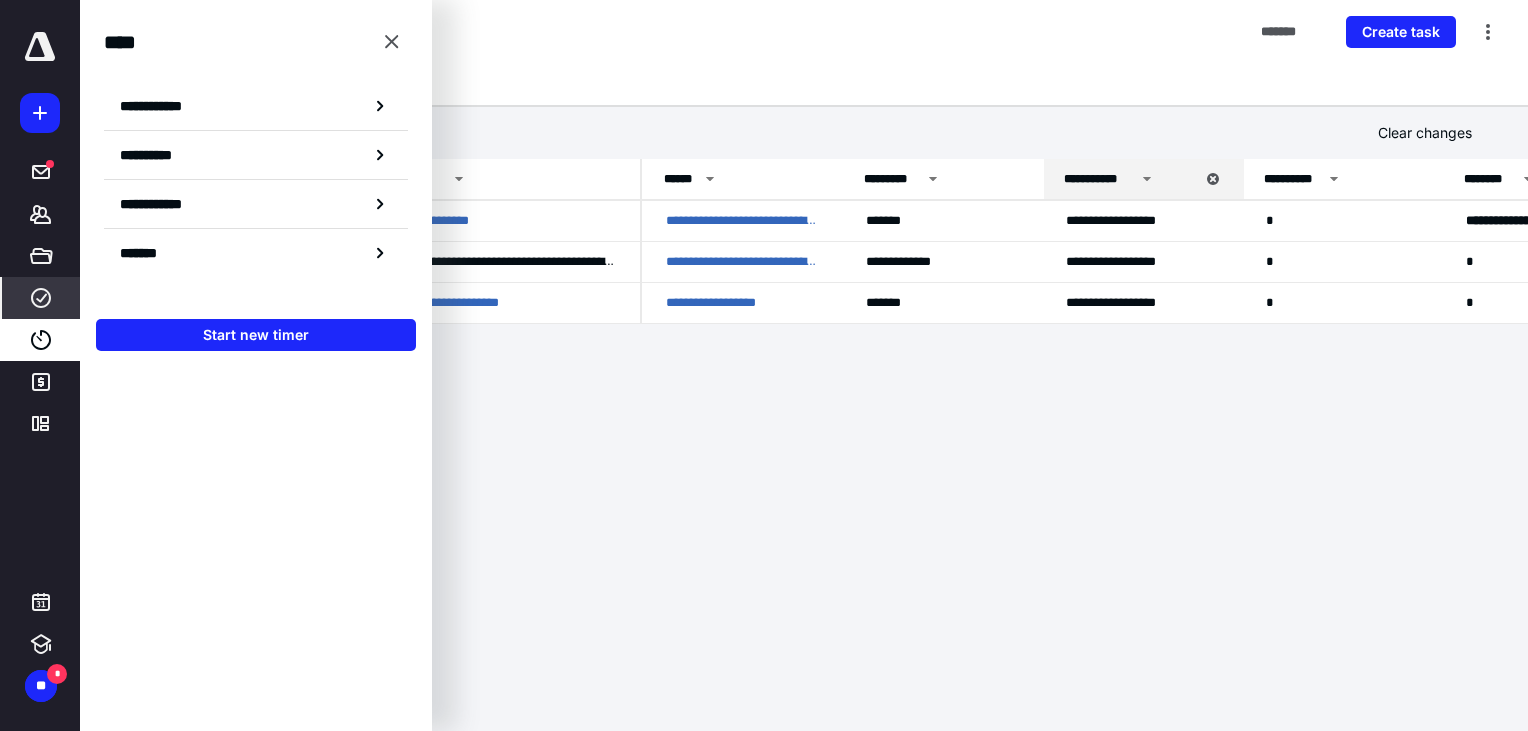 drag, startPoint x: 528, startPoint y: 63, endPoint x: 529, endPoint y: 5, distance: 58.00862 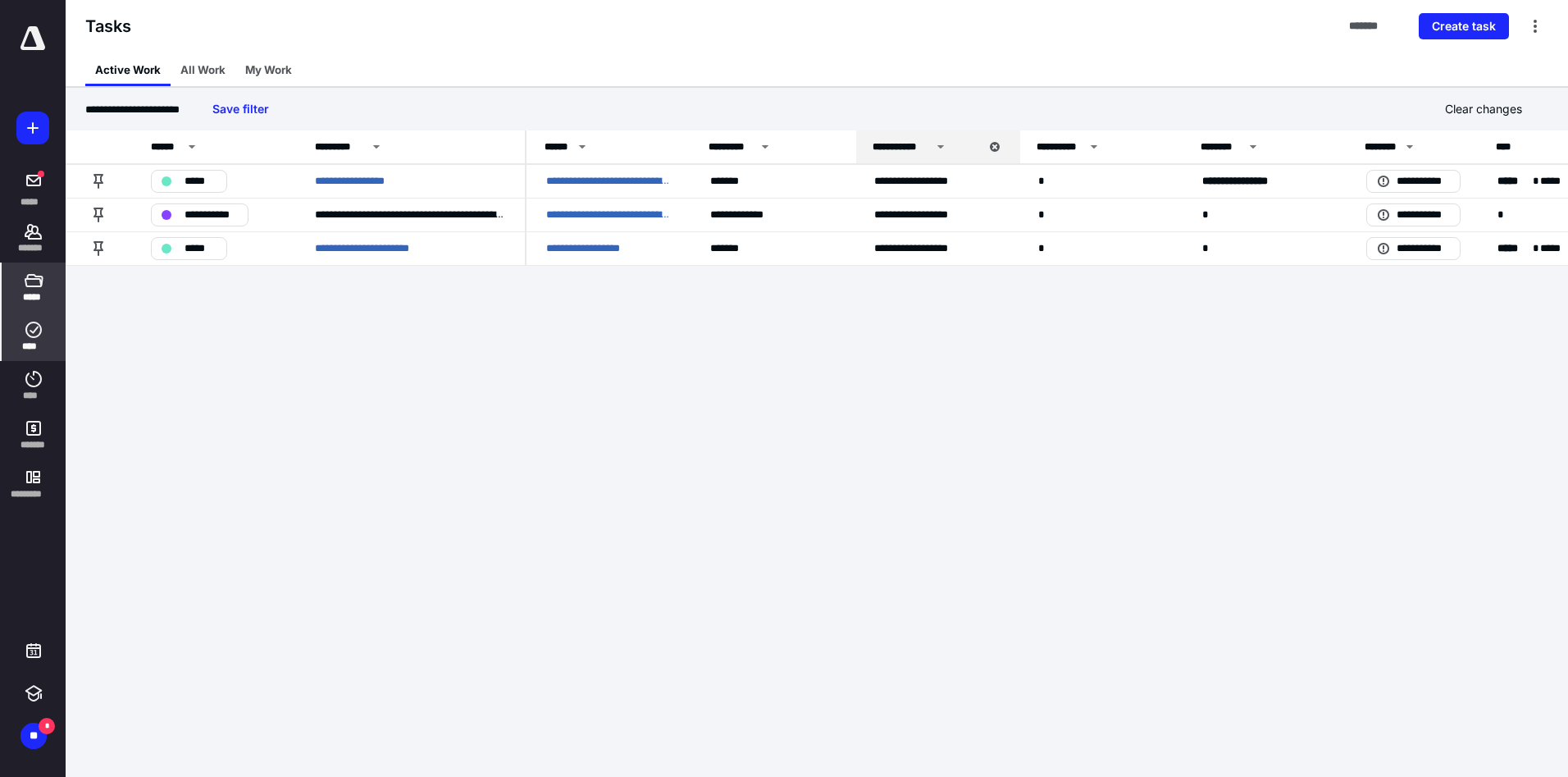 click 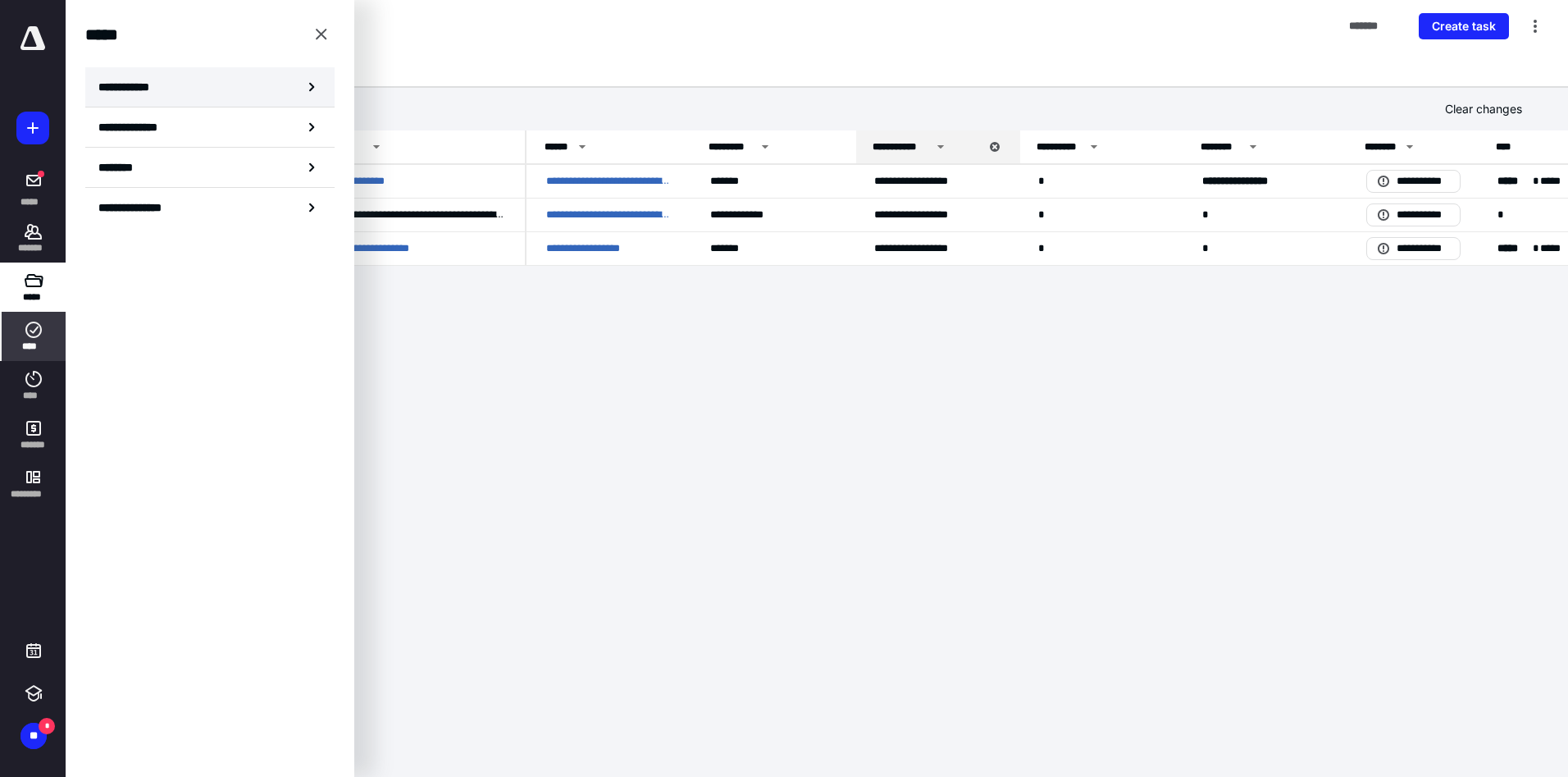 click on "**********" at bounding box center (210, 87) 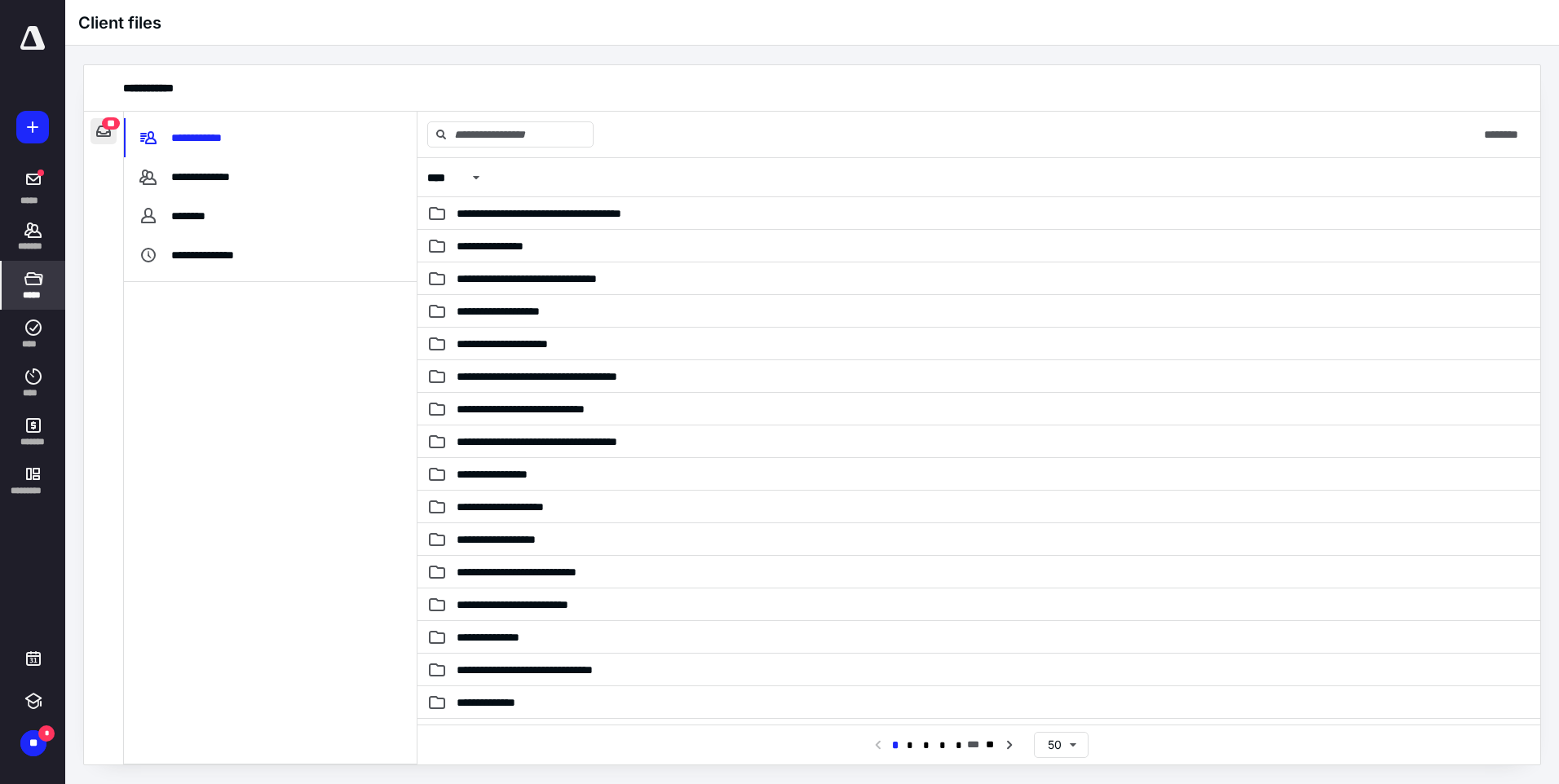 click at bounding box center [104, 131] 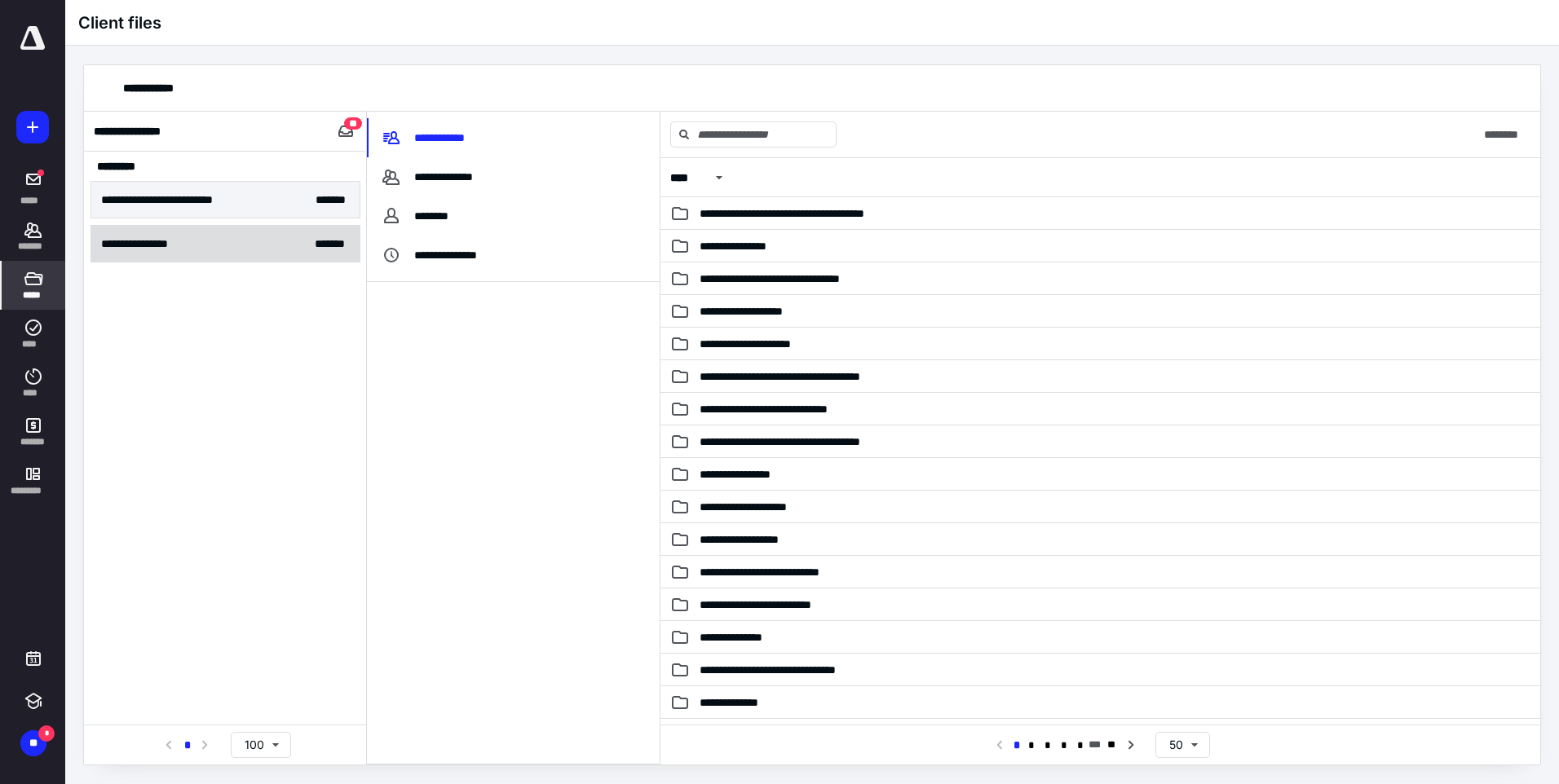 click on "**********" at bounding box center [225, 244] 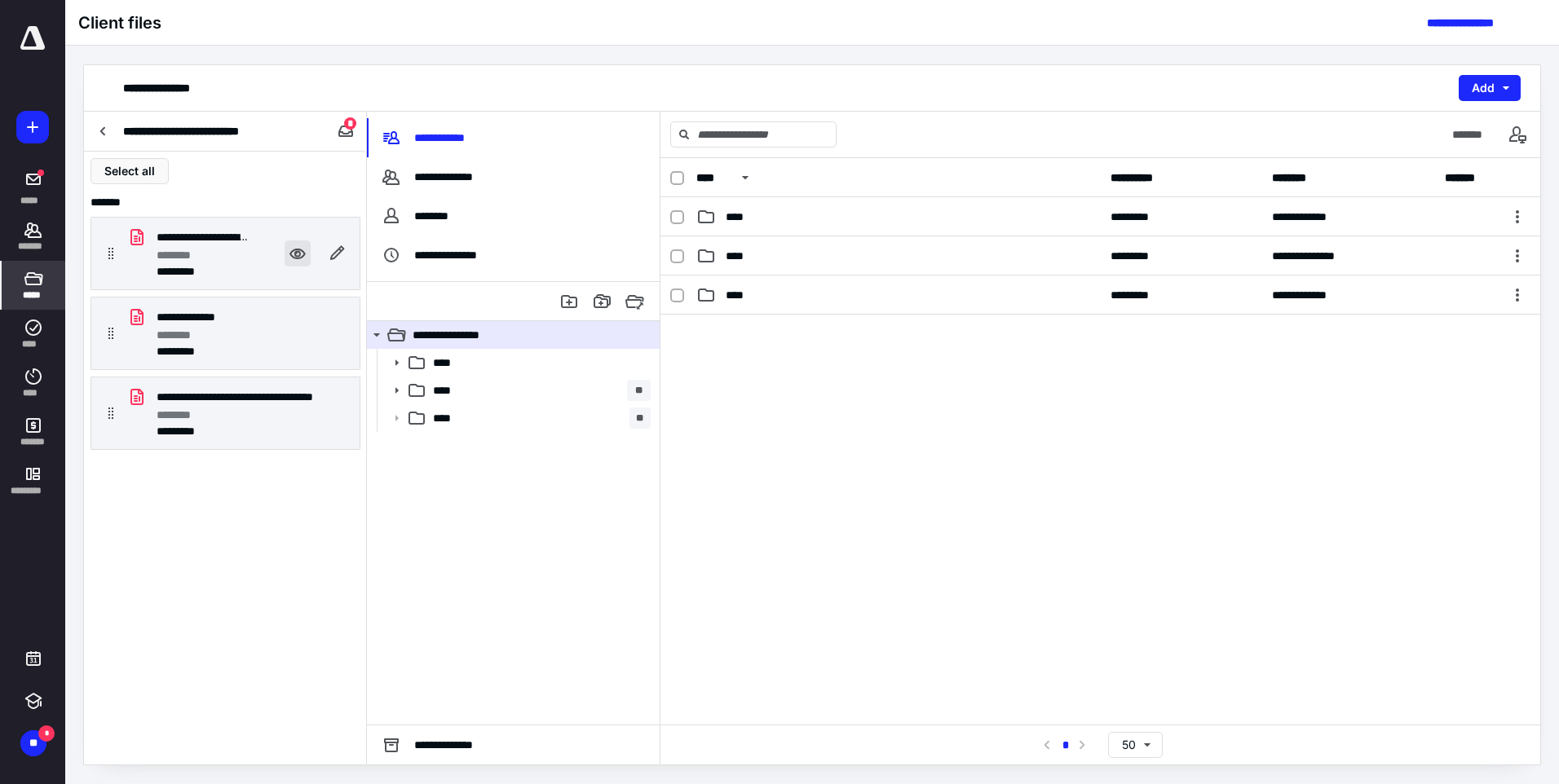 click at bounding box center (298, 253) 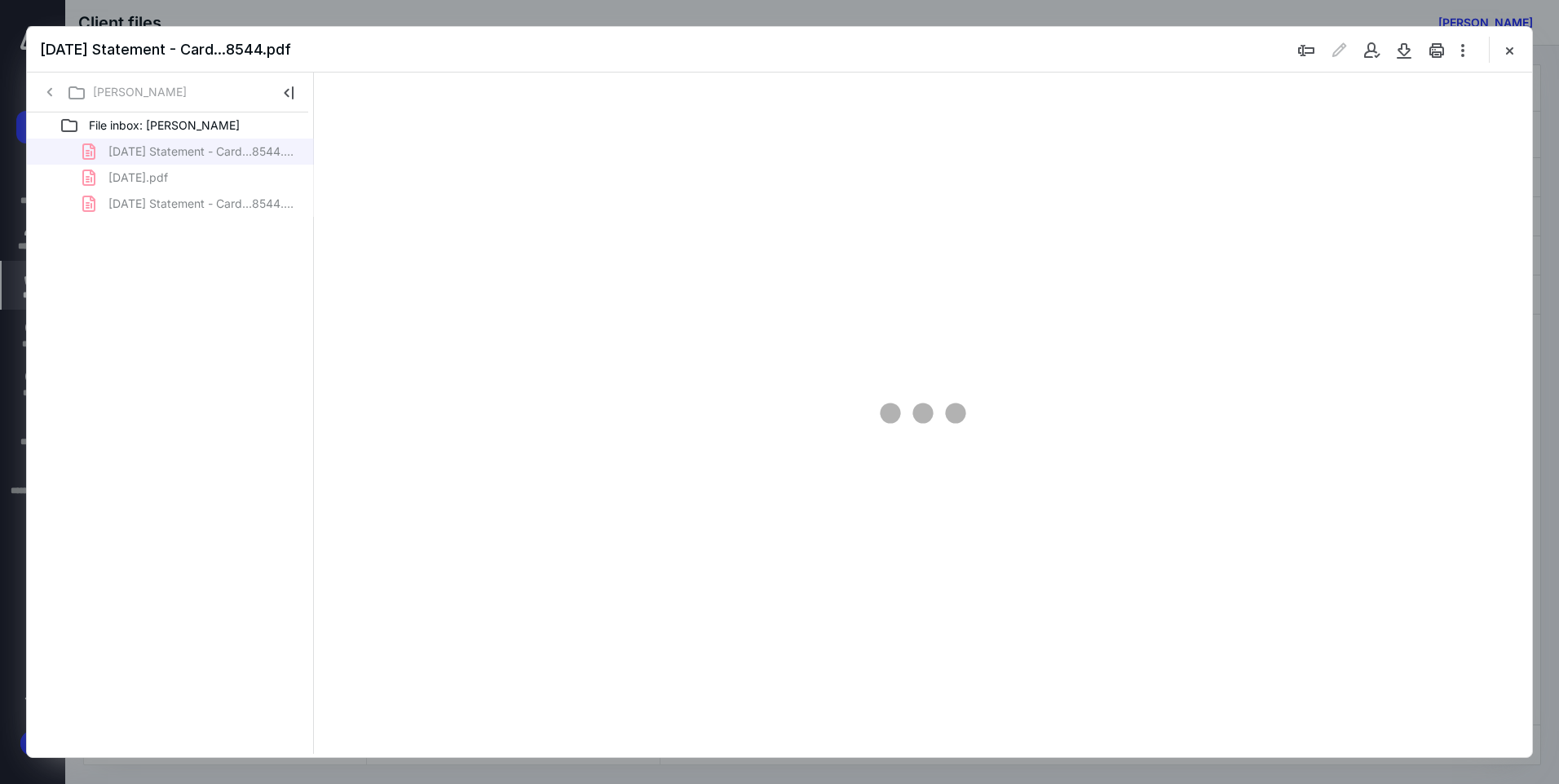 scroll, scrollTop: 0, scrollLeft: 0, axis: both 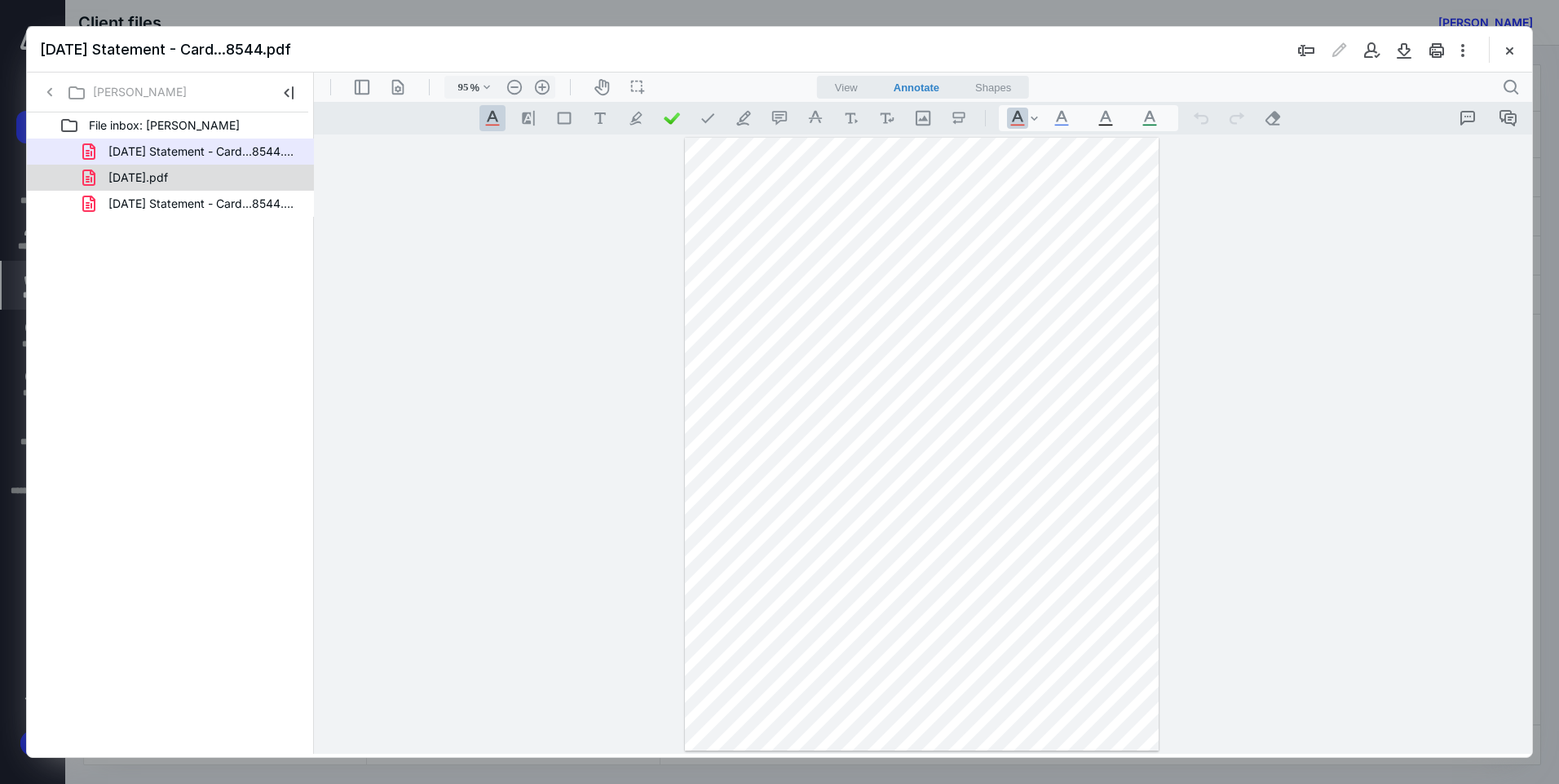 click on "[DATE].pdf" at bounding box center (193, 178) 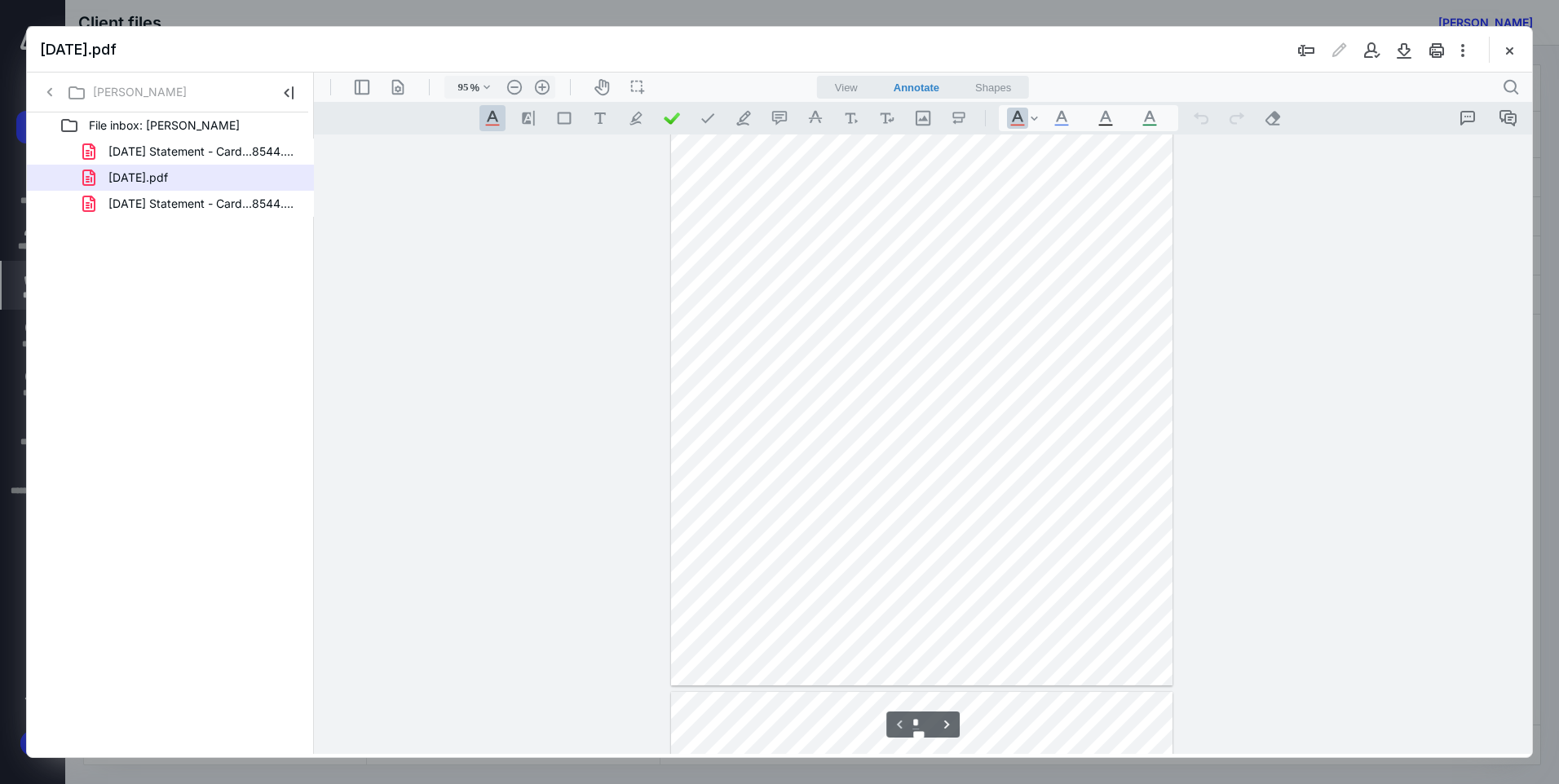 scroll, scrollTop: 0, scrollLeft: 0, axis: both 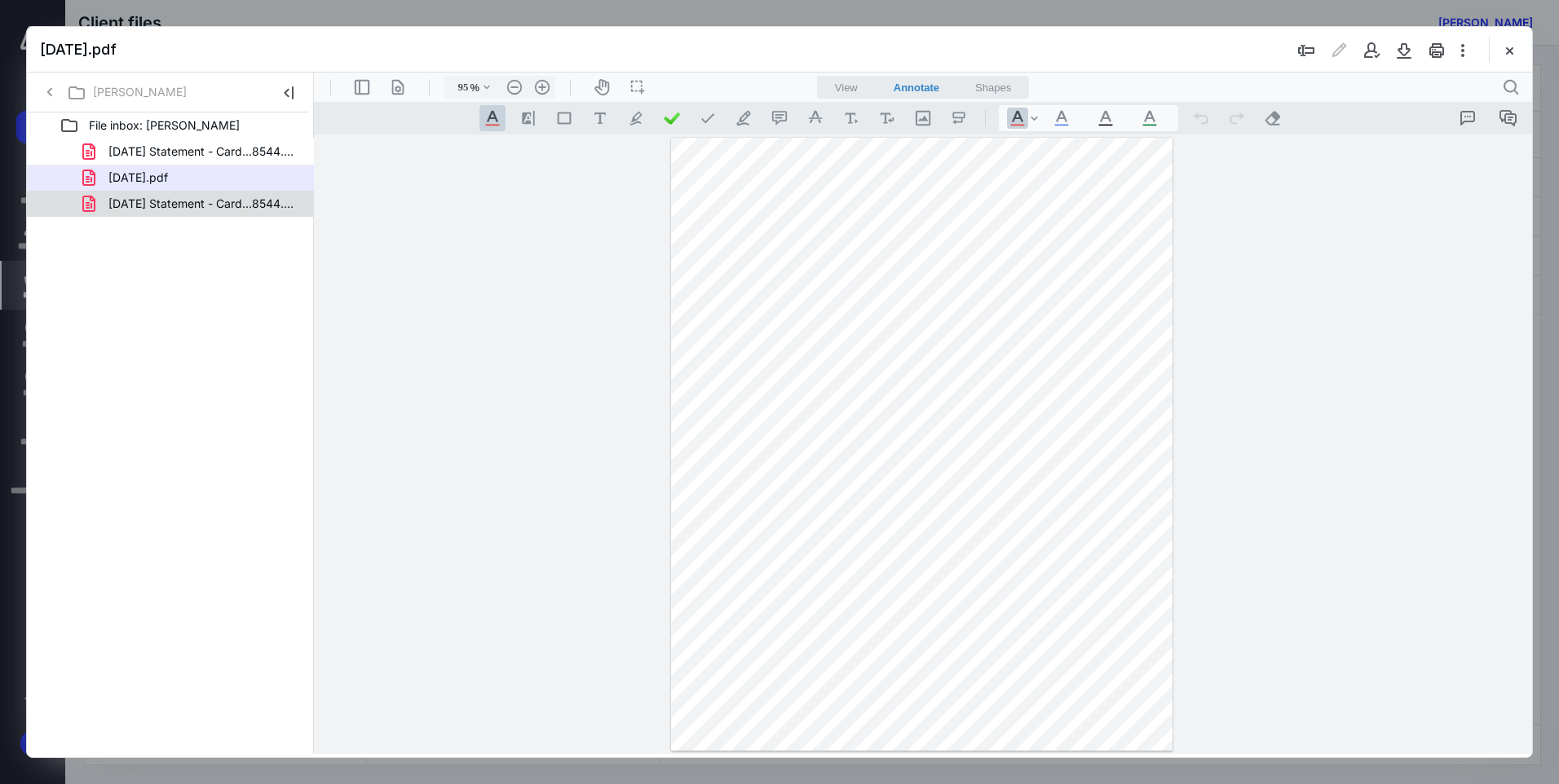 click on "[DATE] Statement - Card...8544.pdf" at bounding box center (203, 204) 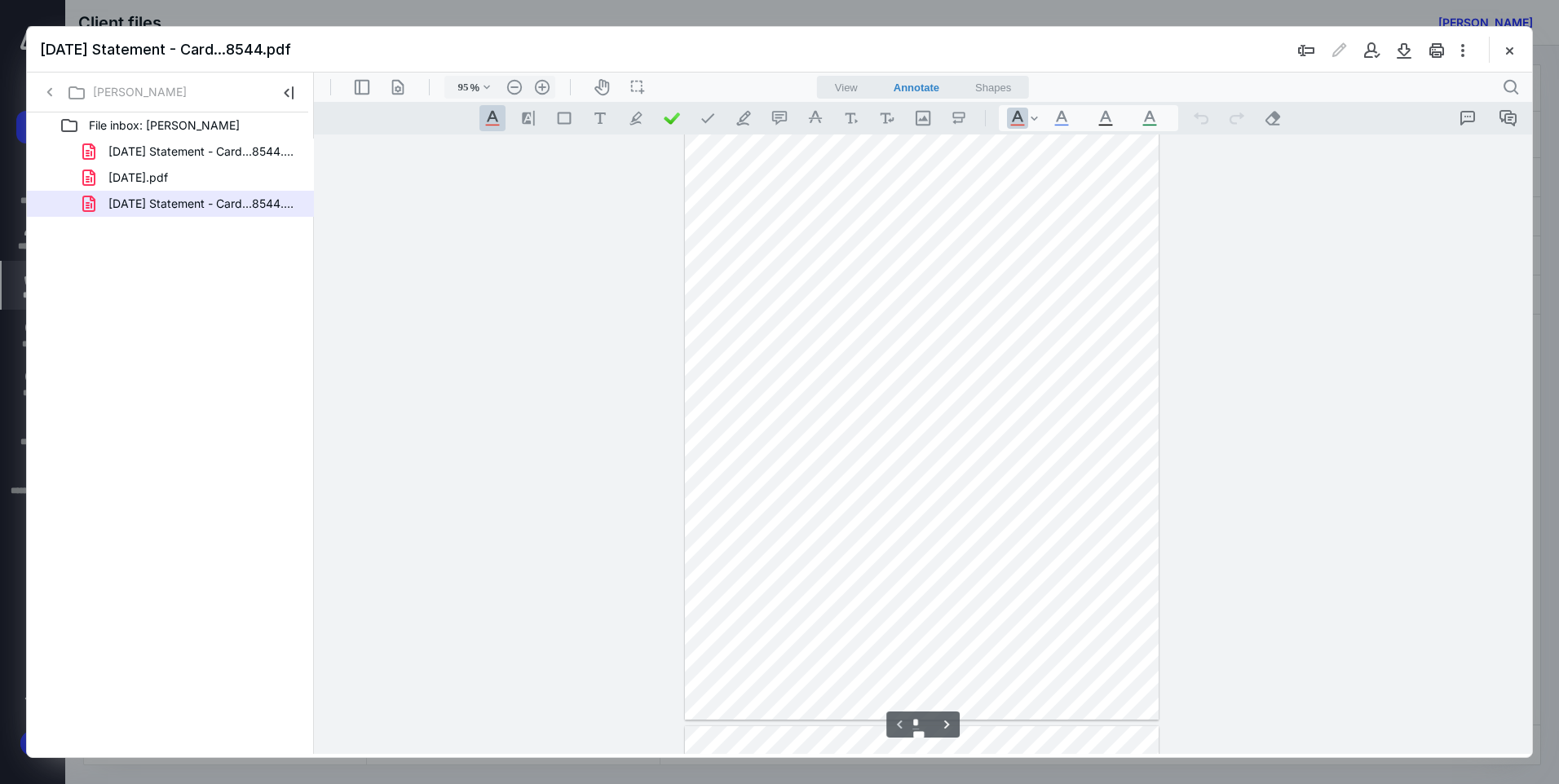 scroll, scrollTop: 0, scrollLeft: 0, axis: both 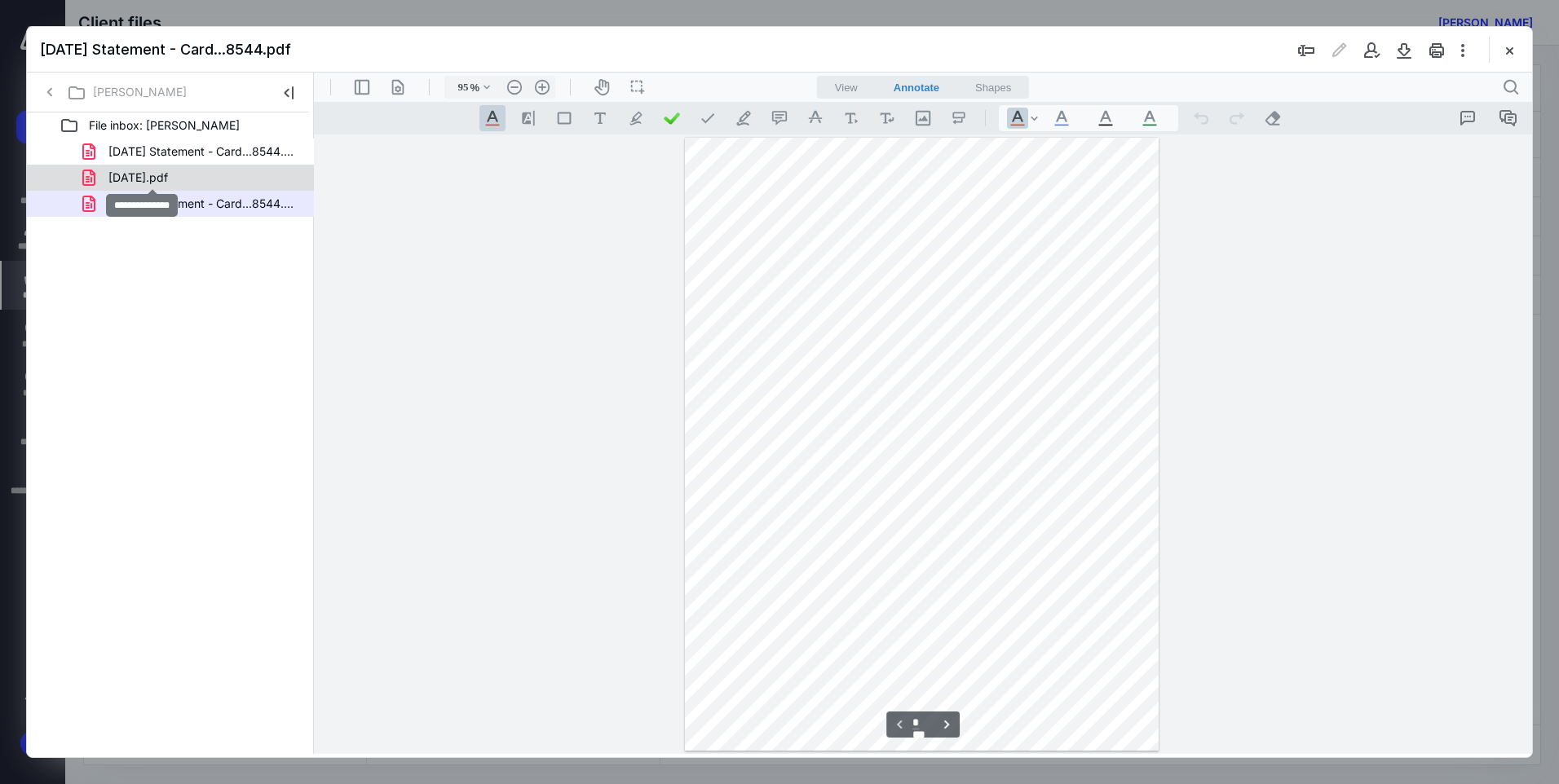click on "[DATE].pdf" at bounding box center [138, 178] 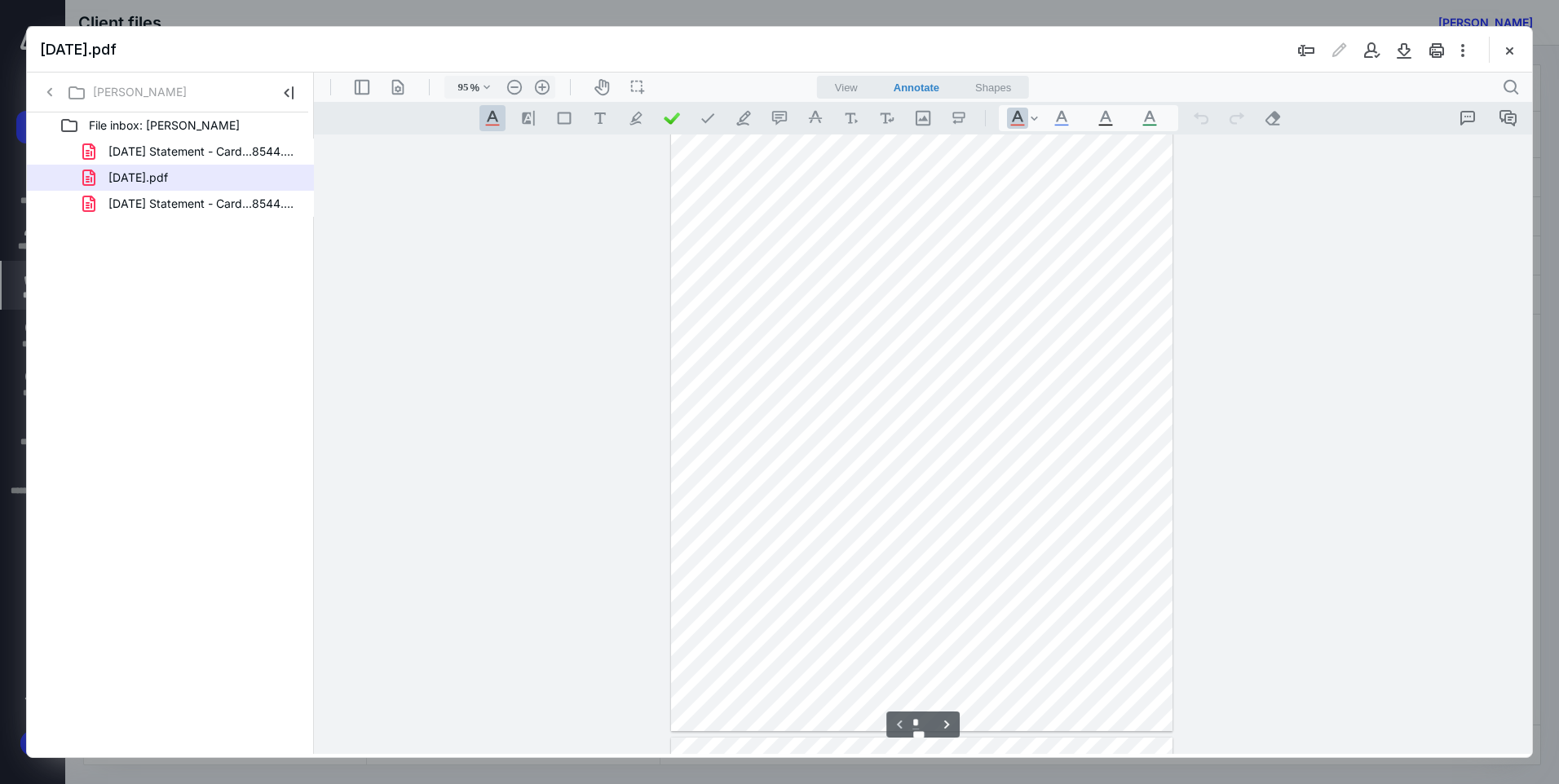 scroll, scrollTop: 0, scrollLeft: 0, axis: both 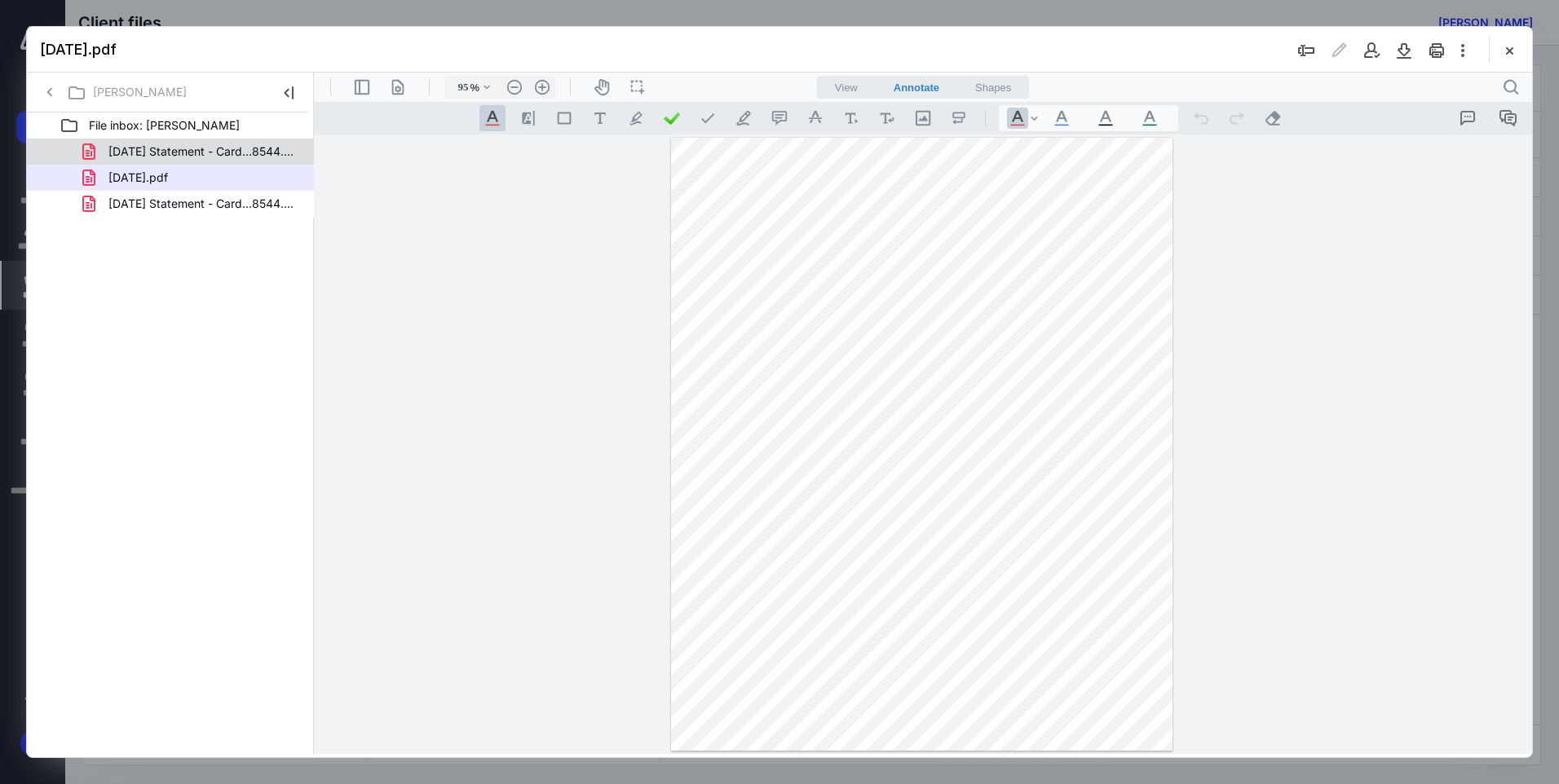 click on "[DATE] Statement - Card...8544.pdf" at bounding box center [170, 152] 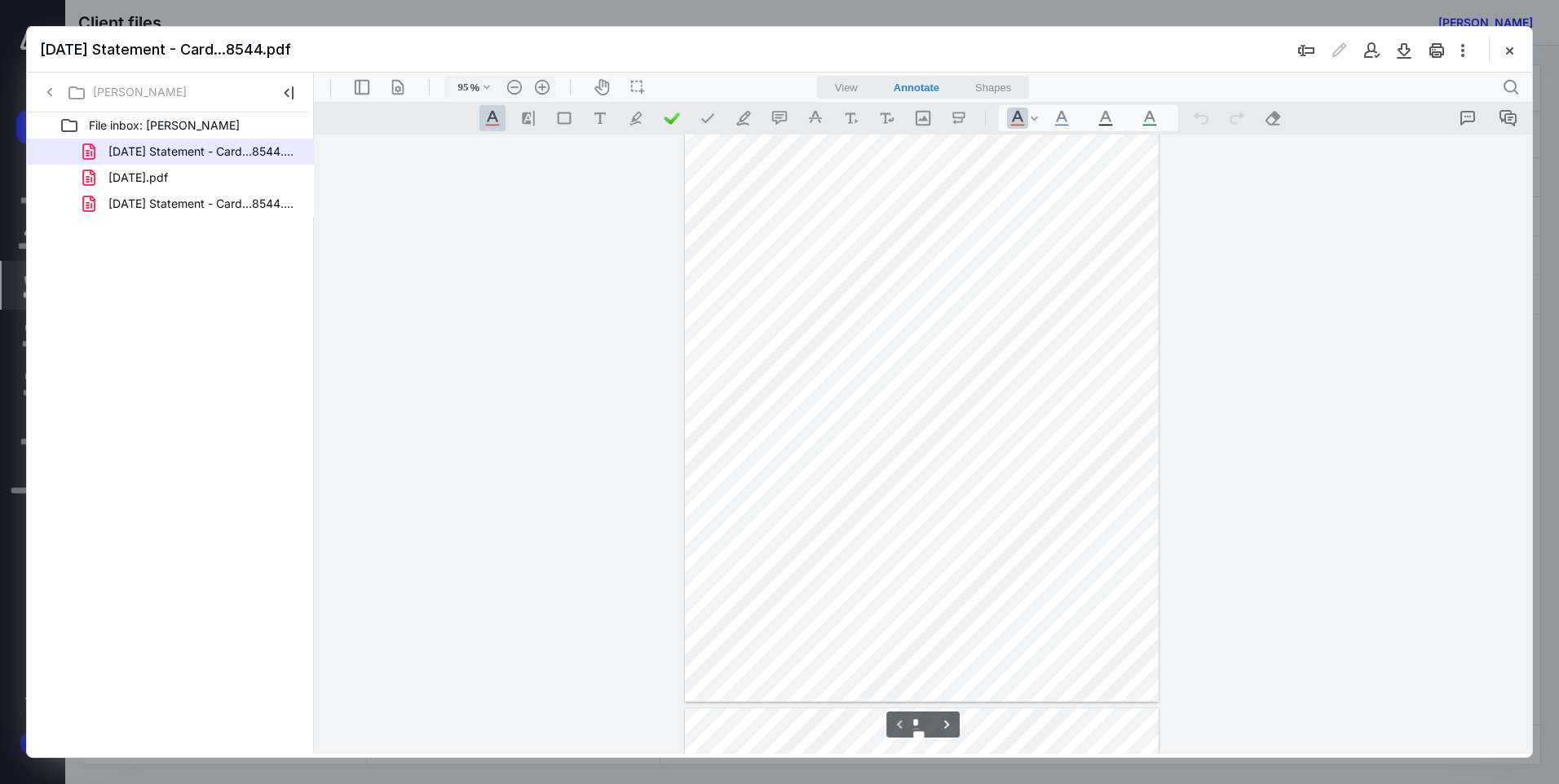 scroll, scrollTop: 0, scrollLeft: 0, axis: both 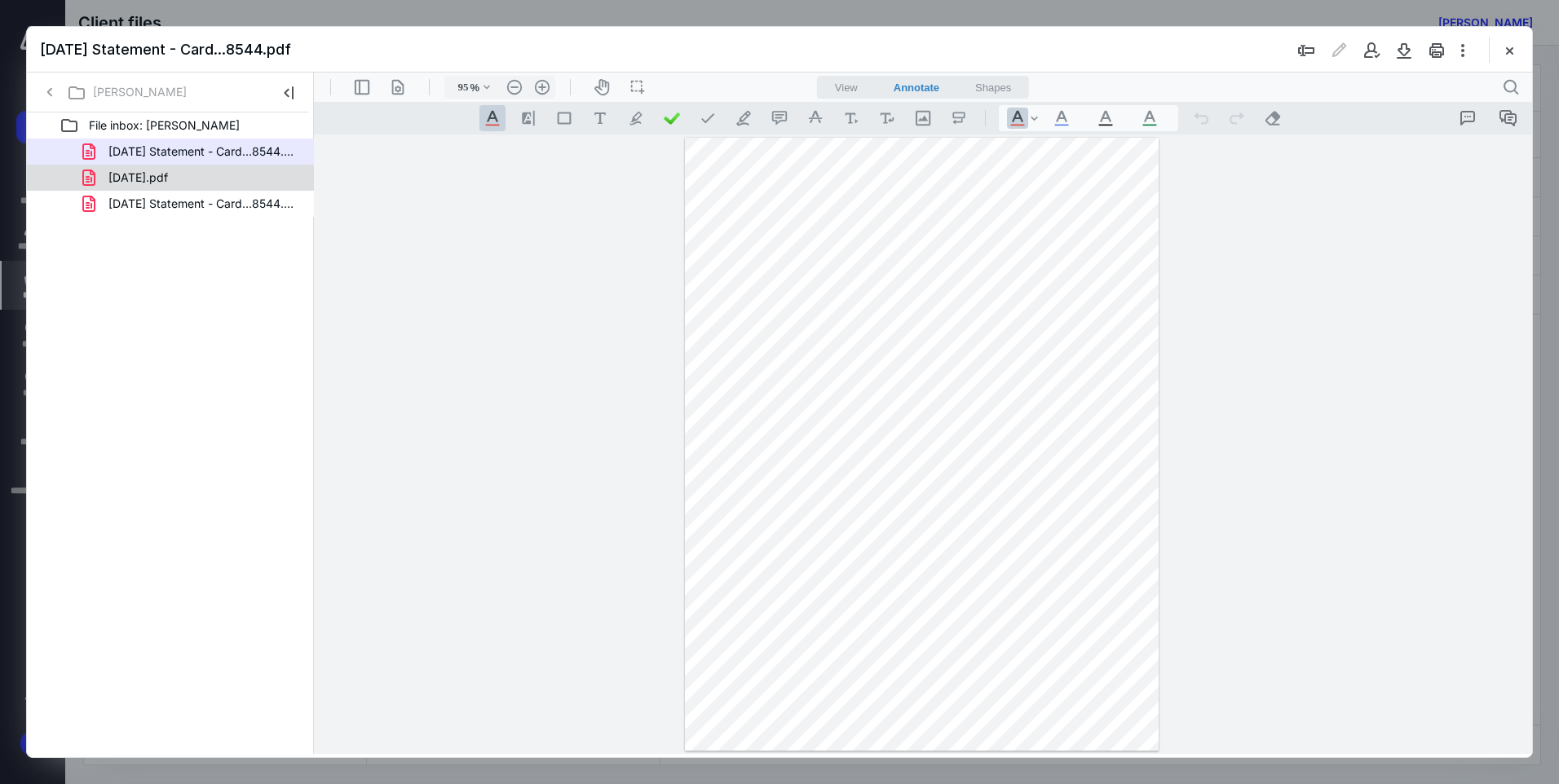 click on "[DATE].pdf" at bounding box center [138, 178] 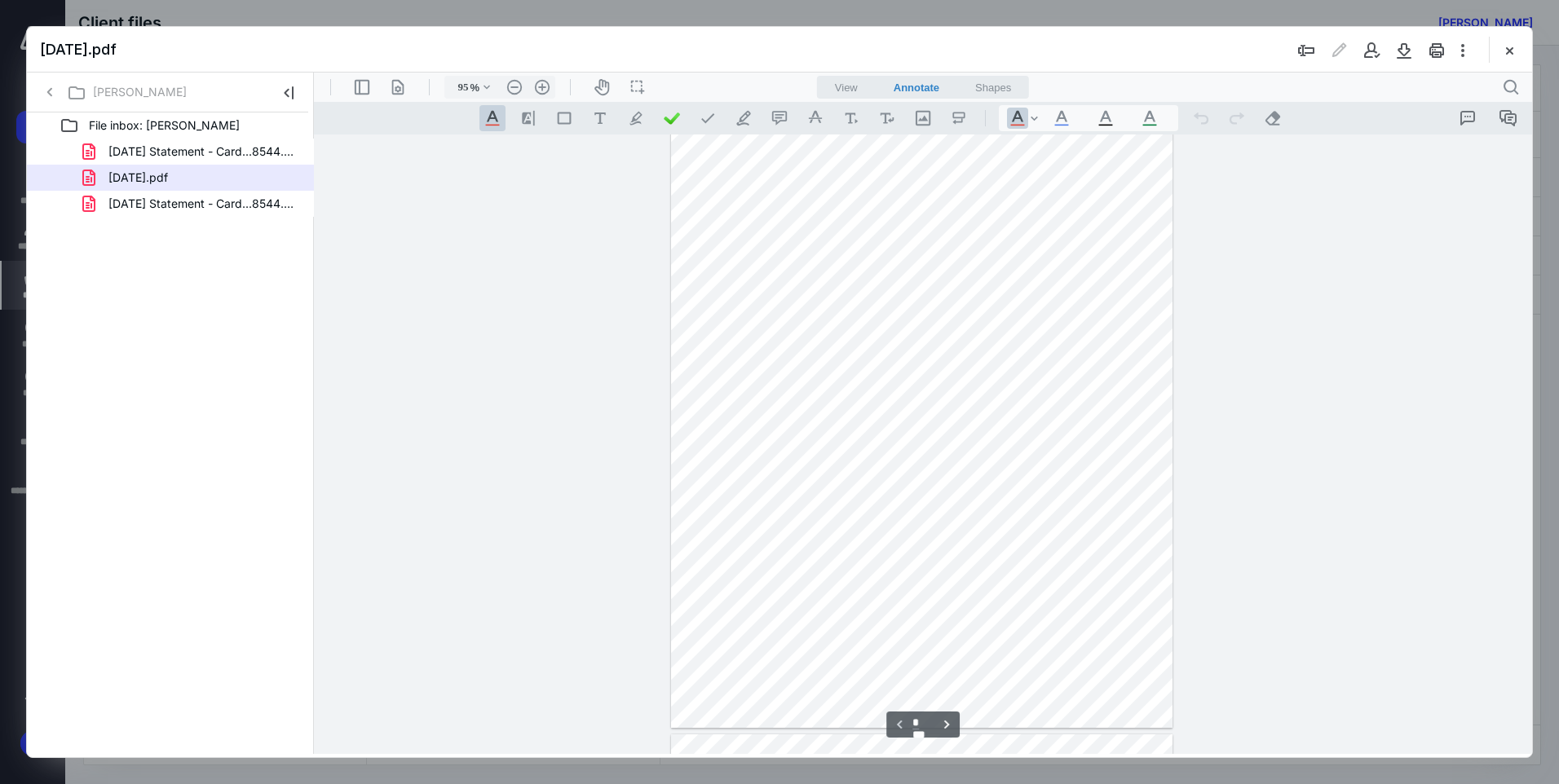 scroll, scrollTop: 0, scrollLeft: 0, axis: both 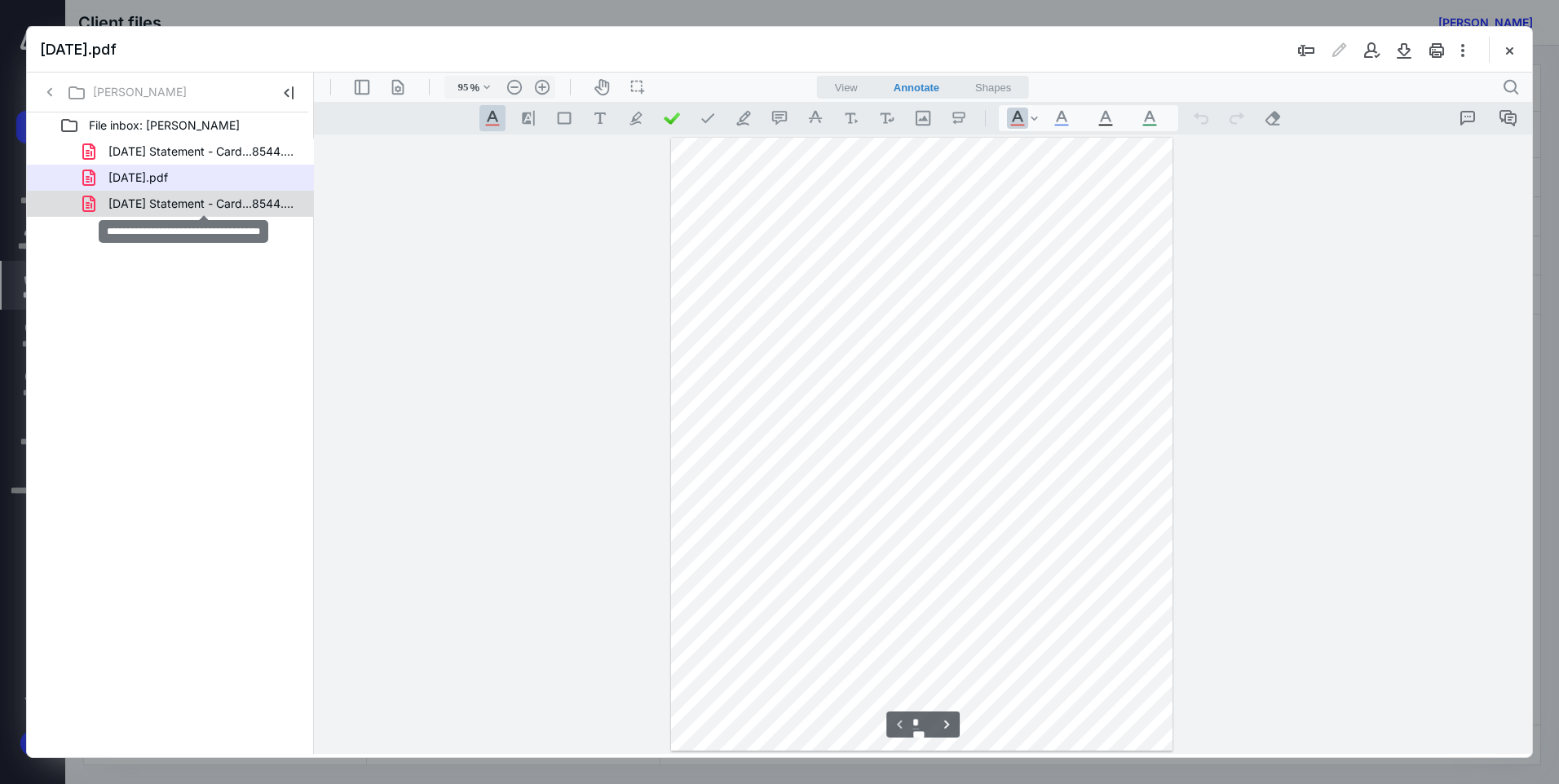 click on "[DATE] Statement - Card...8544.pdf" at bounding box center (203, 204) 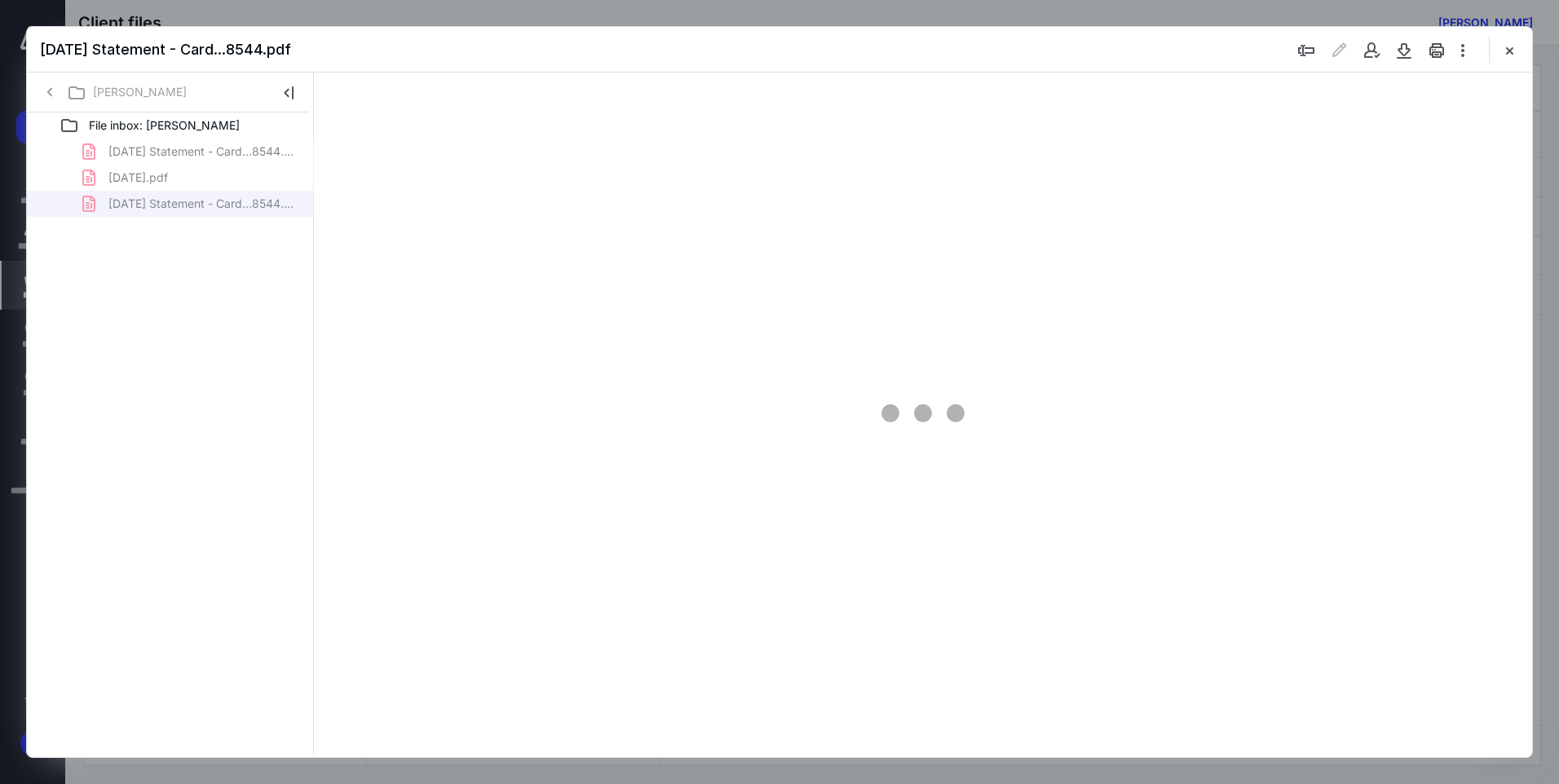 type on "95" 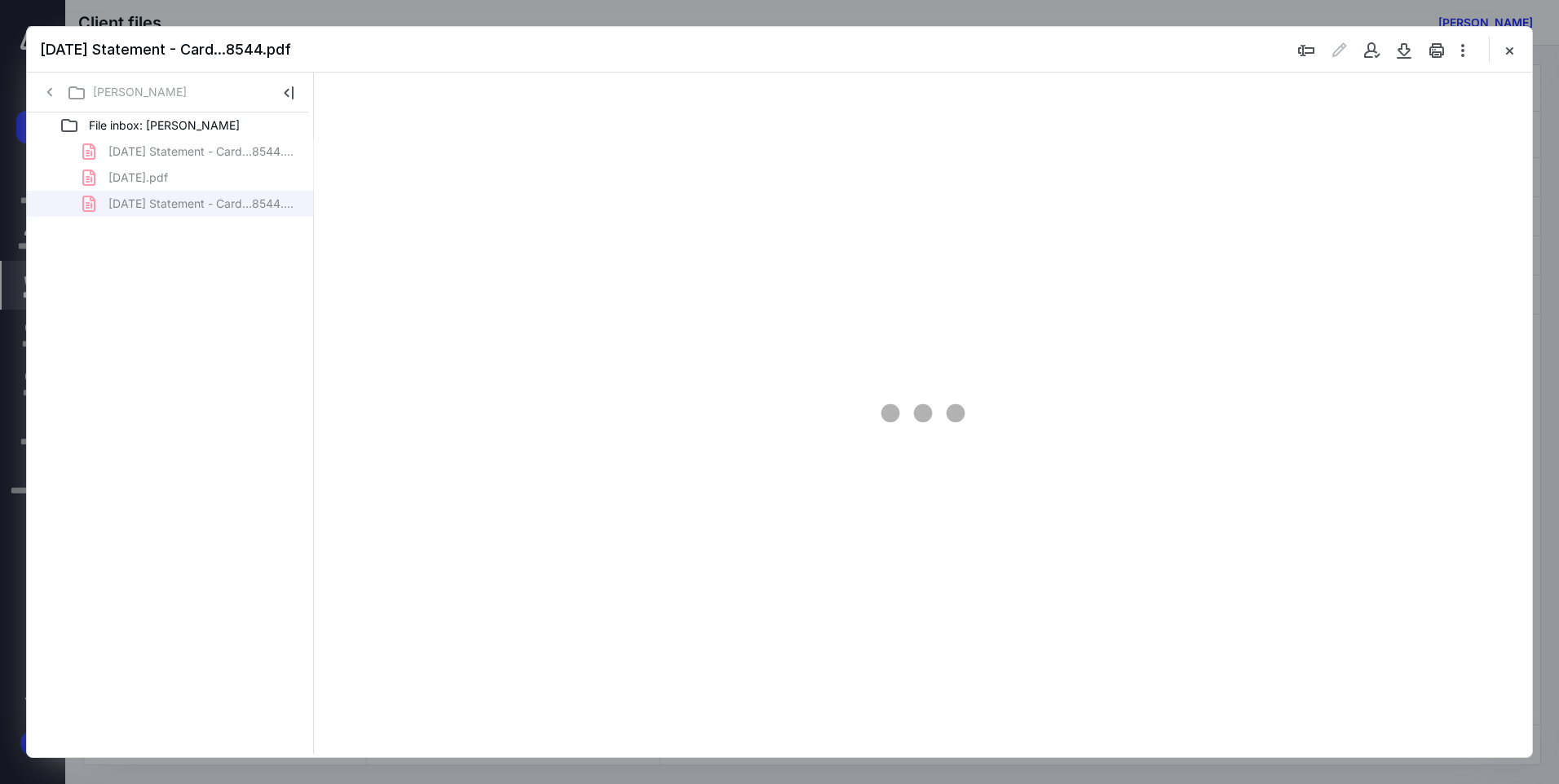 scroll, scrollTop: 65, scrollLeft: 0, axis: vertical 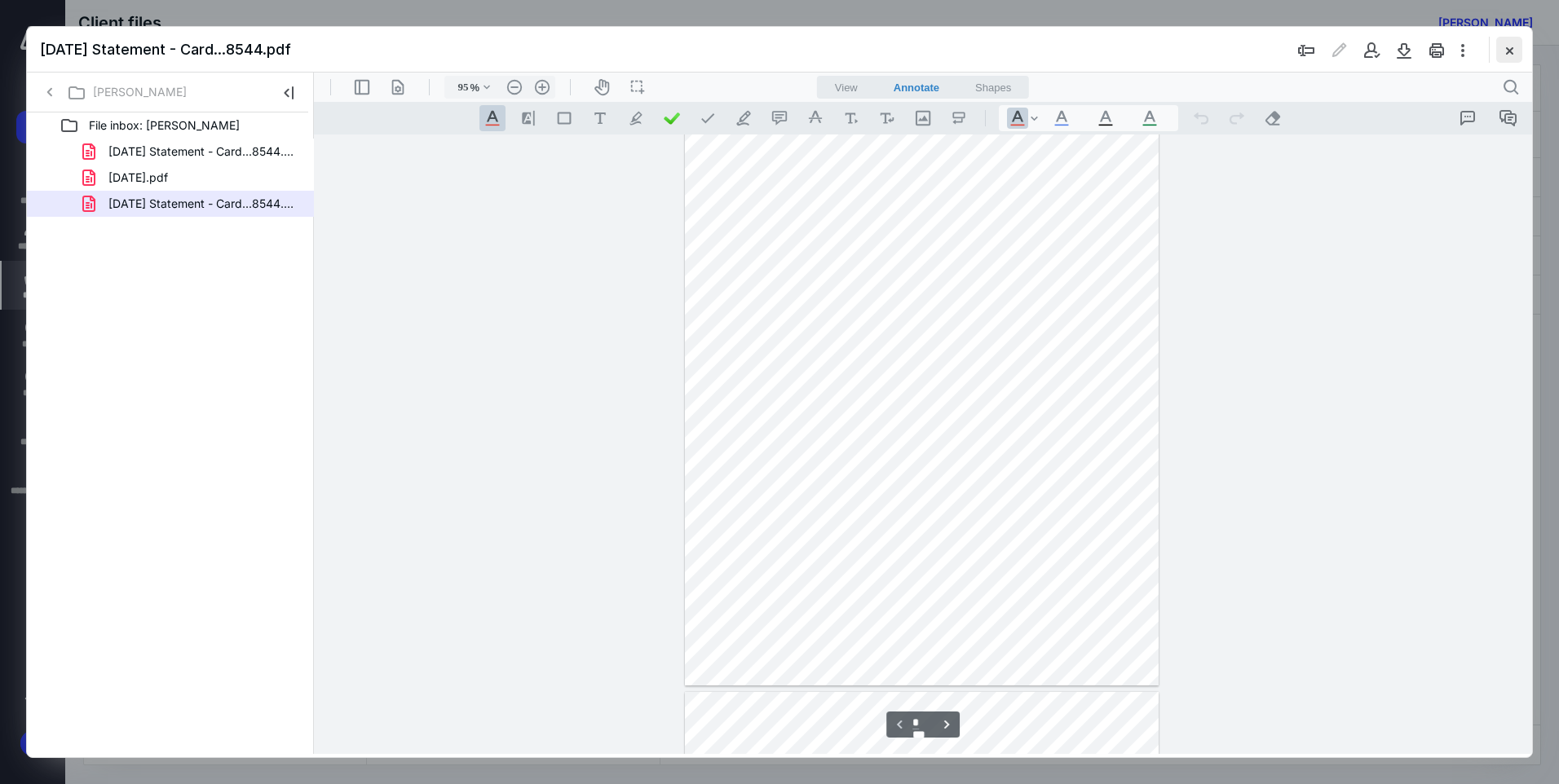 click at bounding box center [1509, 50] 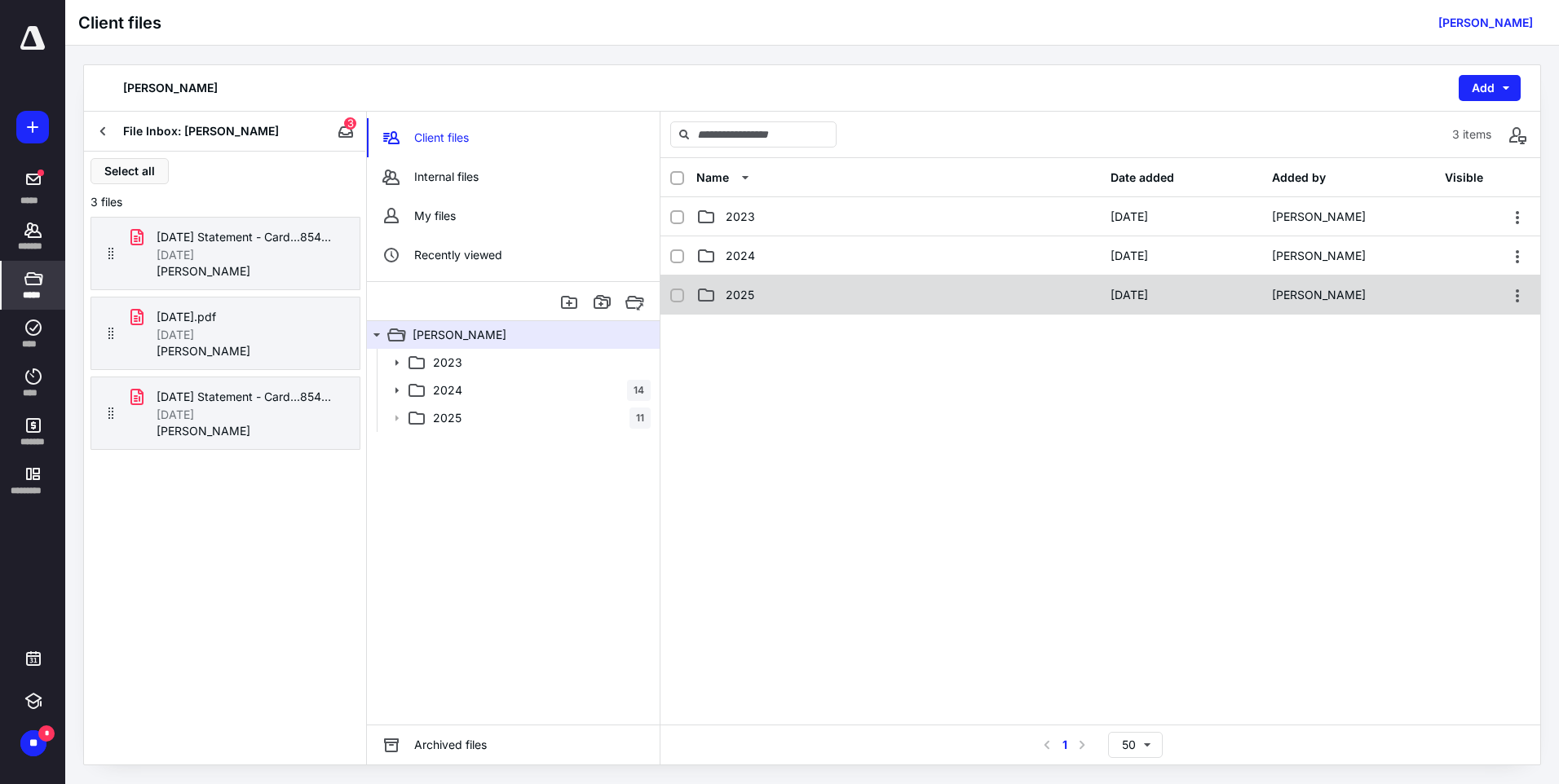 click on "2025" at bounding box center (740, 295) 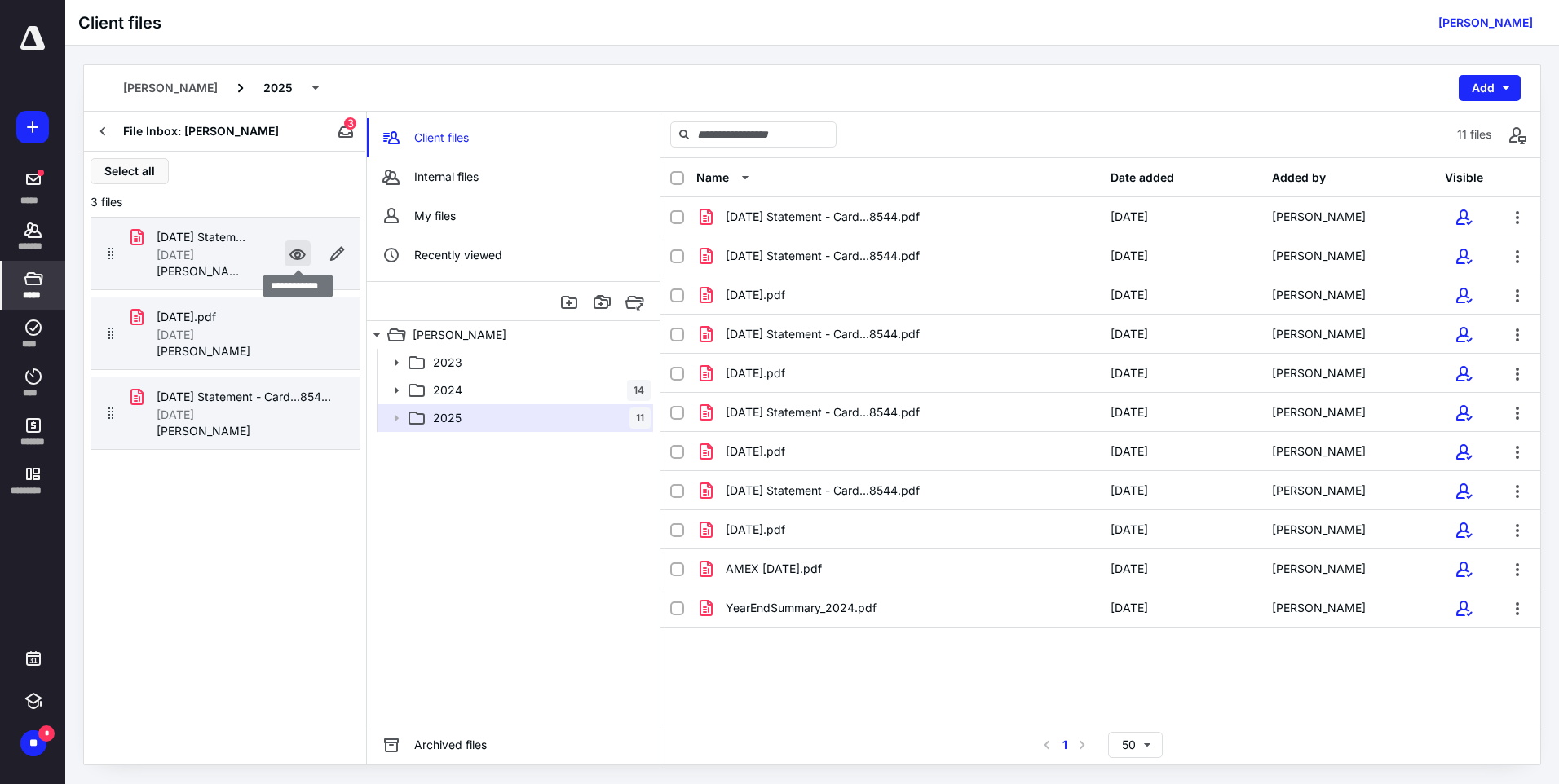 click at bounding box center (298, 253) 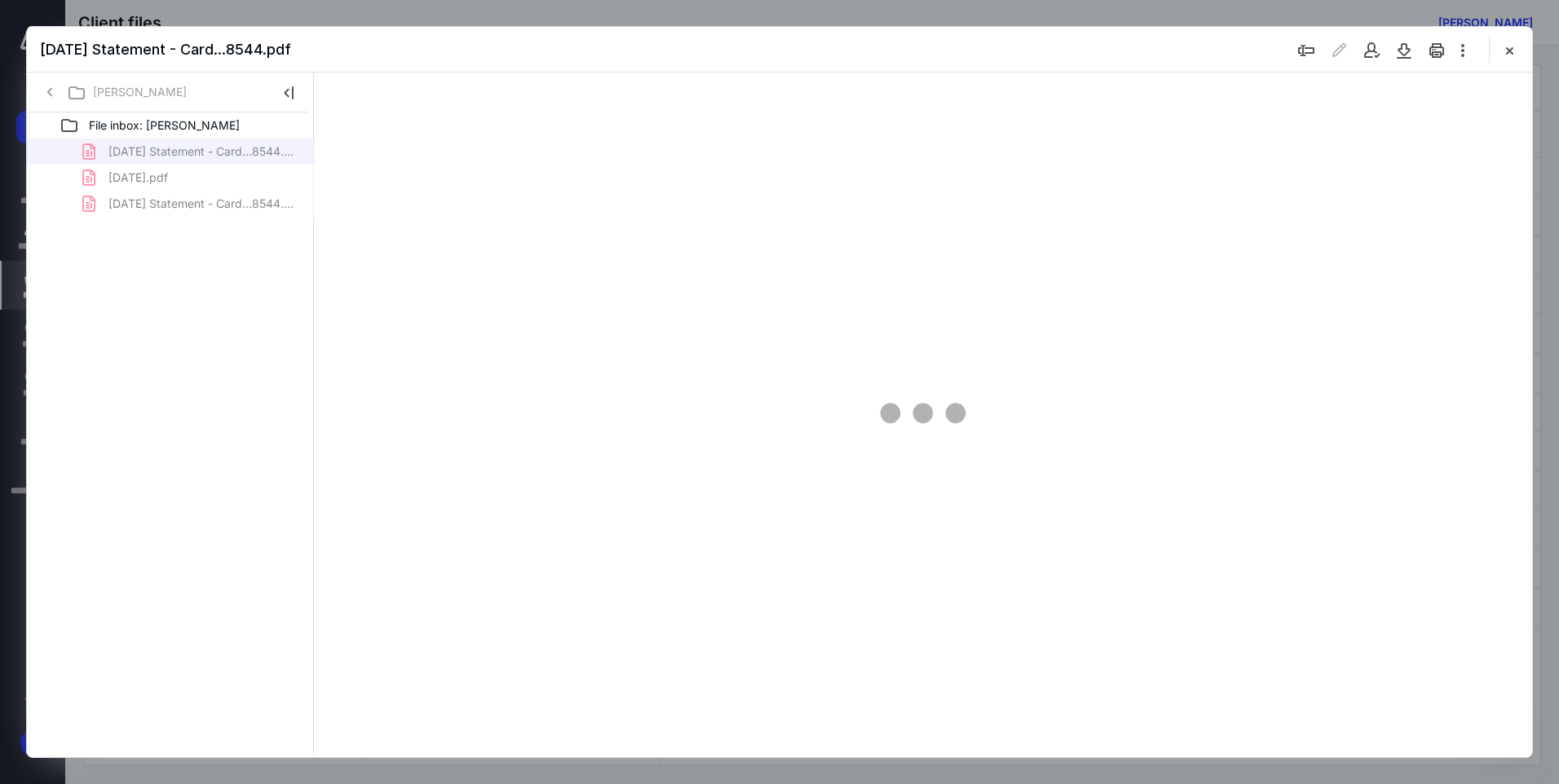 scroll, scrollTop: 0, scrollLeft: 0, axis: both 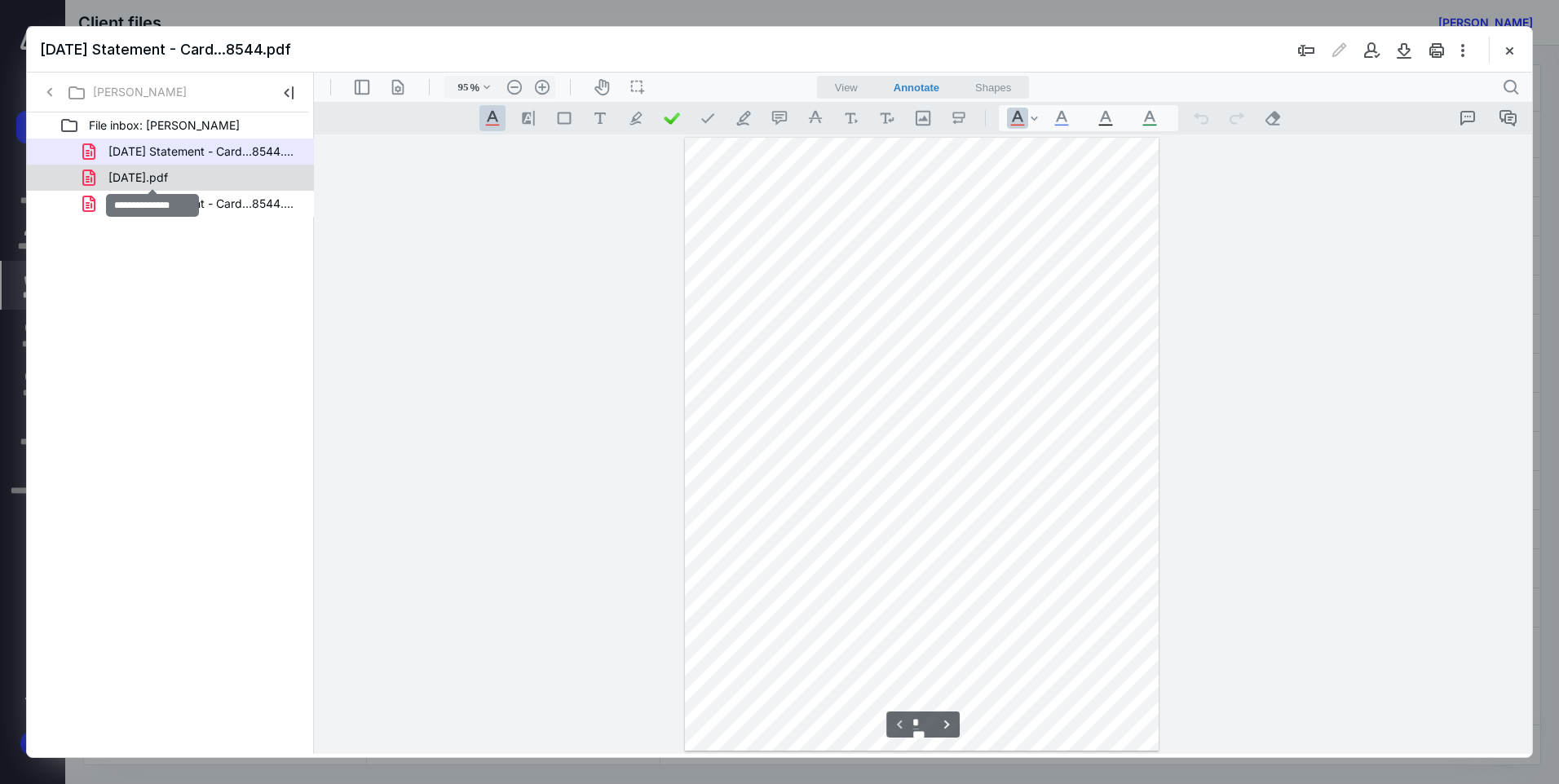 click on "[DATE].pdf" at bounding box center [138, 178] 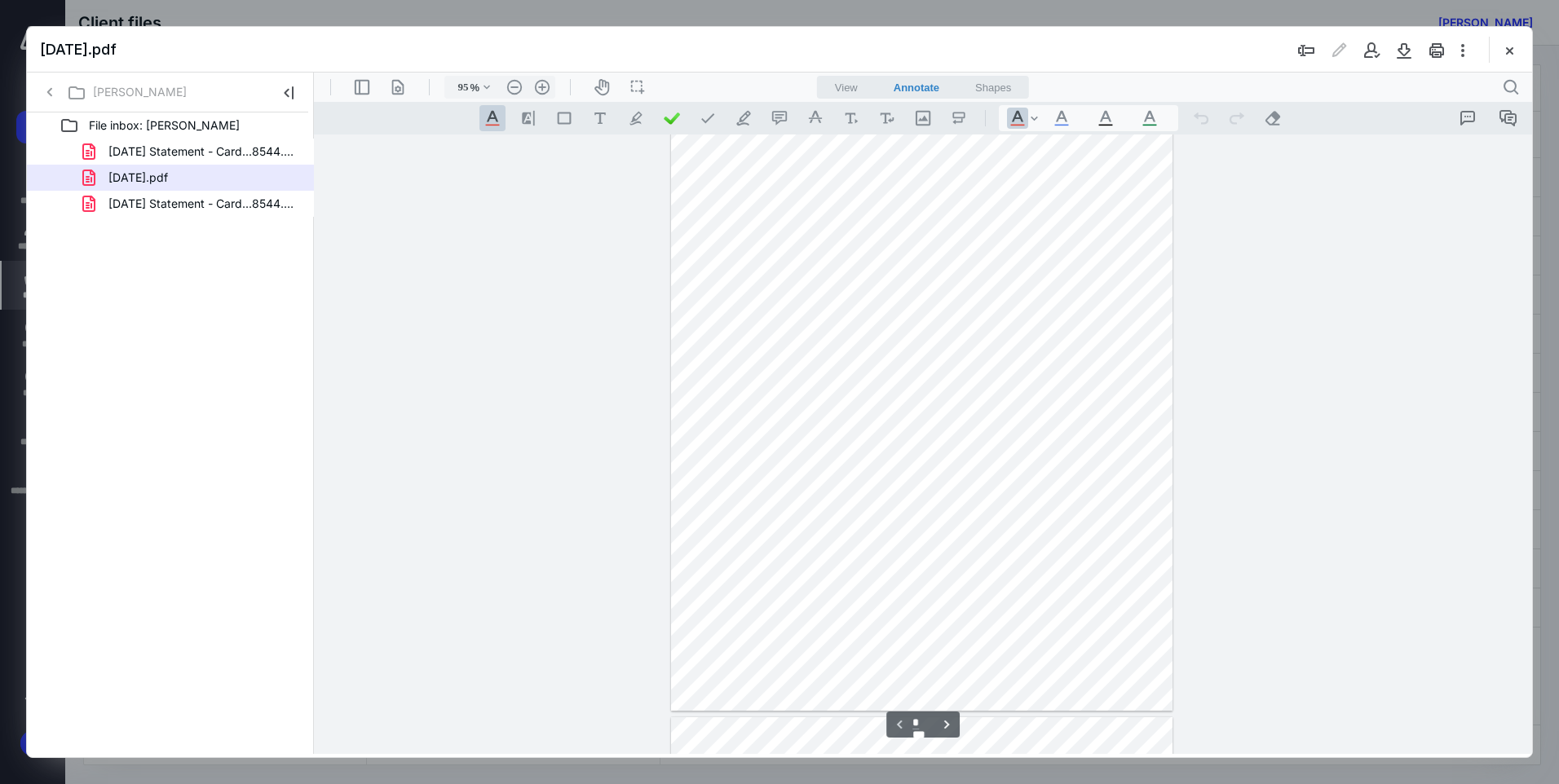 scroll, scrollTop: 0, scrollLeft: 0, axis: both 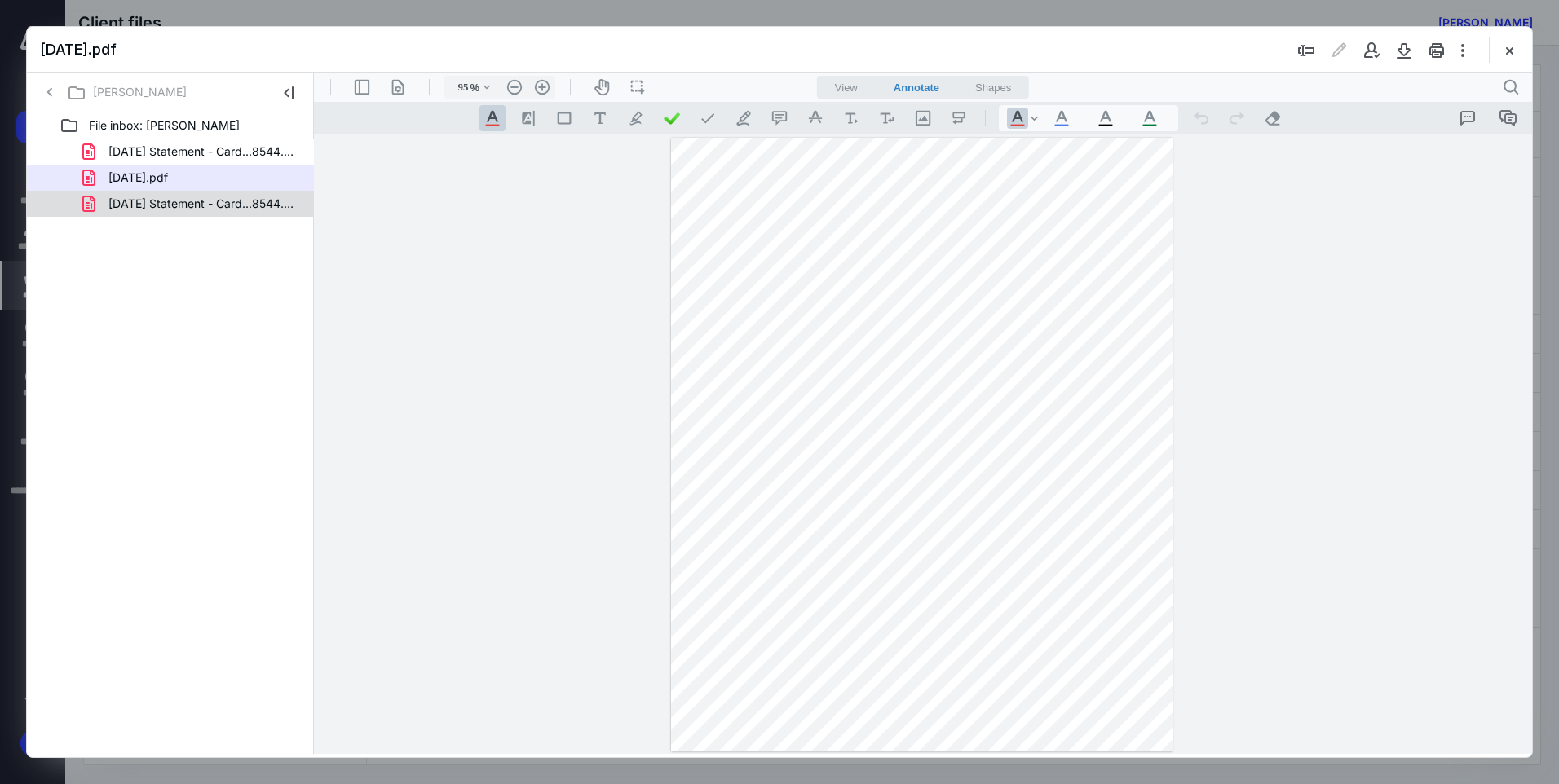 click on "[DATE] Statement - Card...8544.pdf" at bounding box center (203, 204) 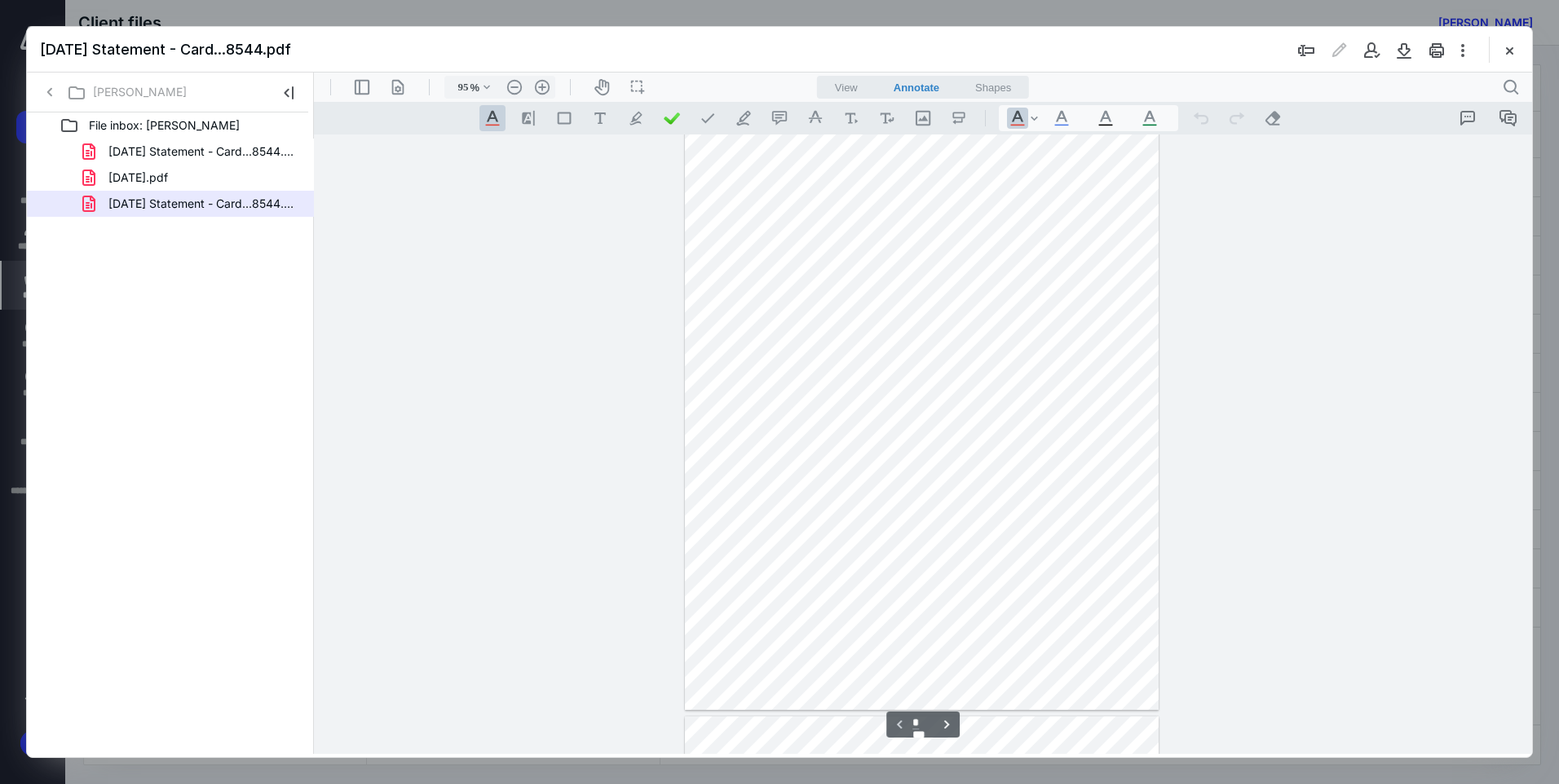 scroll, scrollTop: 0, scrollLeft: 0, axis: both 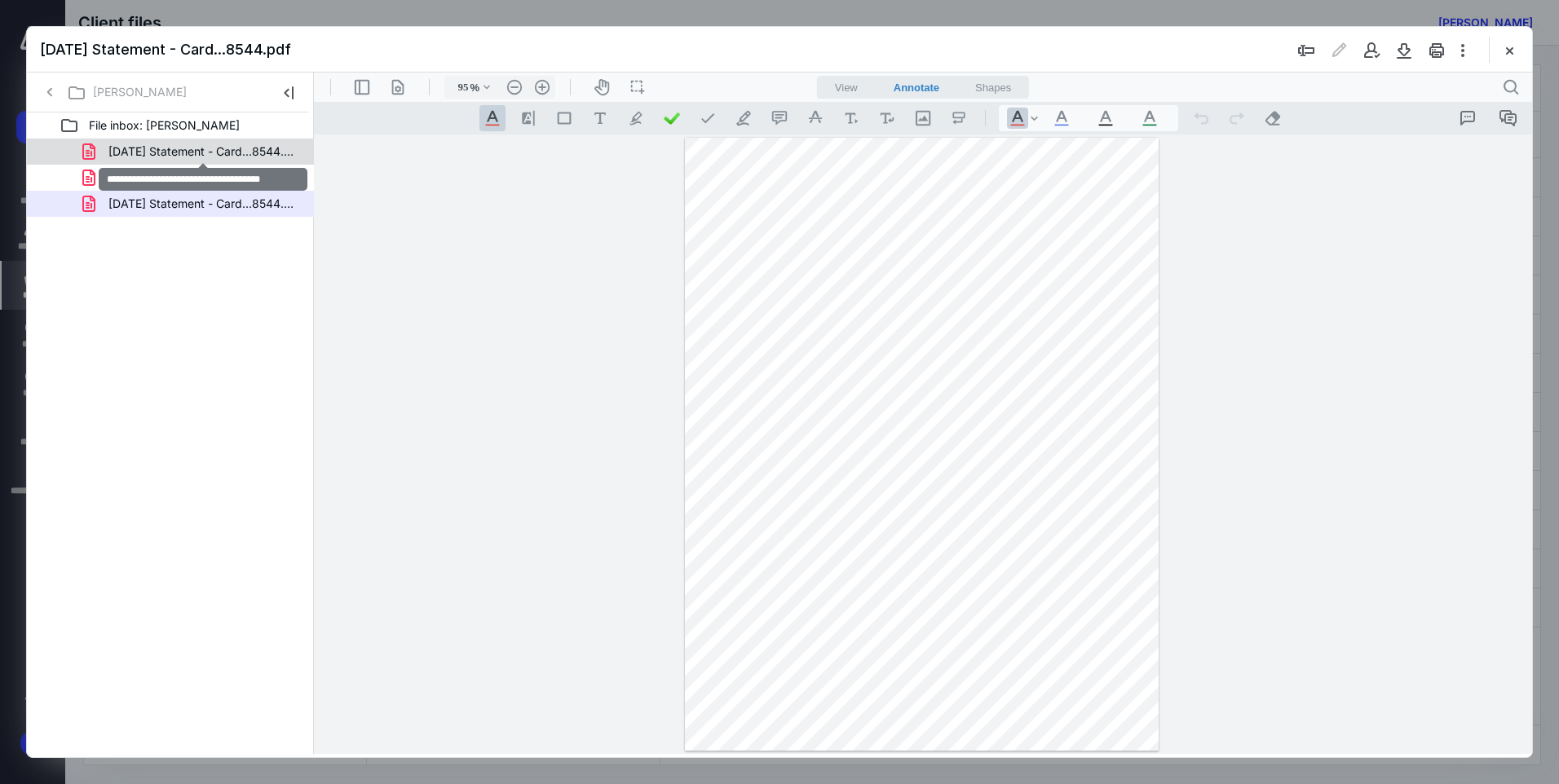 click on "[DATE] Statement - Card...8544.pdf" at bounding box center (203, 152) 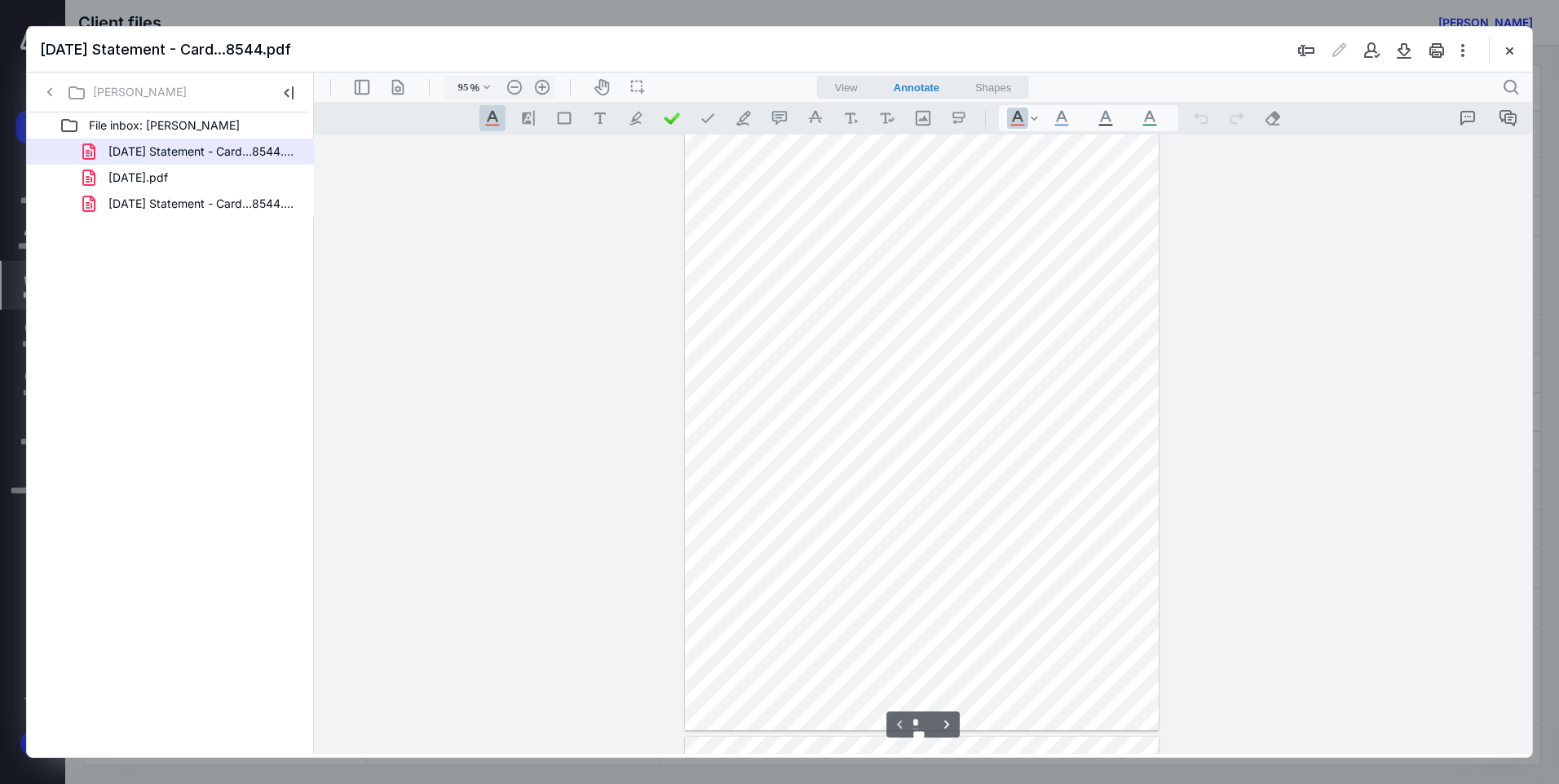 scroll, scrollTop: 0, scrollLeft: 0, axis: both 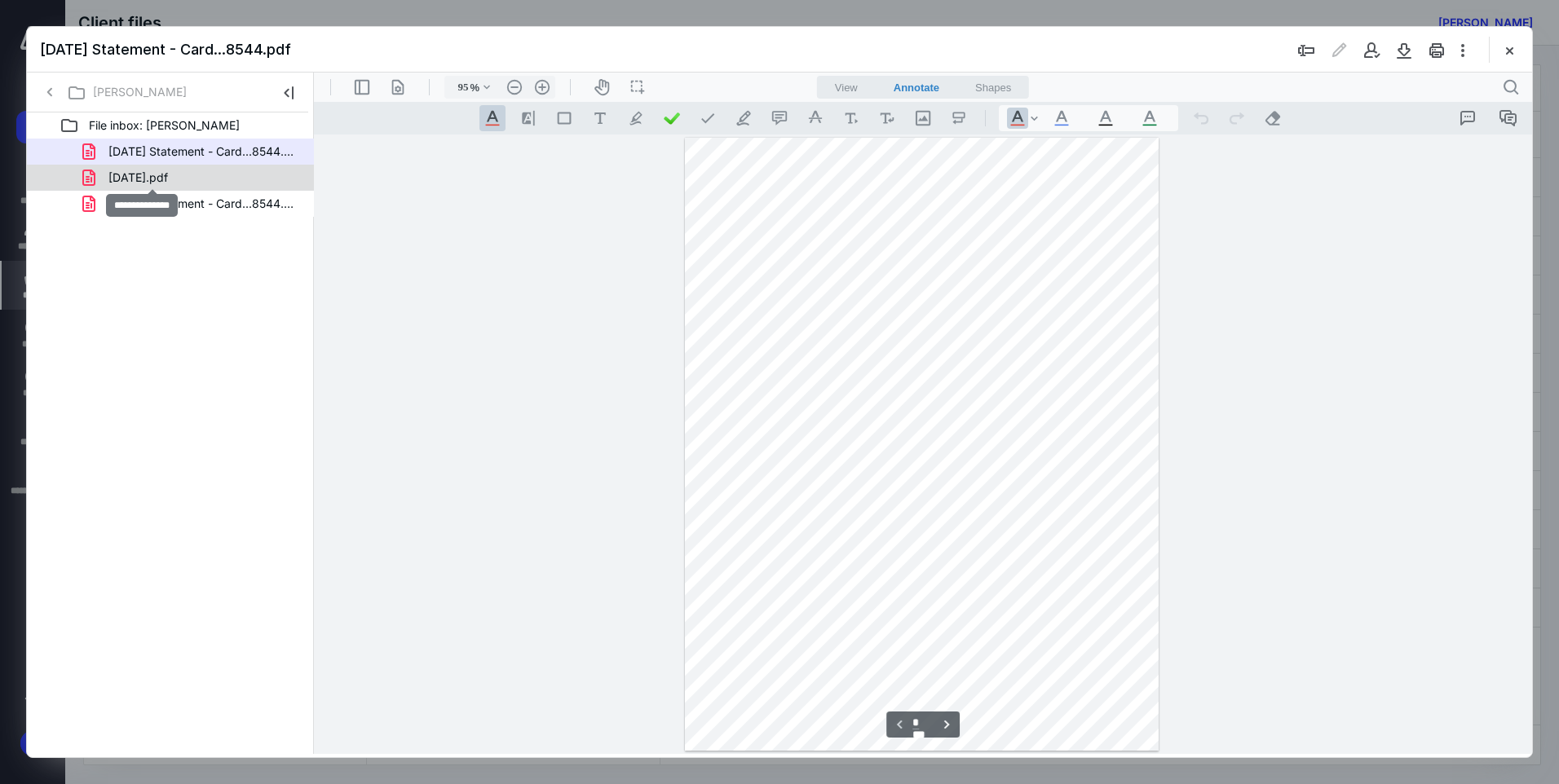 click on "[DATE].pdf" at bounding box center (138, 178) 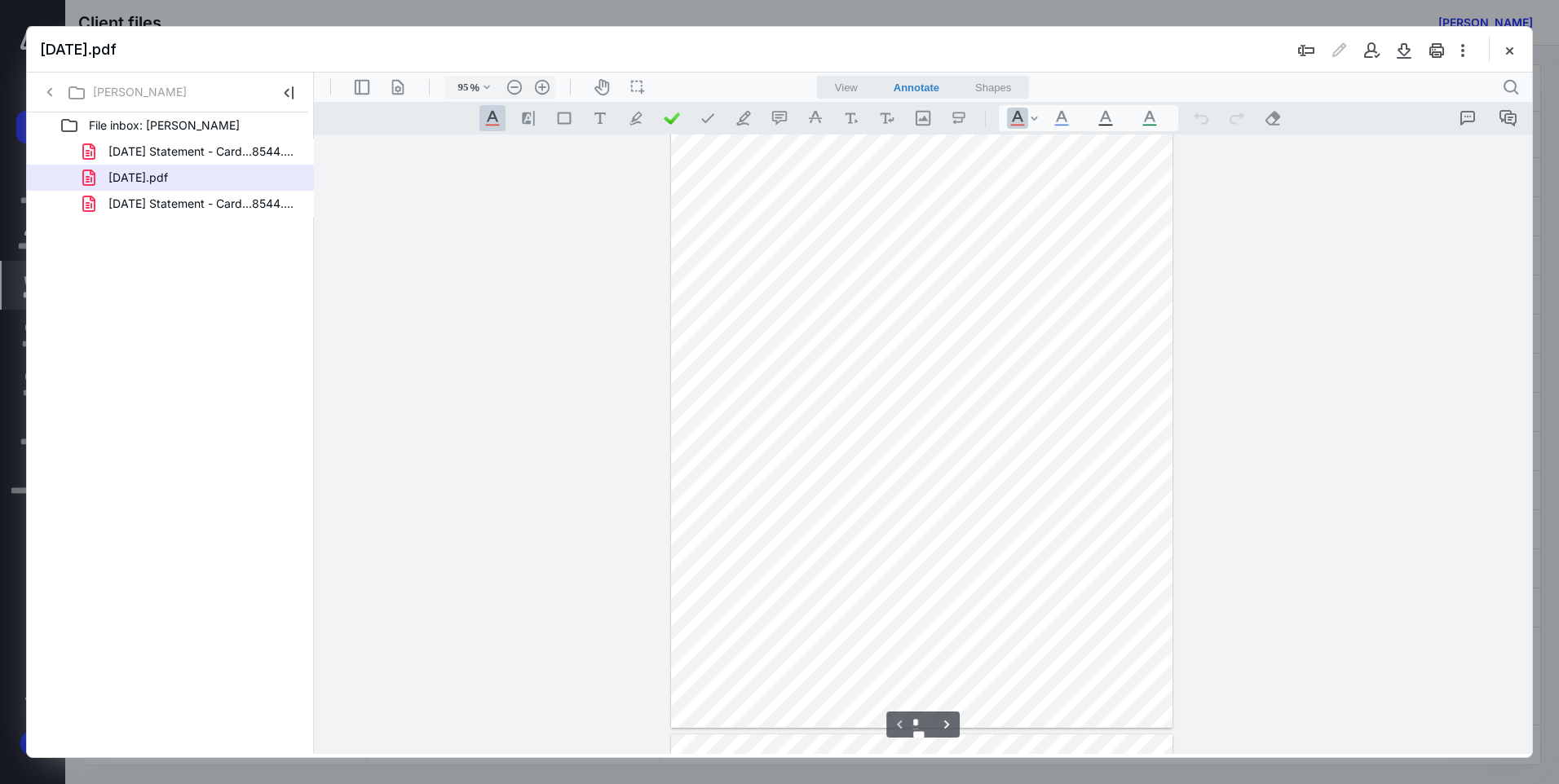 scroll, scrollTop: 0, scrollLeft: 0, axis: both 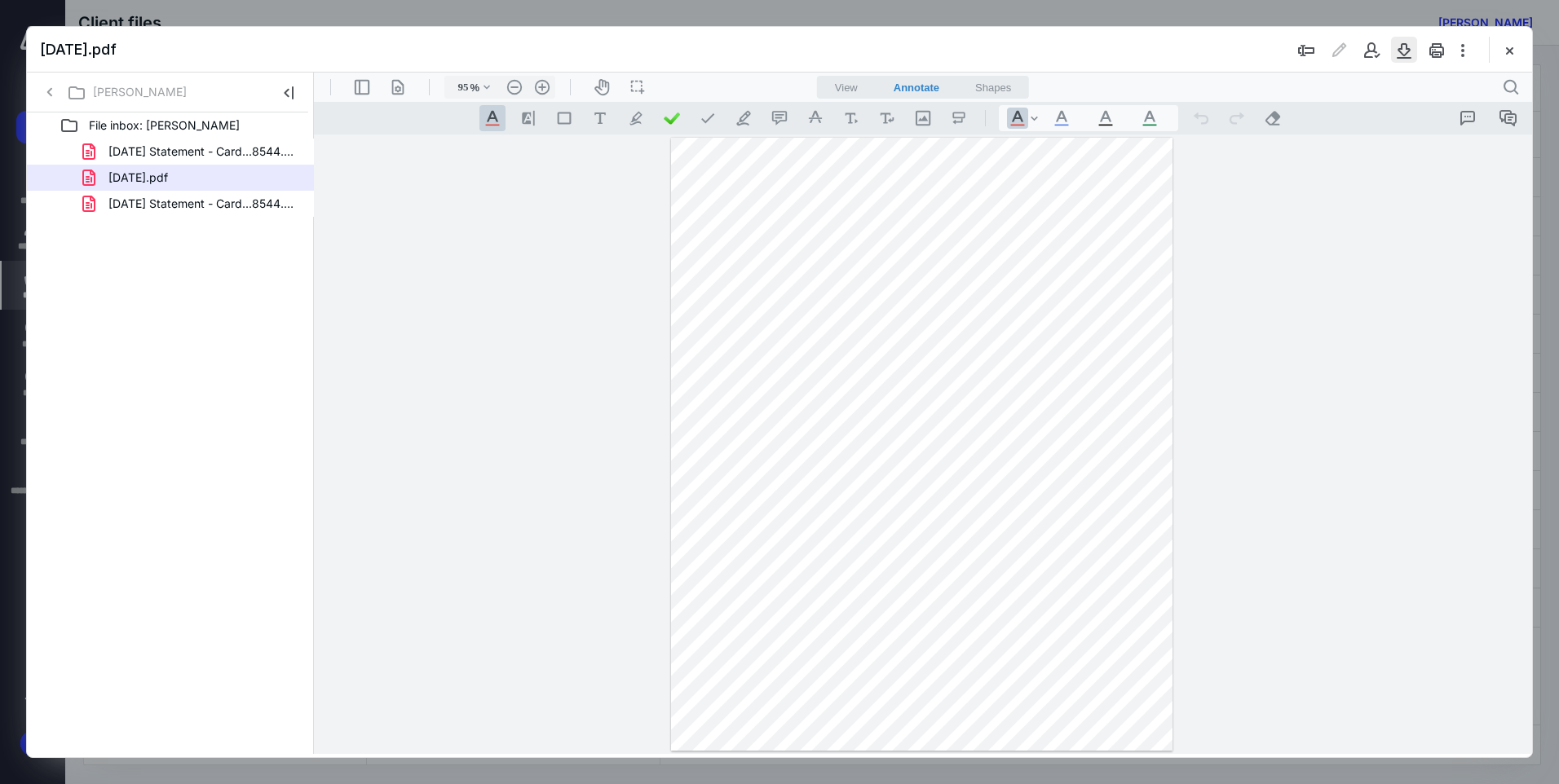 click at bounding box center (1404, 50) 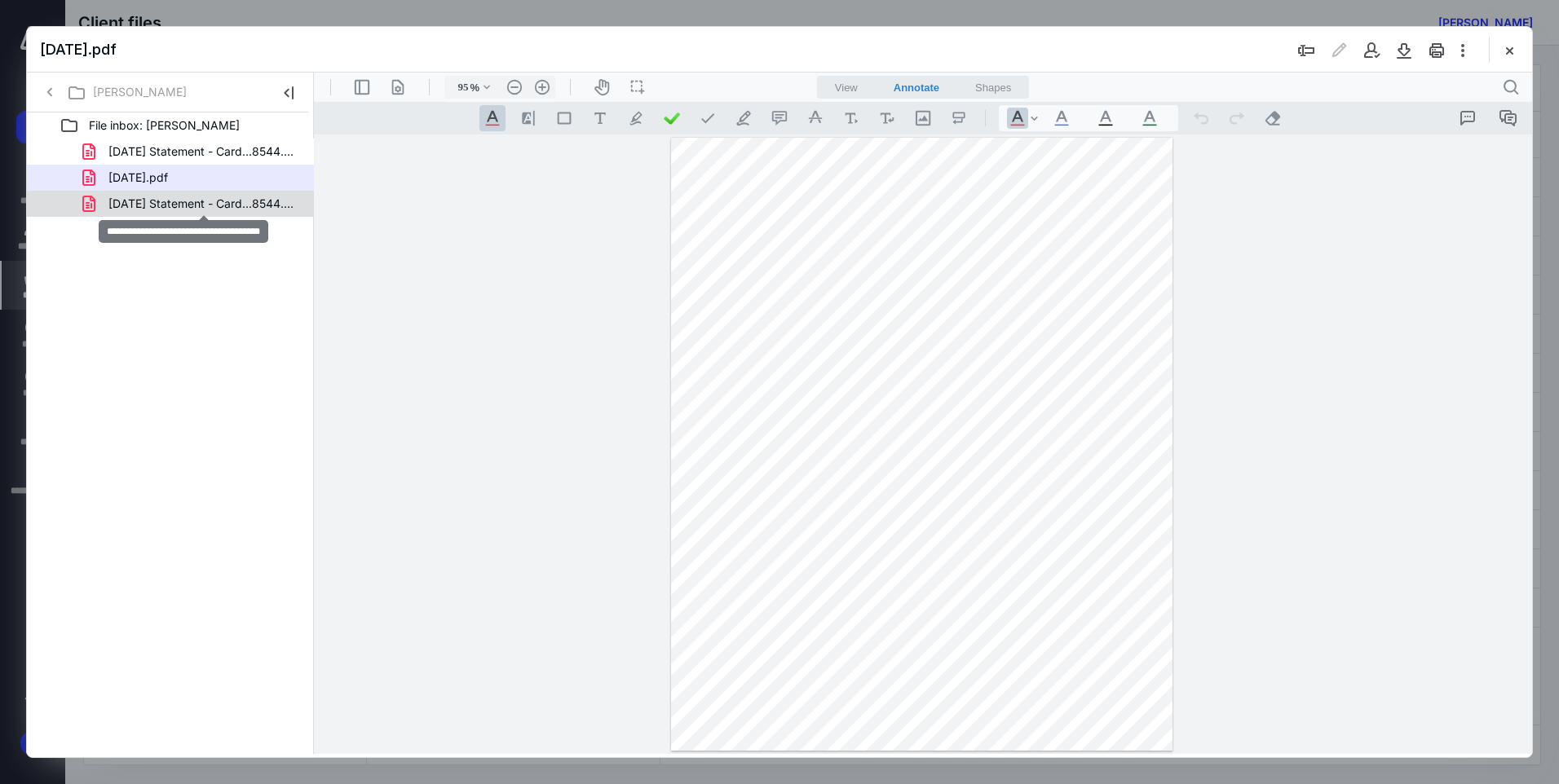 click on "[DATE] Statement - Card...8544.pdf" at bounding box center (203, 204) 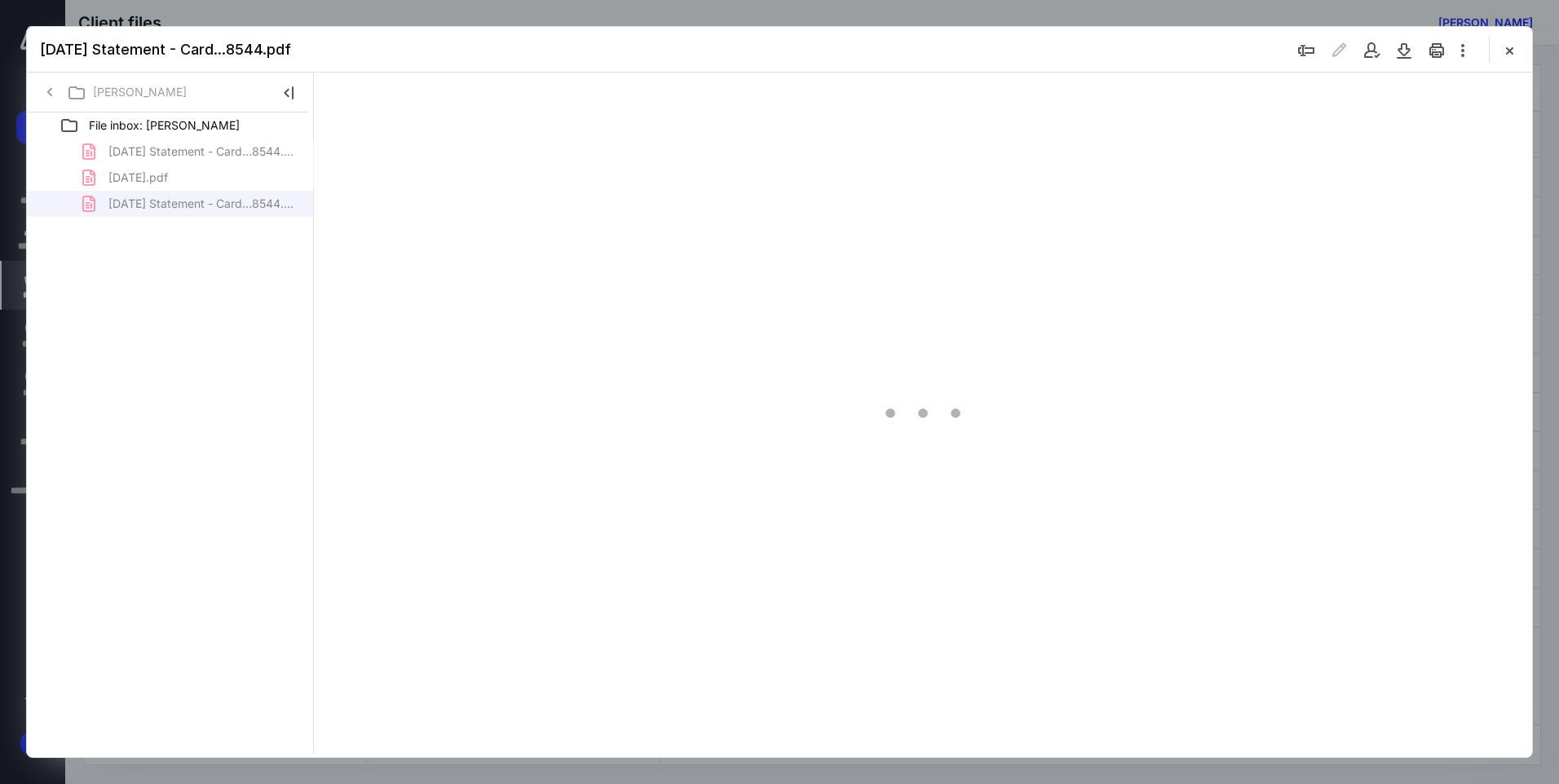 scroll, scrollTop: 65, scrollLeft: 0, axis: vertical 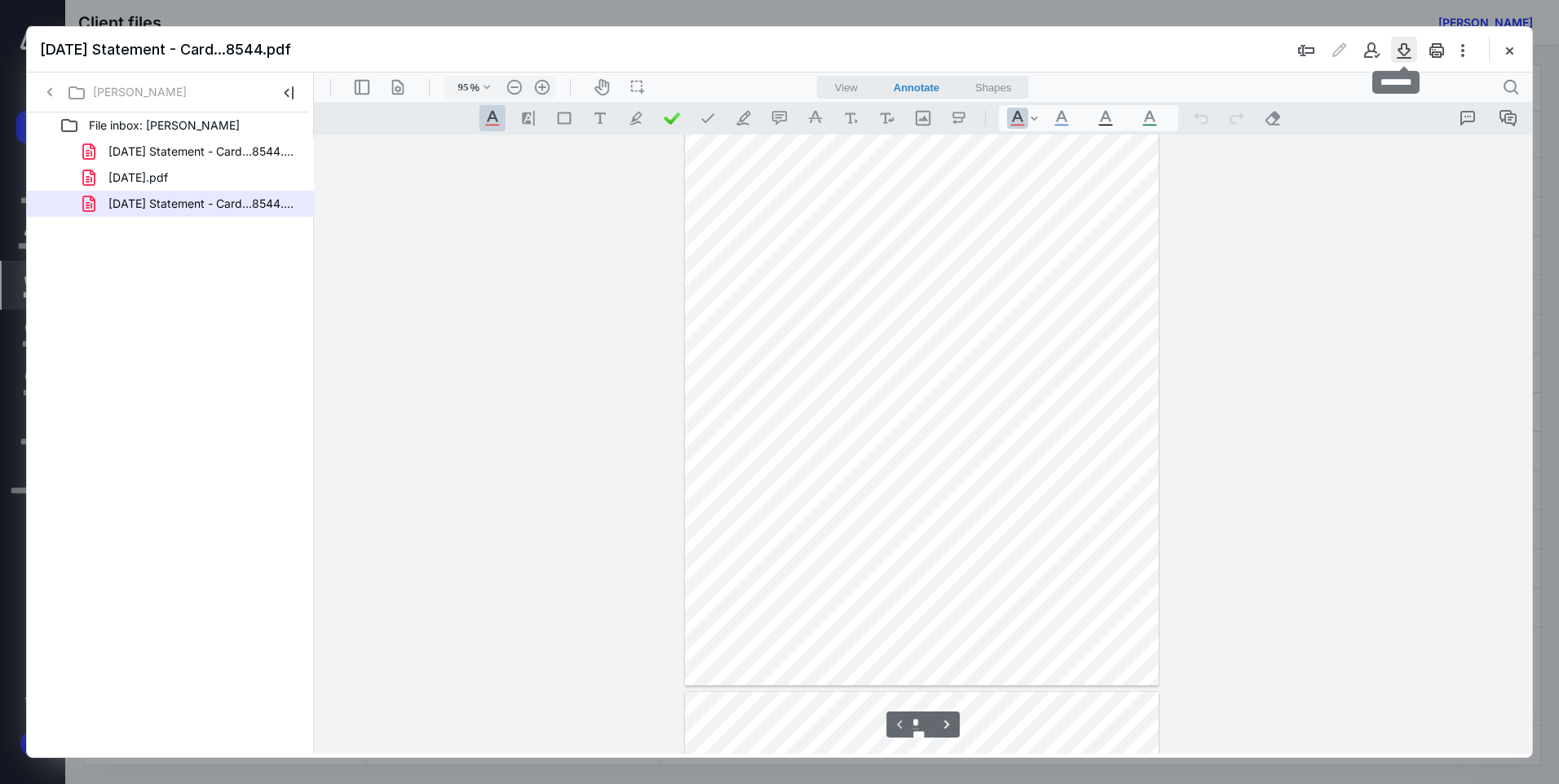 click at bounding box center [1404, 50] 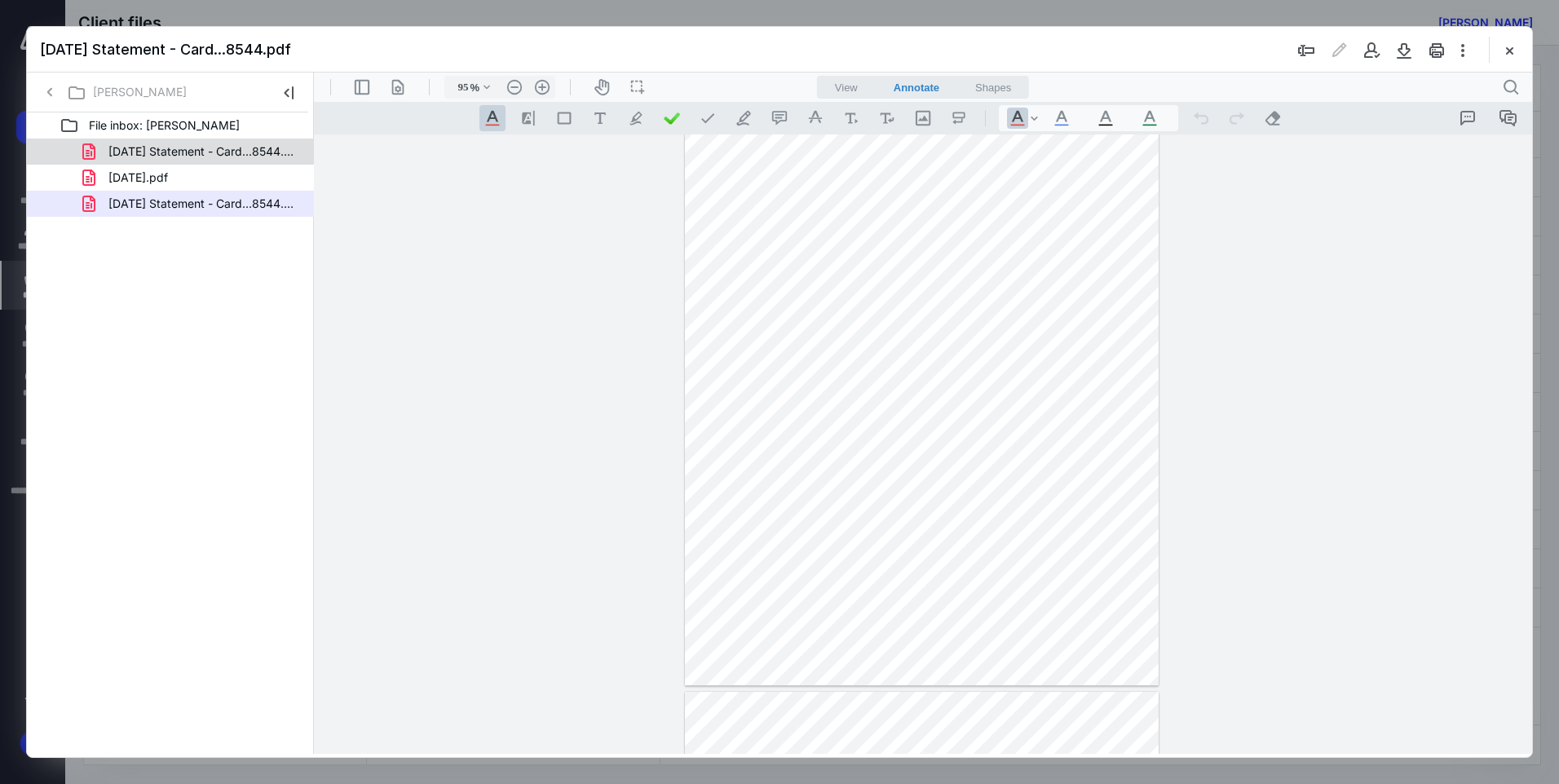 click on "[DATE] Statement - Card...8544.pdf" at bounding box center [203, 152] 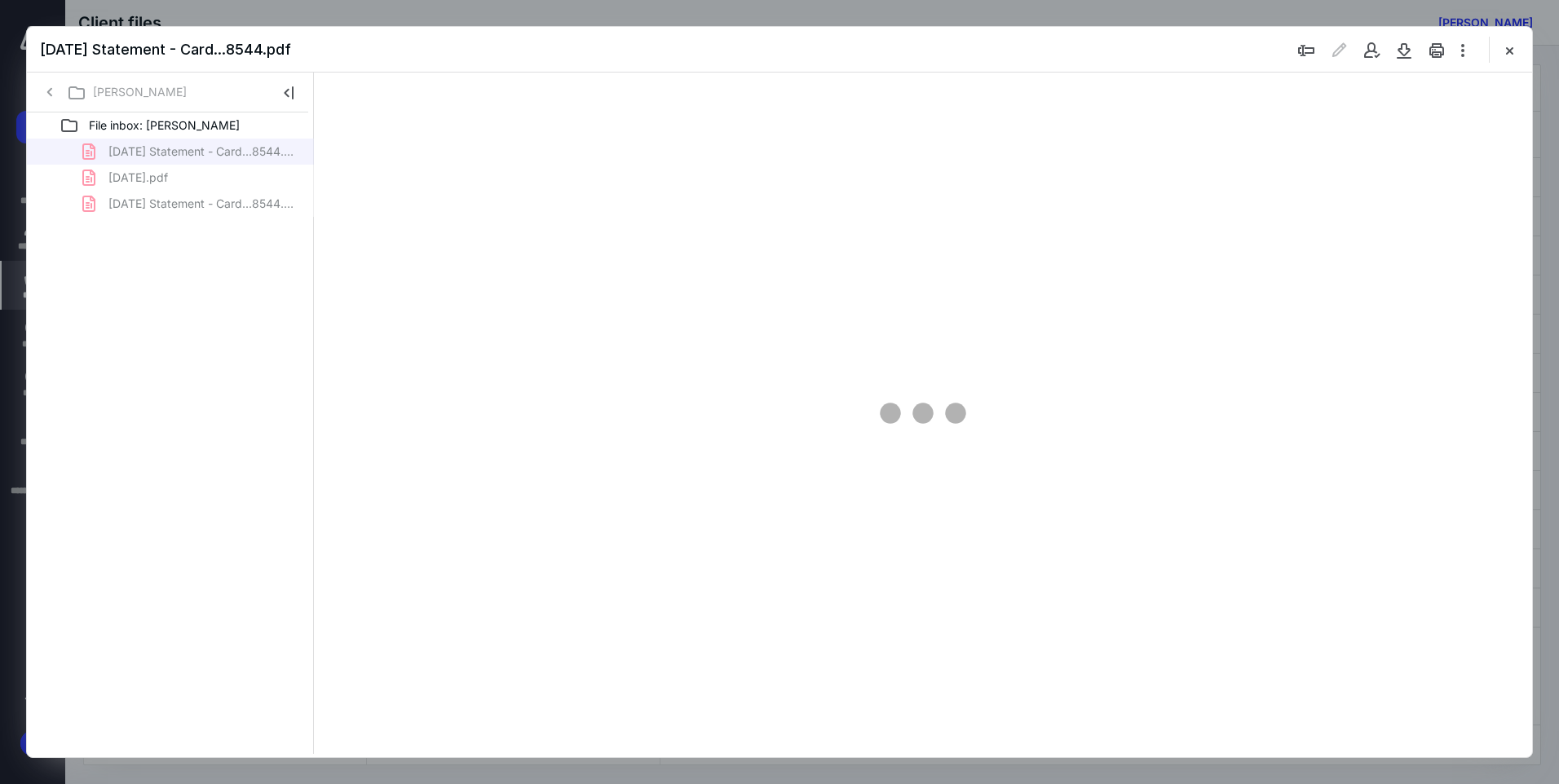 type on "95" 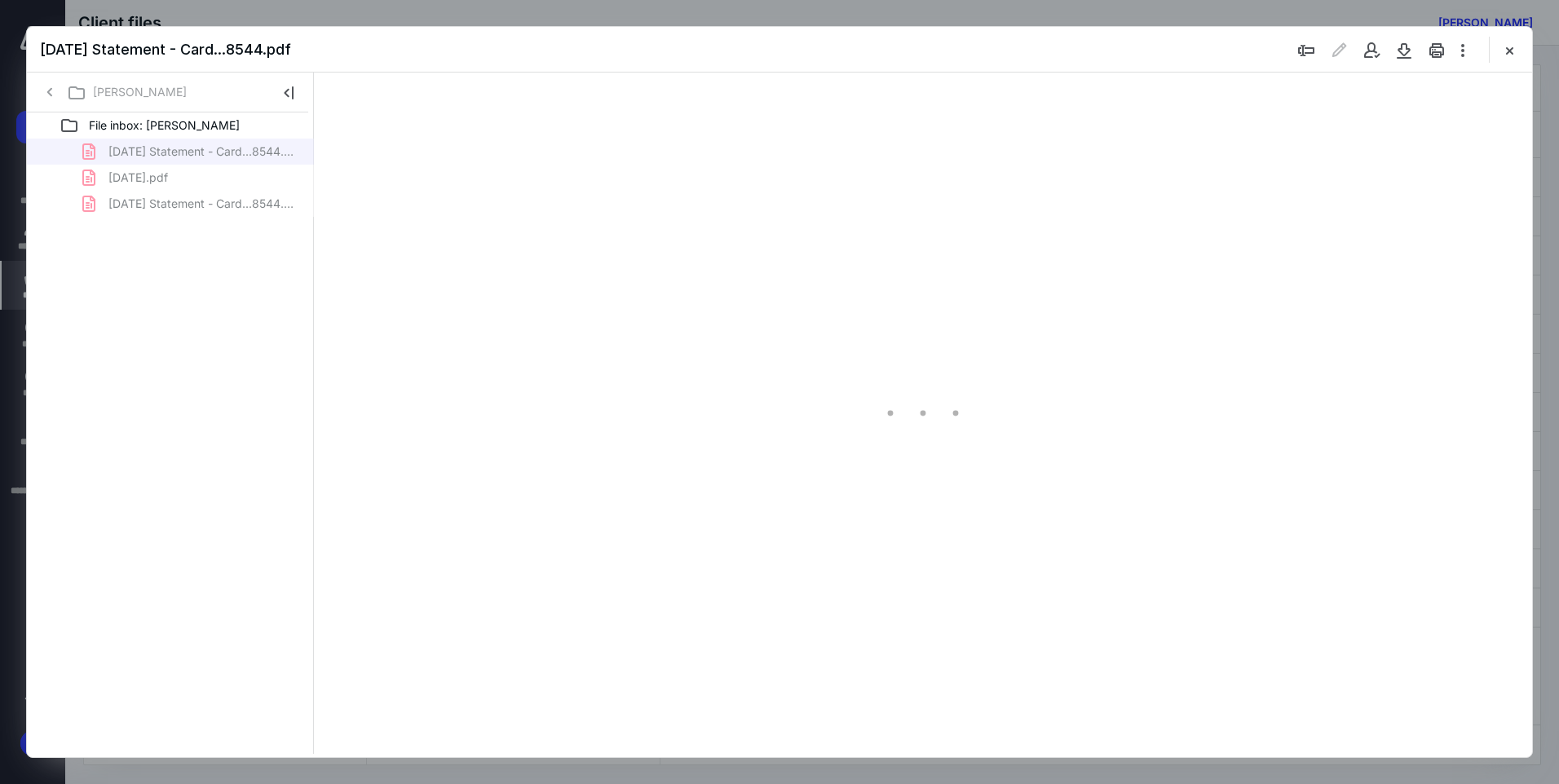 scroll, scrollTop: 65, scrollLeft: 0, axis: vertical 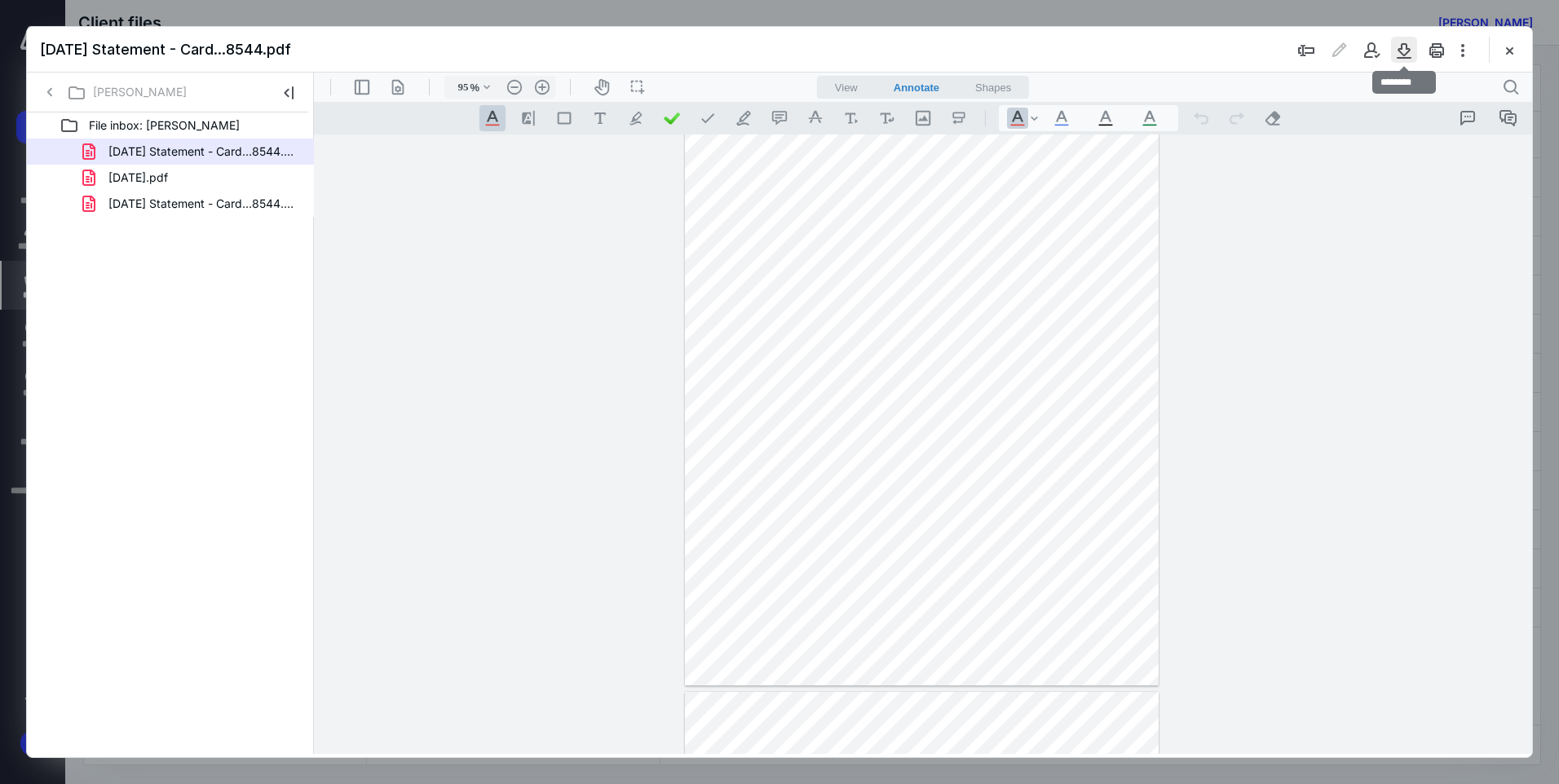 click at bounding box center (1404, 50) 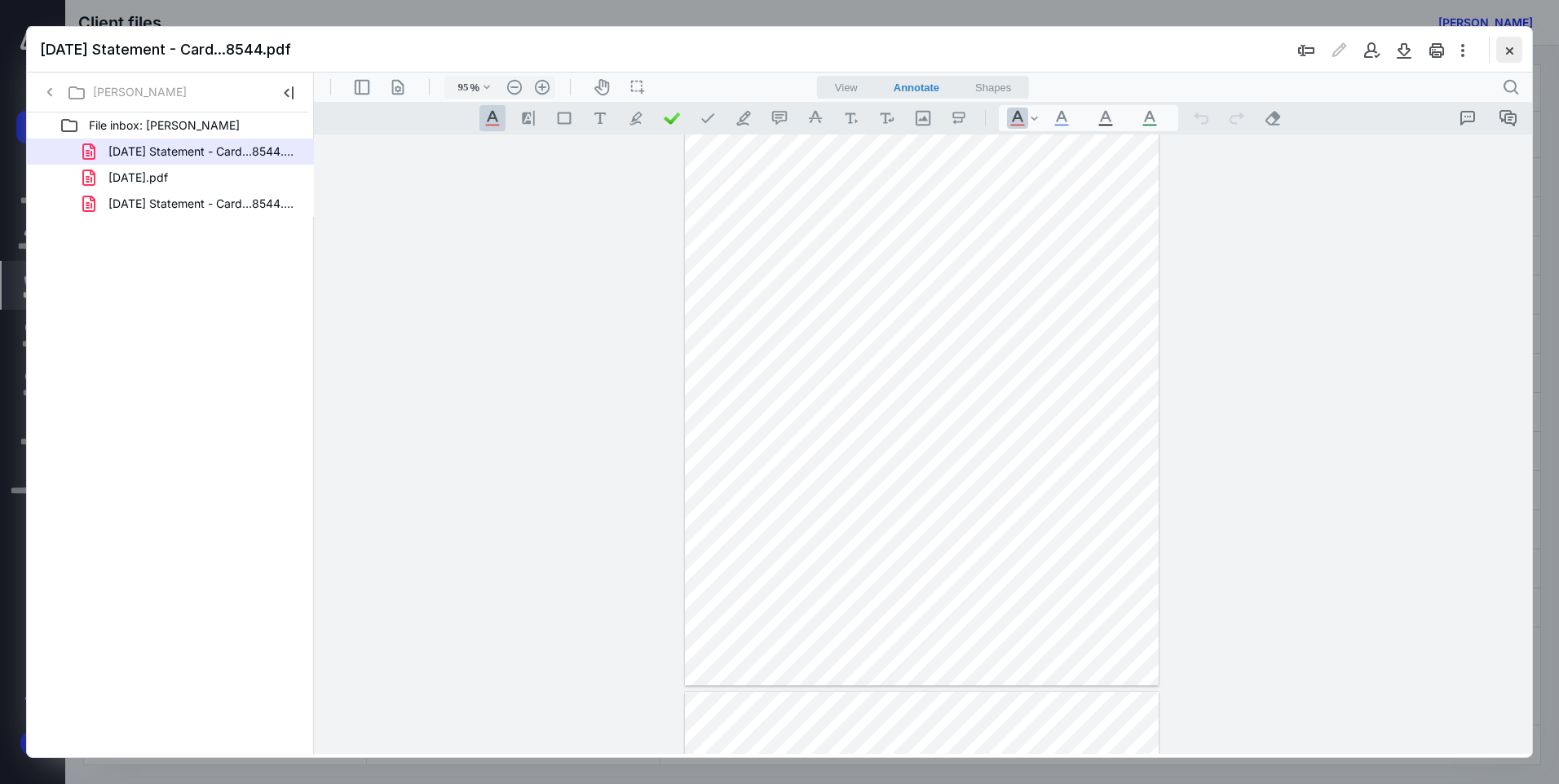 click at bounding box center (1509, 50) 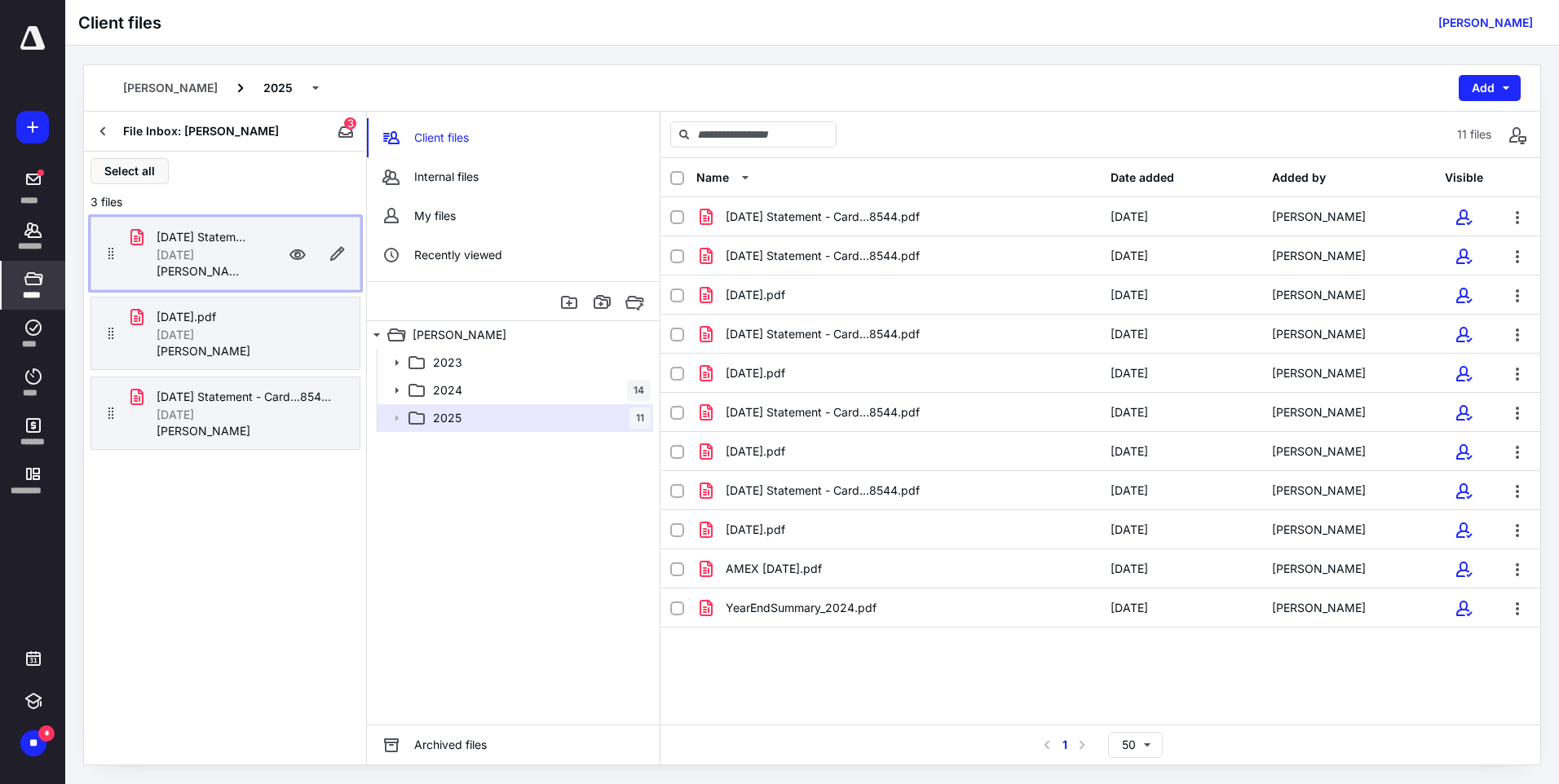 click on "[DATE]" at bounding box center (175, 255) 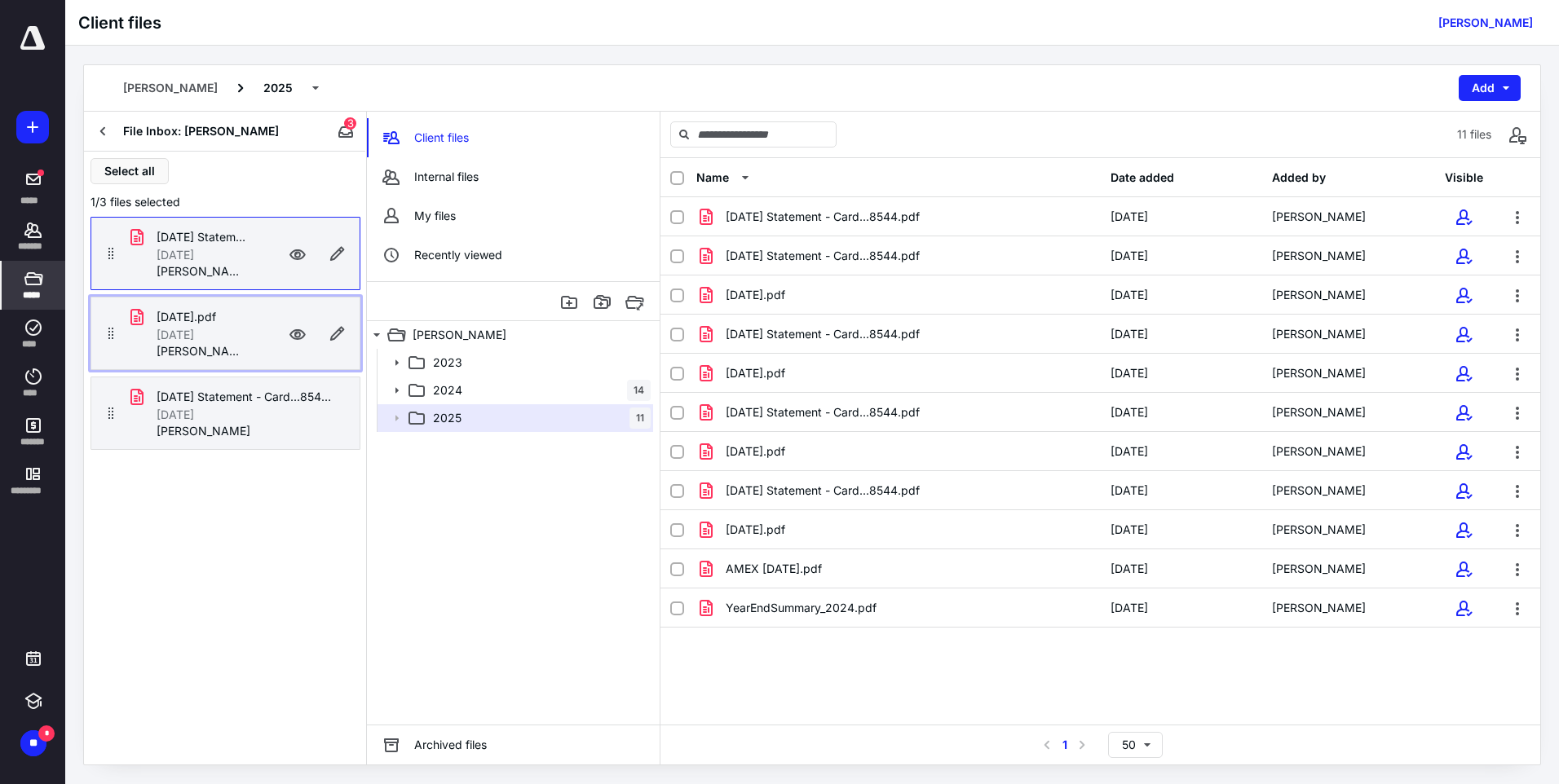 click on "[DATE].pdf" at bounding box center (186, 317) 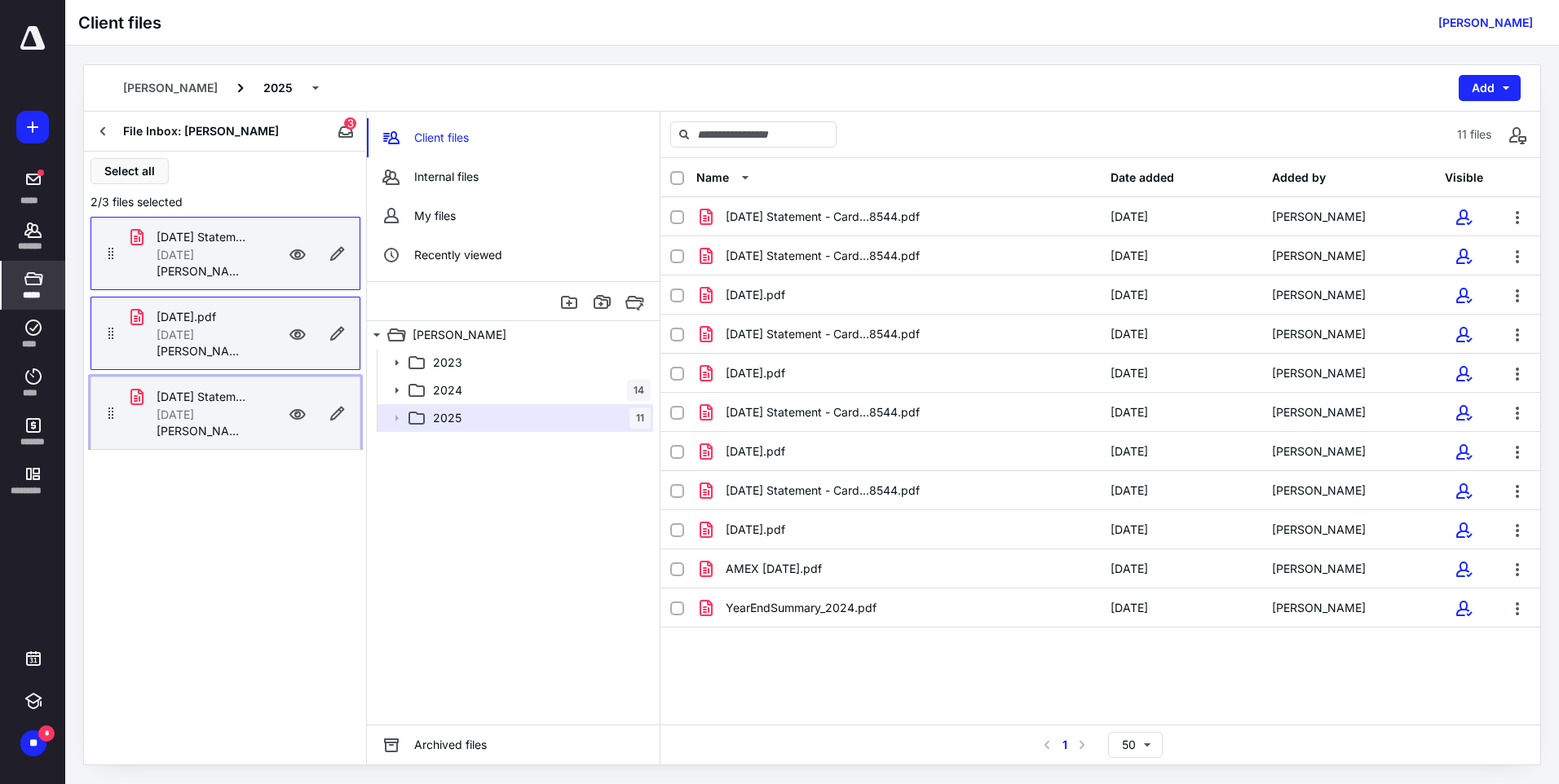 click on "[PERSON_NAME]" at bounding box center [202, 431] 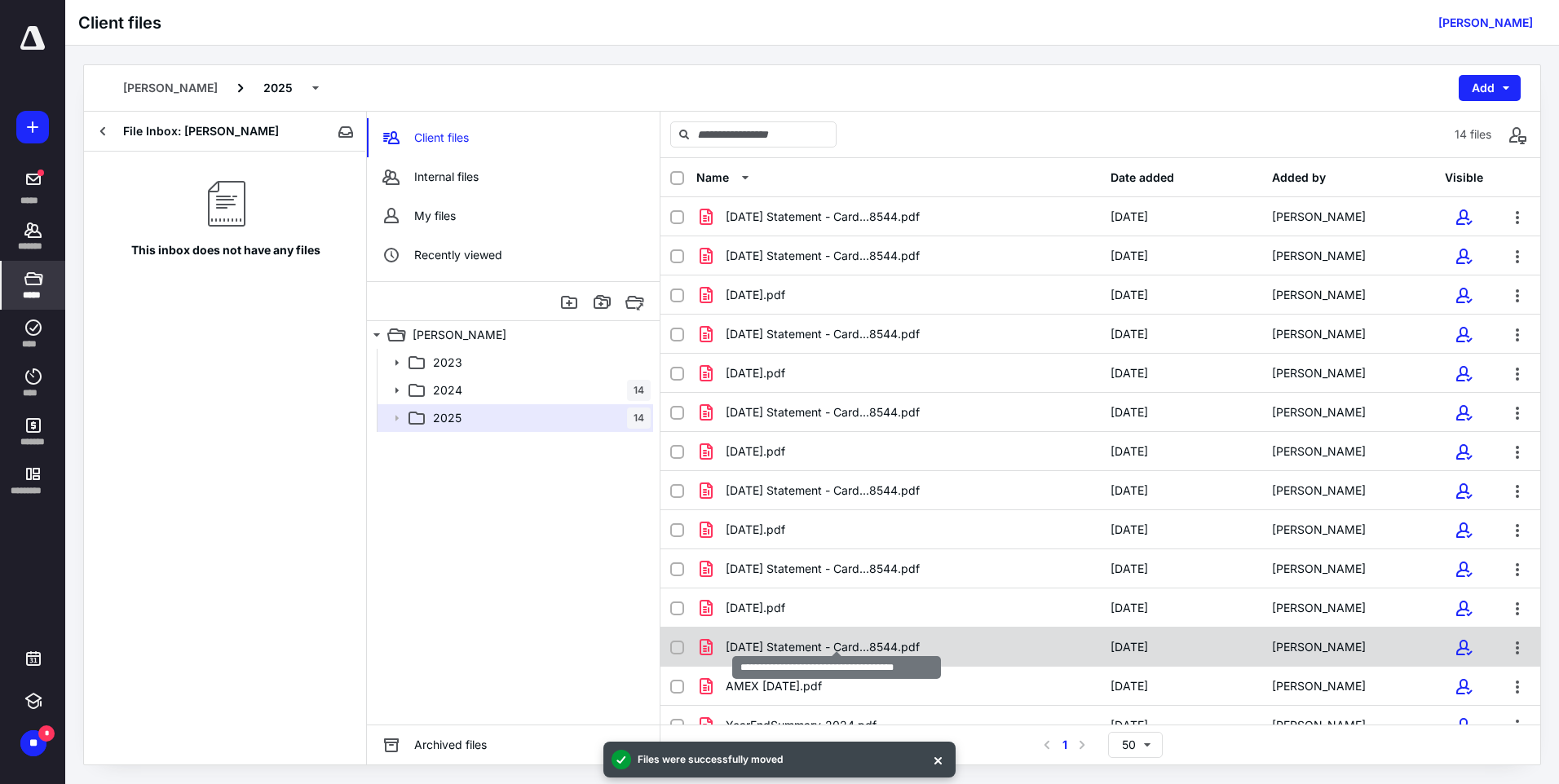 scroll, scrollTop: 20, scrollLeft: 0, axis: vertical 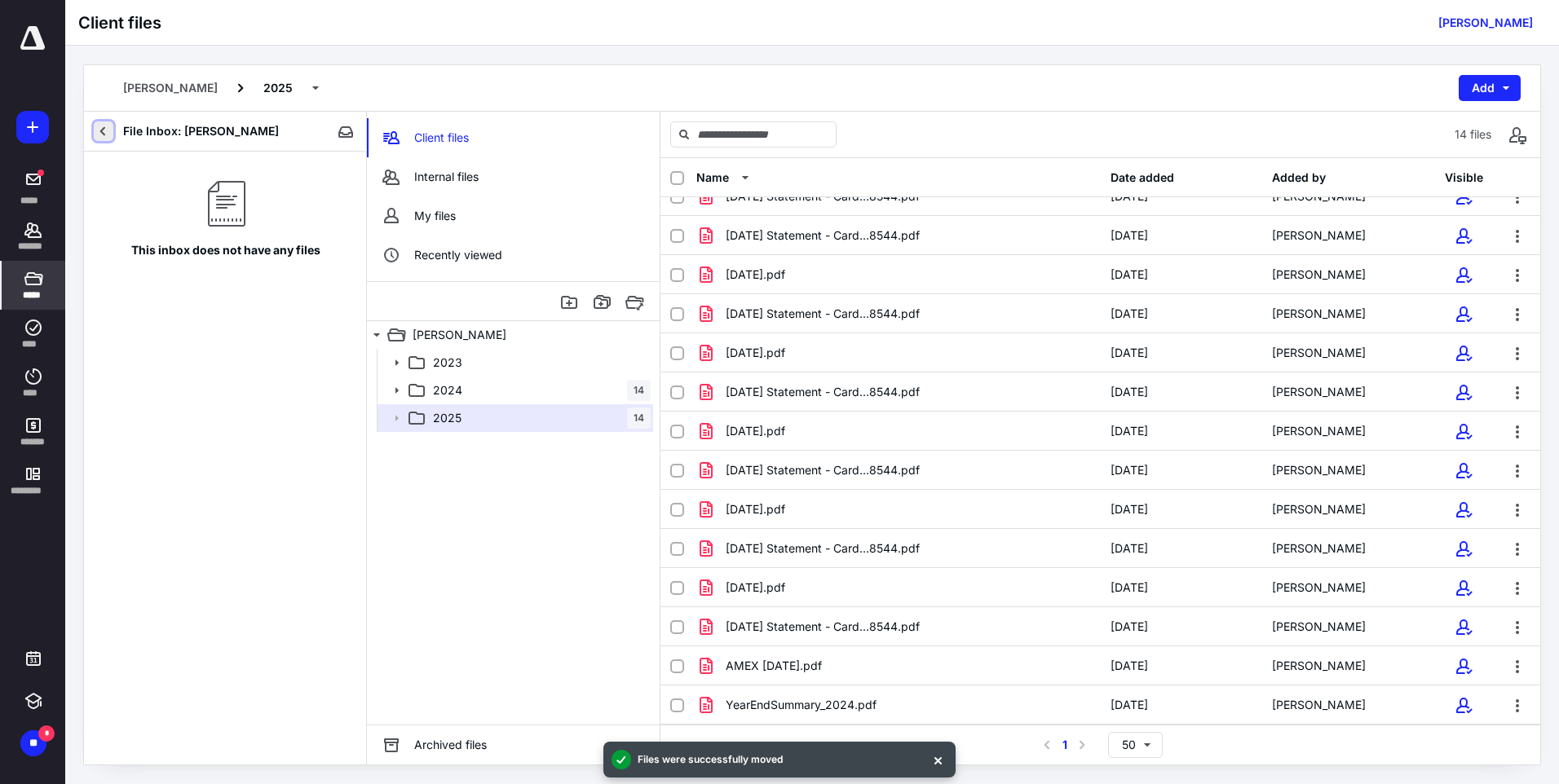 click at bounding box center (104, 131) 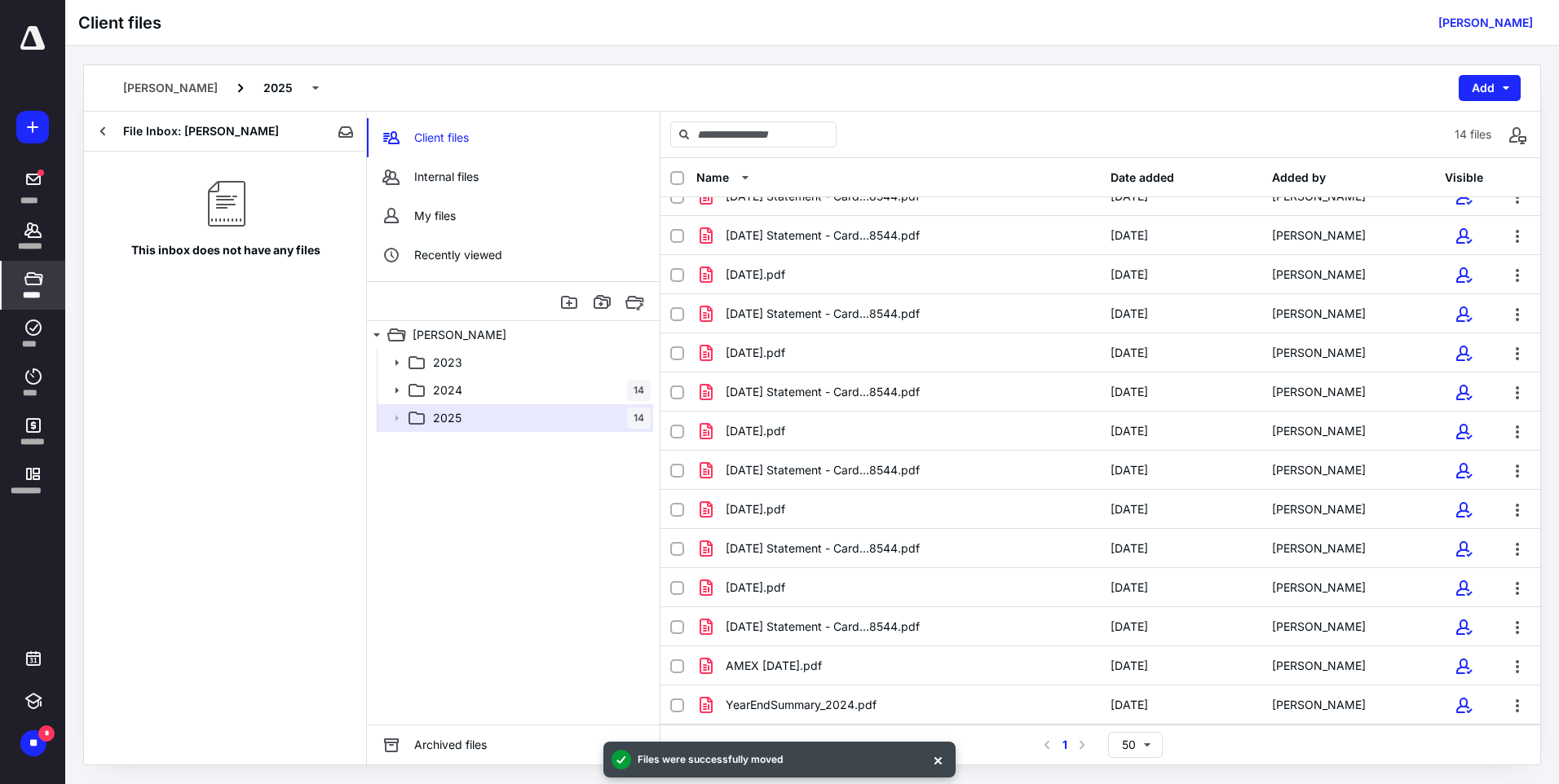 scroll, scrollTop: 0, scrollLeft: 0, axis: both 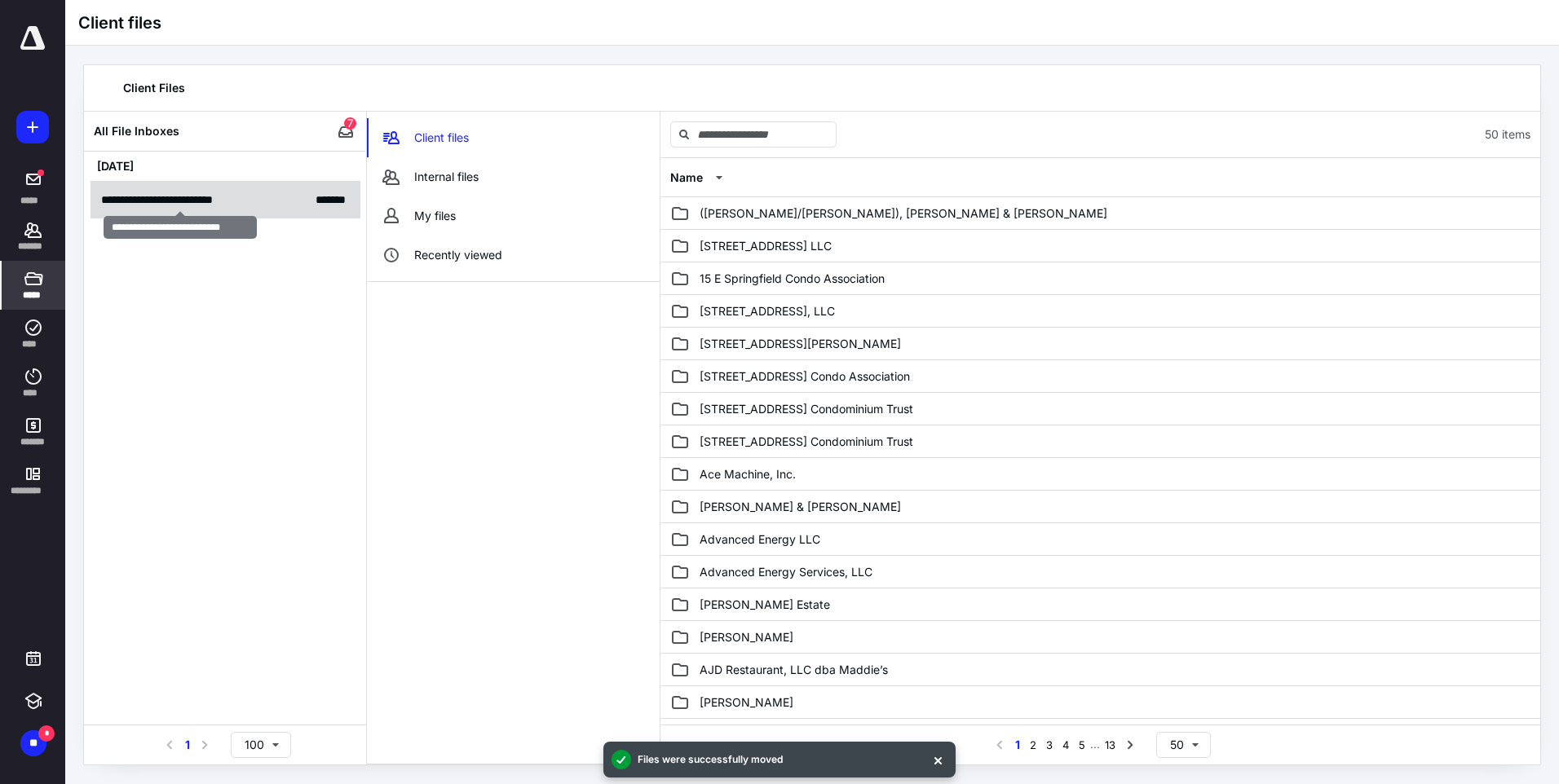 click on "**********" at bounding box center [180, 200] 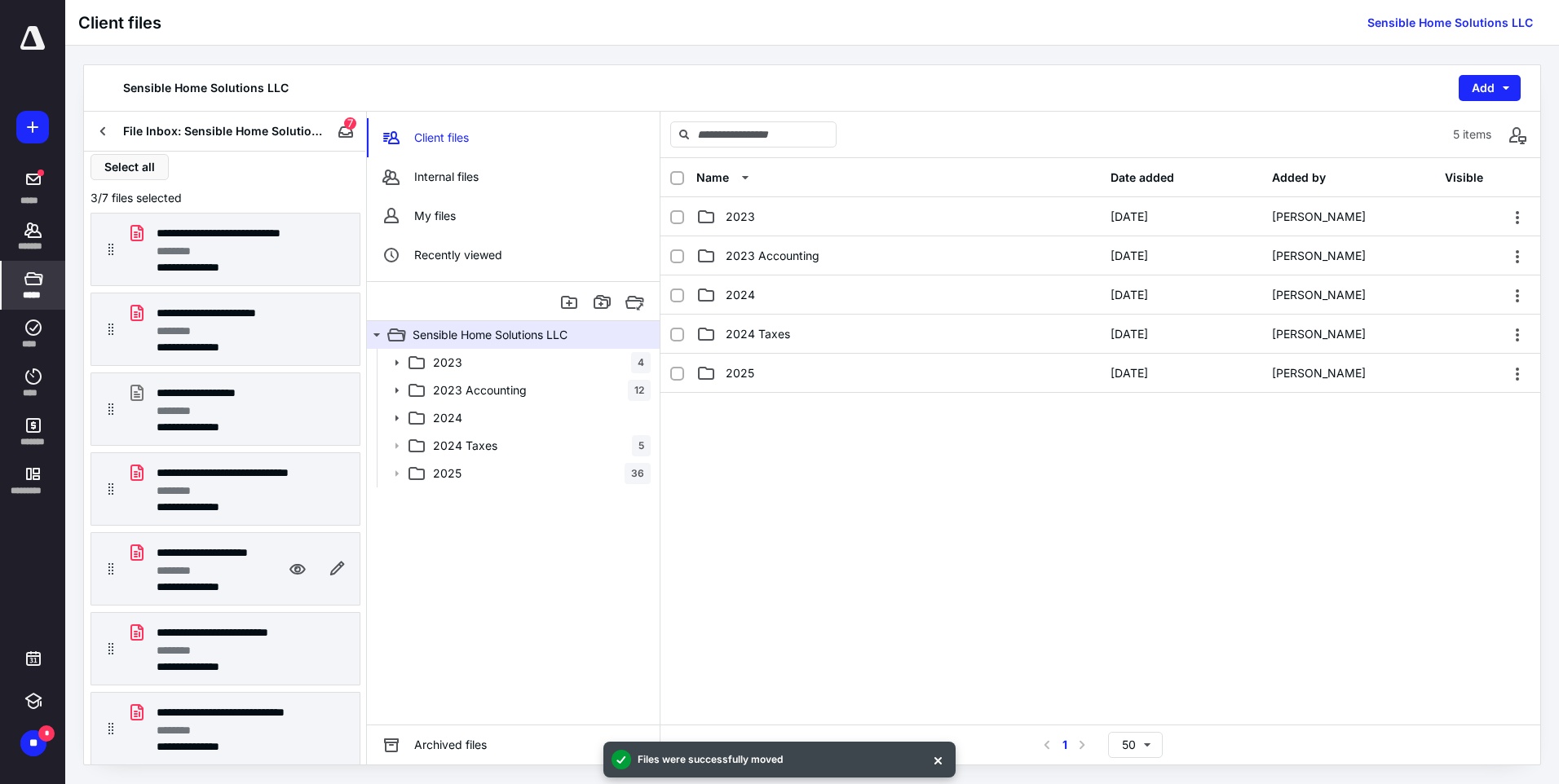scroll, scrollTop: 5, scrollLeft: 0, axis: vertical 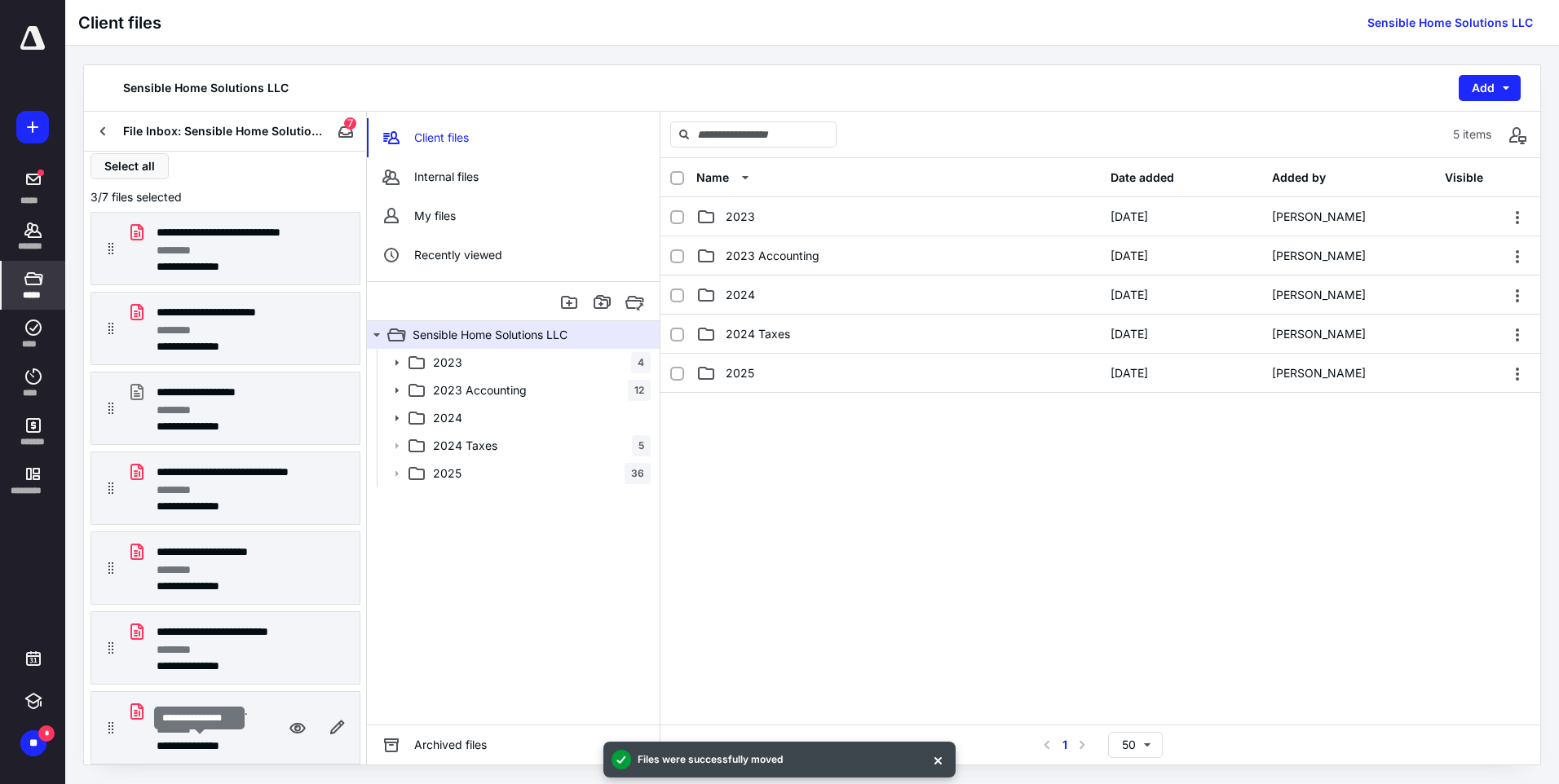 click on "**********" at bounding box center [199, 746] 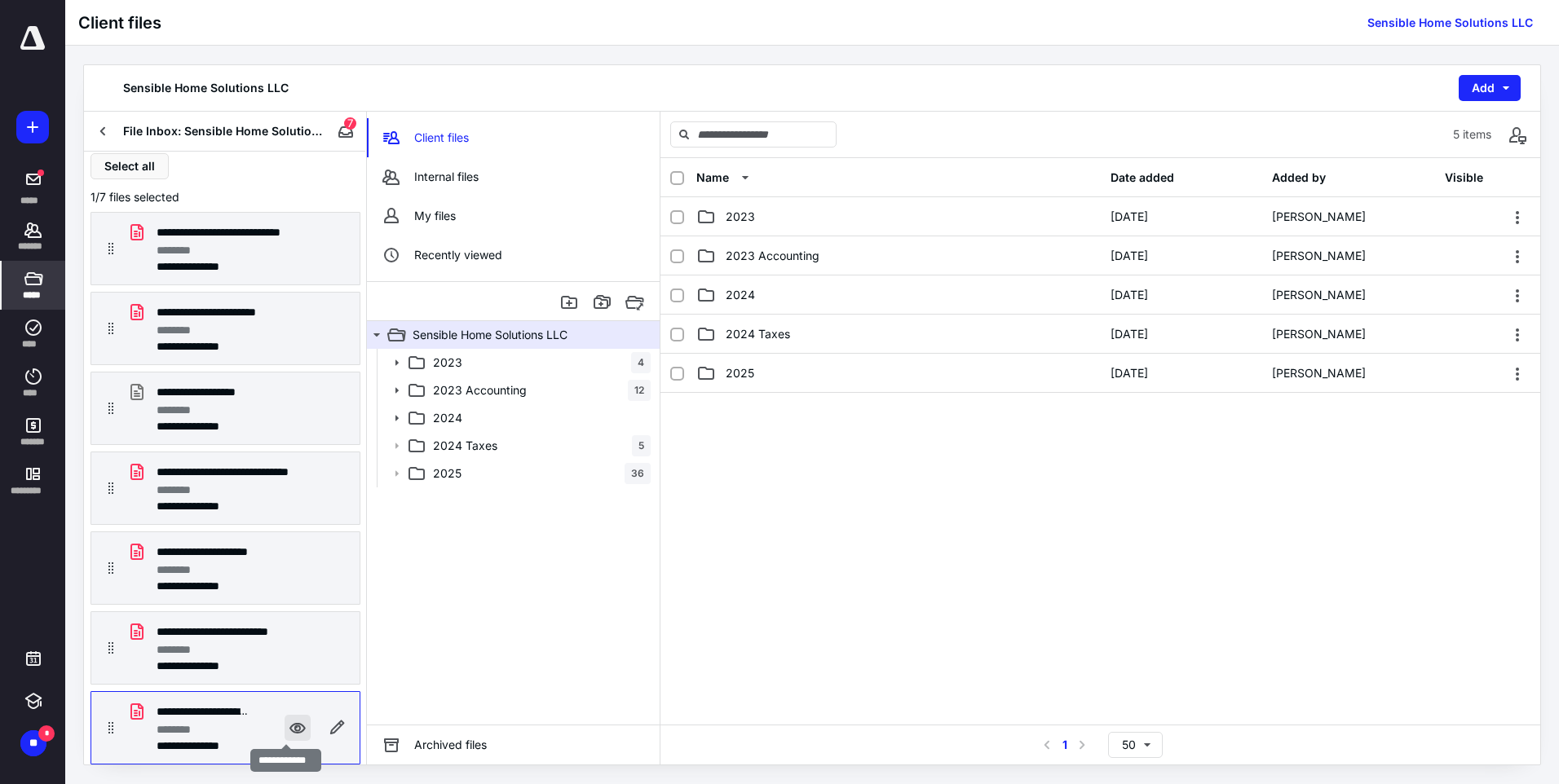 click at bounding box center (298, 728) 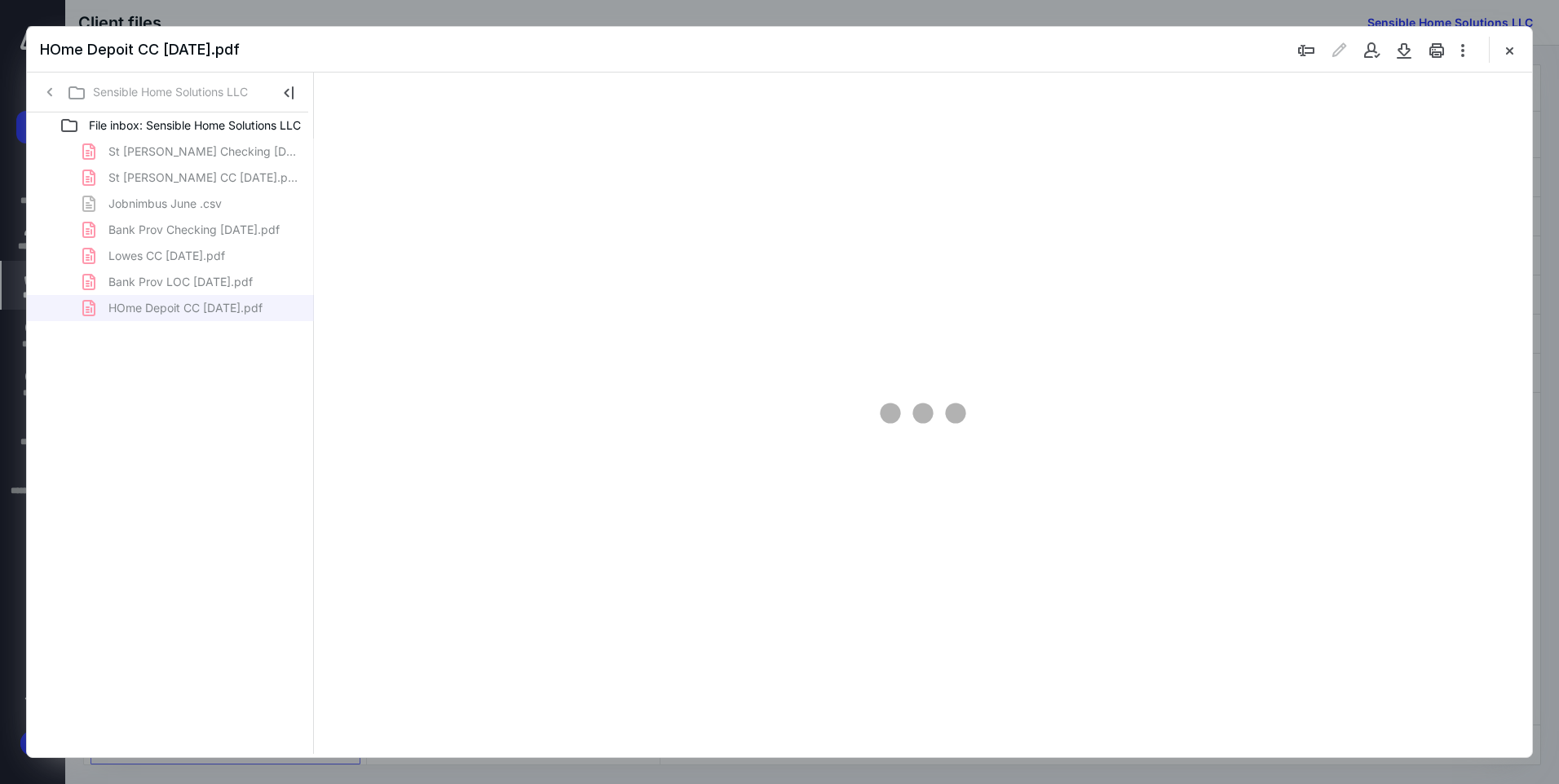 scroll, scrollTop: 0, scrollLeft: 0, axis: both 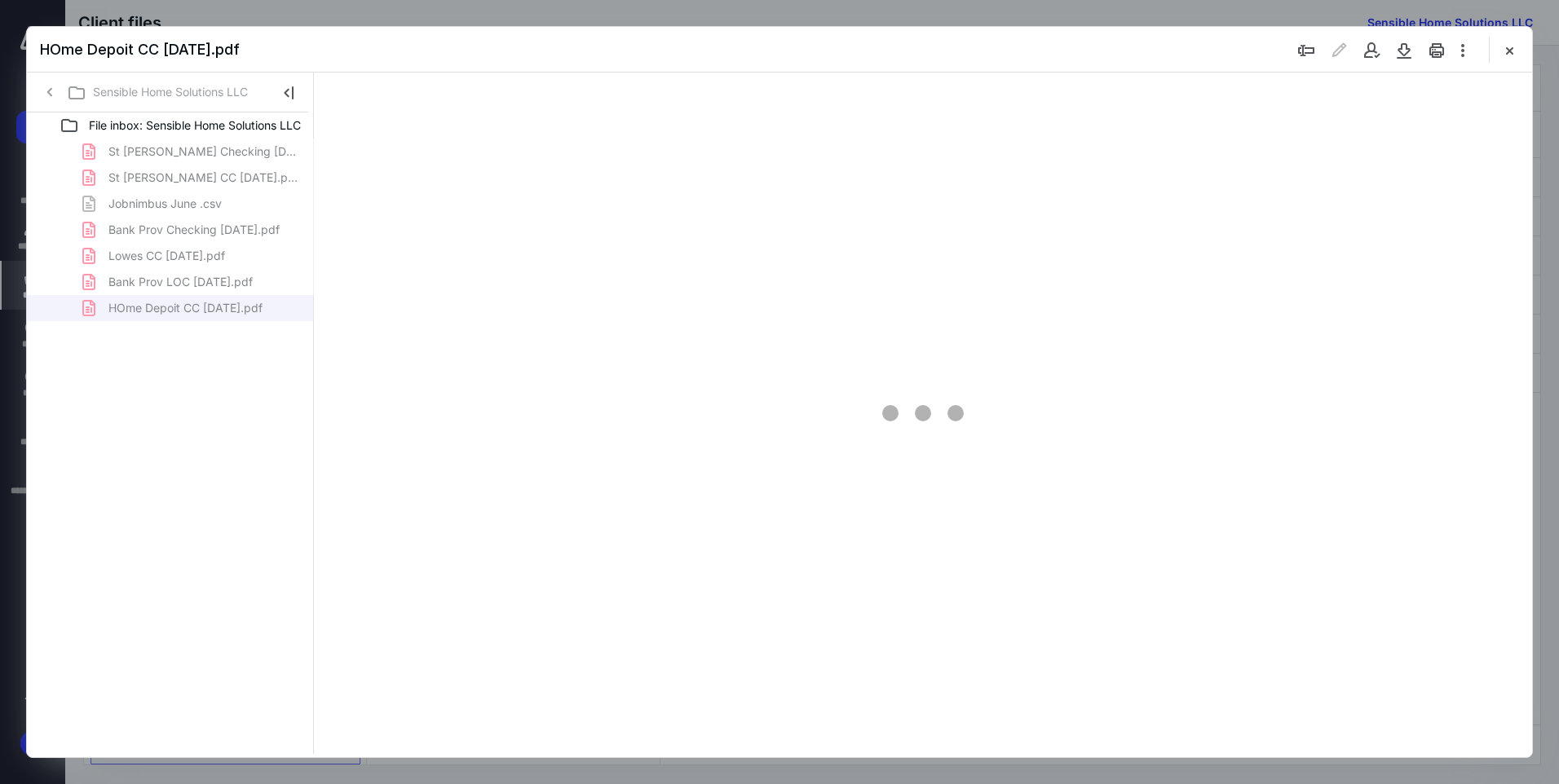 type on "95" 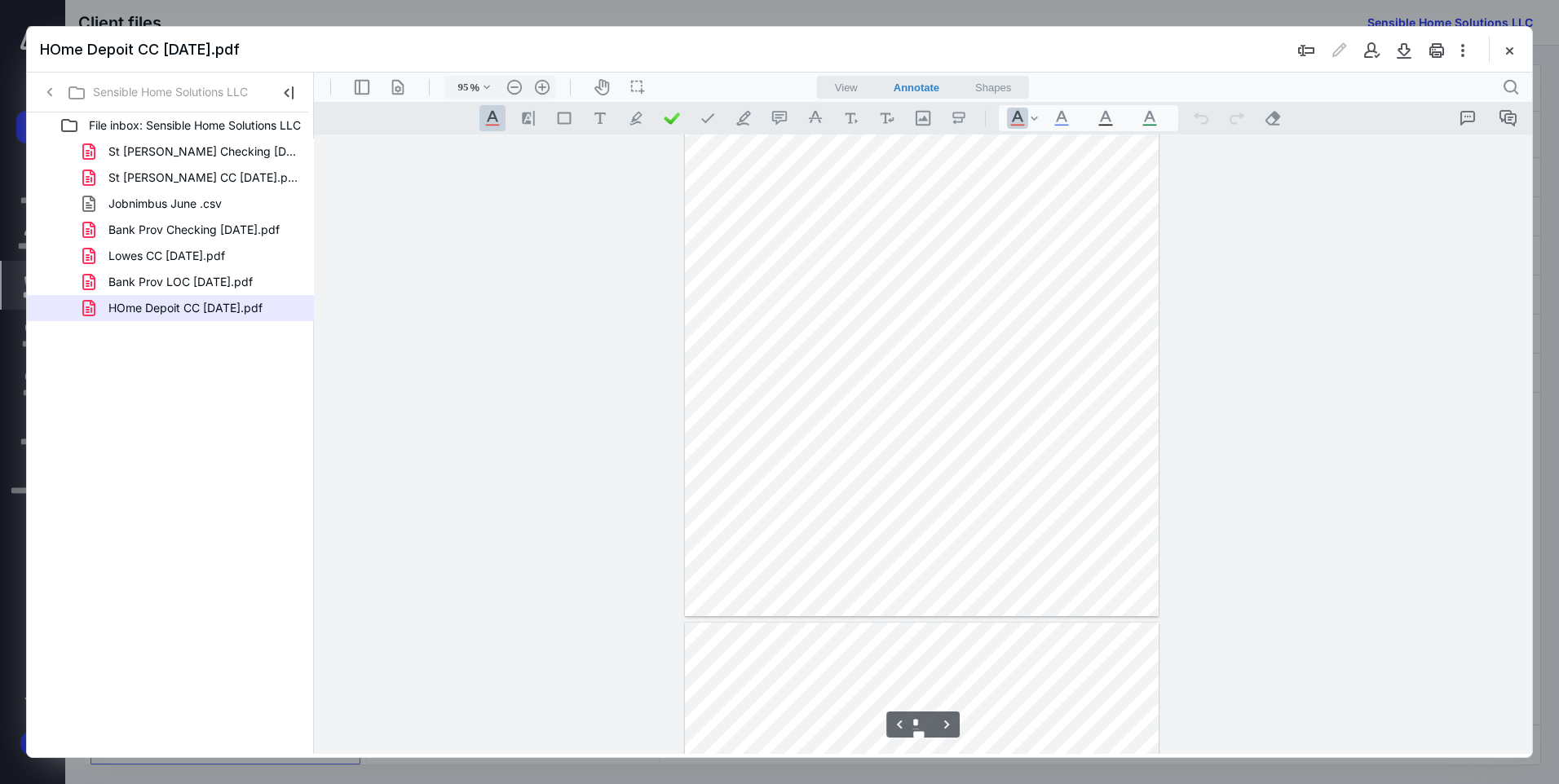 scroll, scrollTop: 1385, scrollLeft: 0, axis: vertical 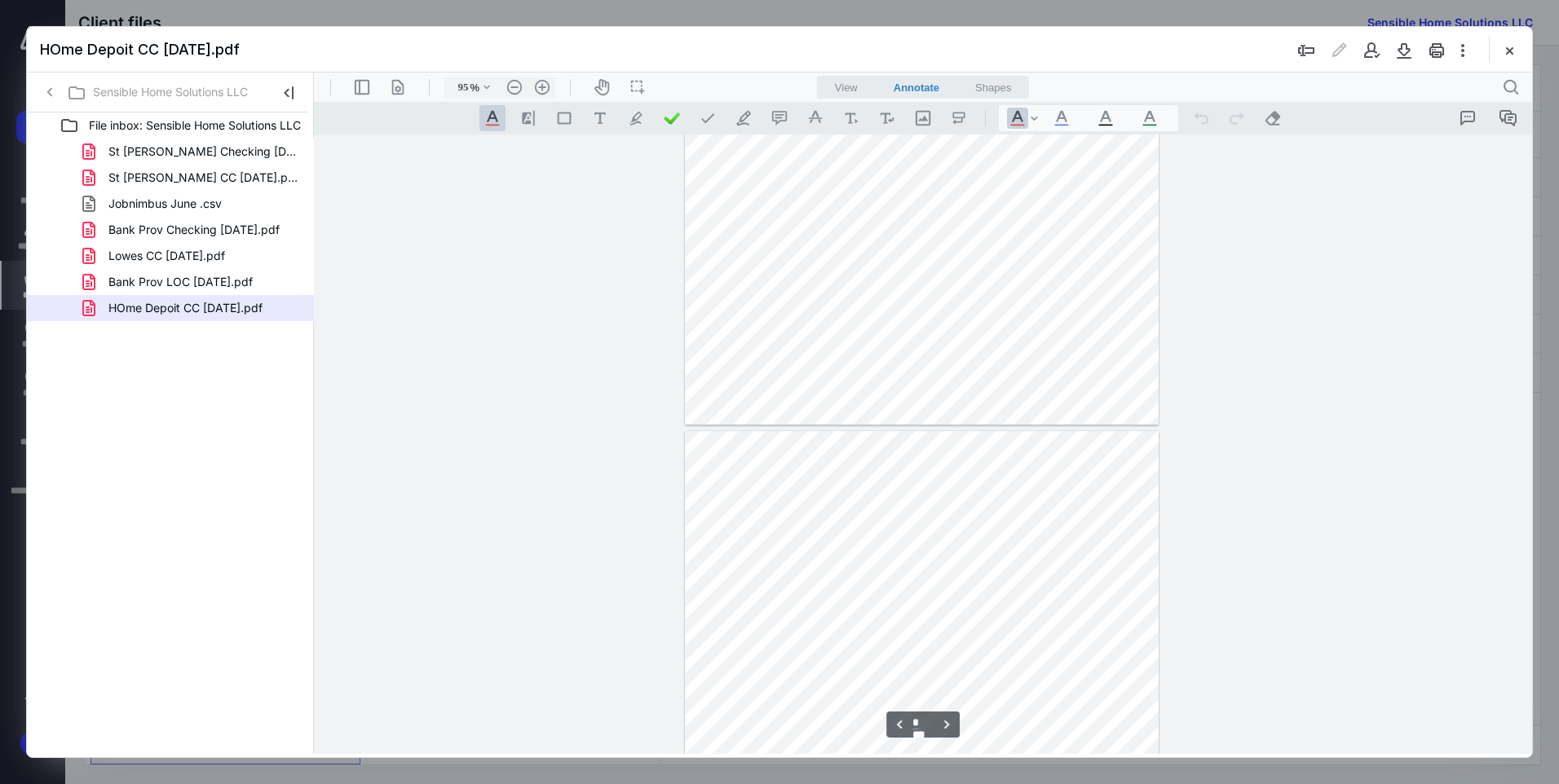 type on "*" 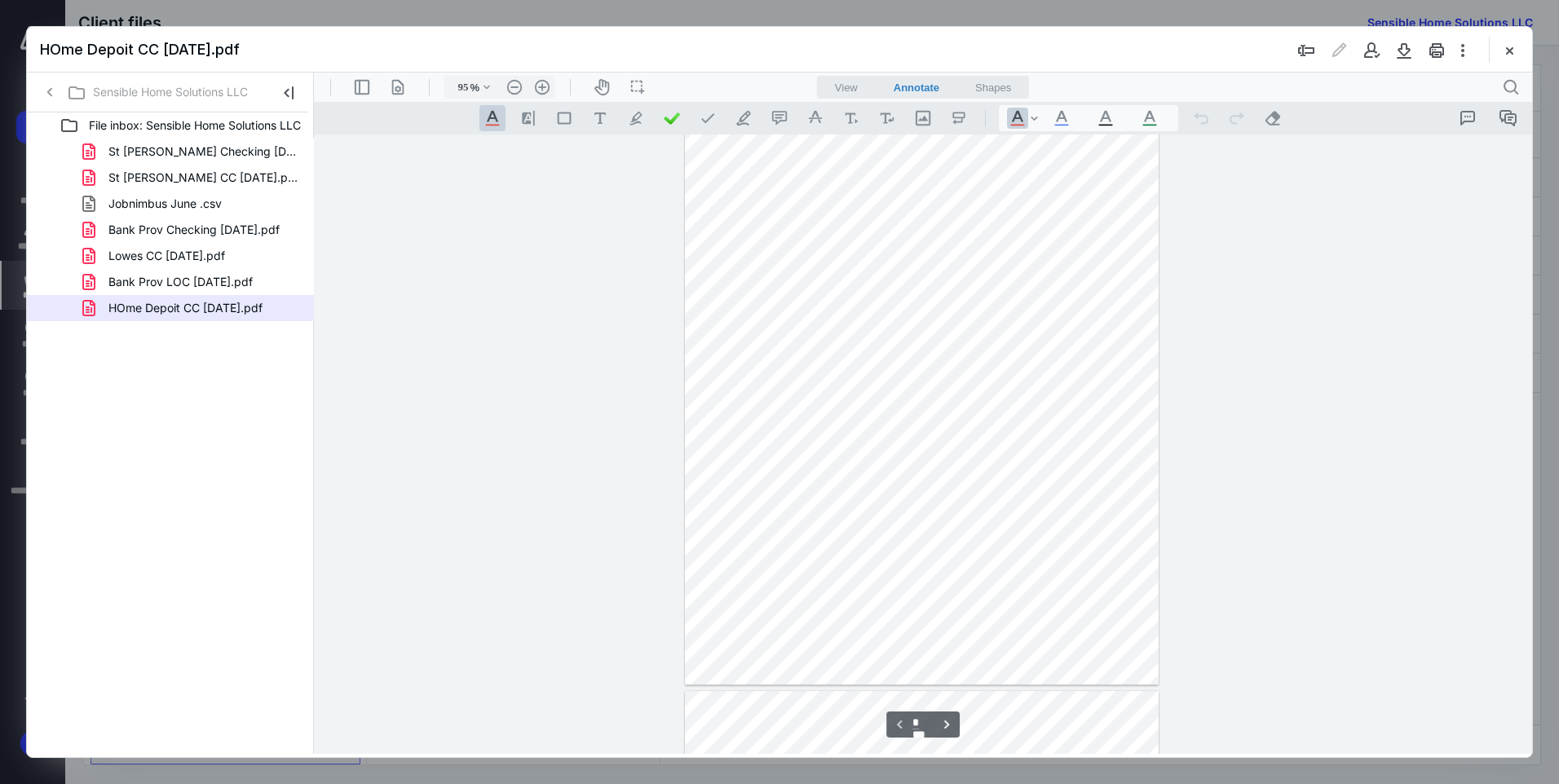 scroll, scrollTop: 0, scrollLeft: 0, axis: both 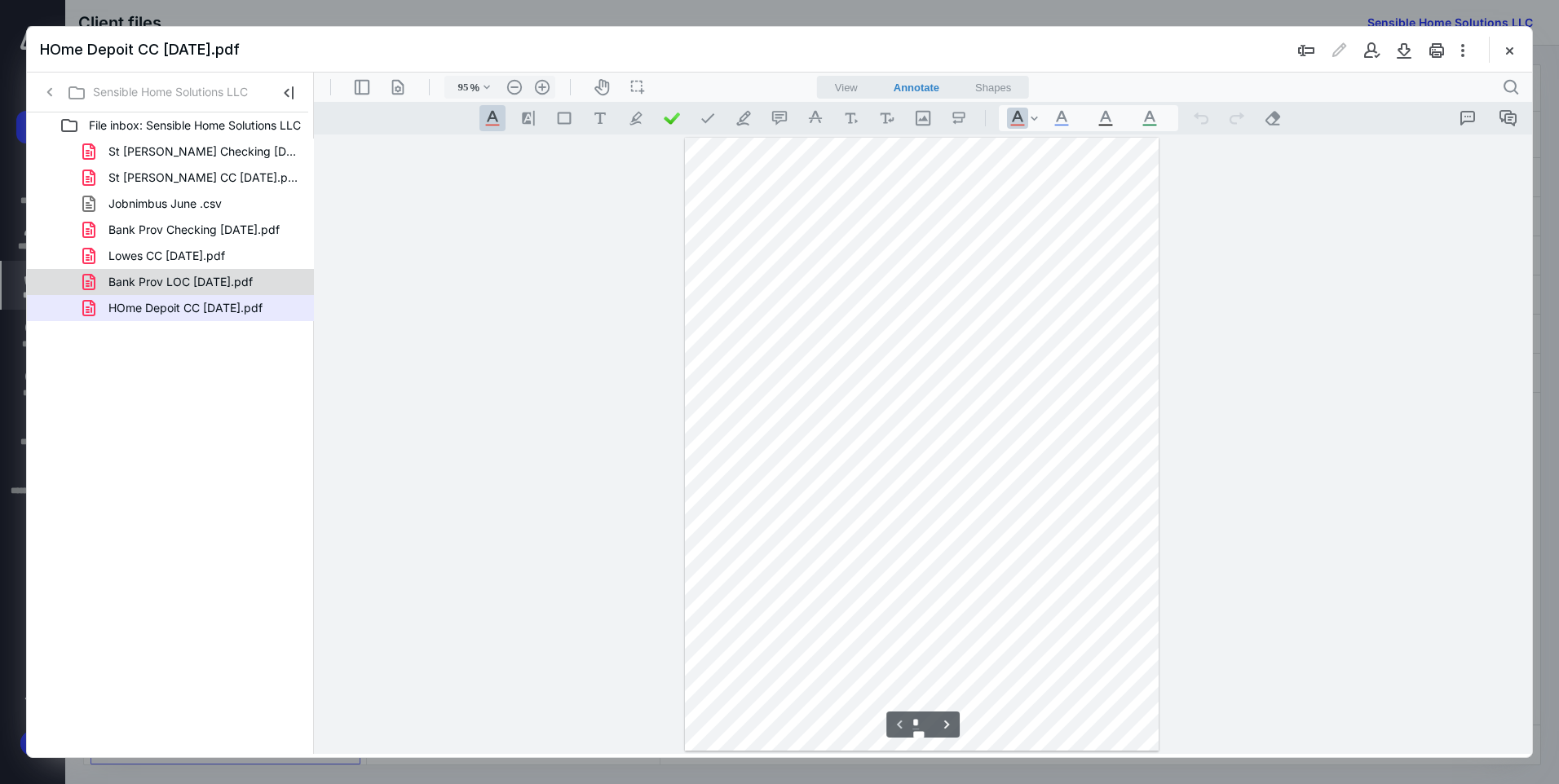 click on "Bank Prov LOC [DATE].pdf" at bounding box center (180, 282) 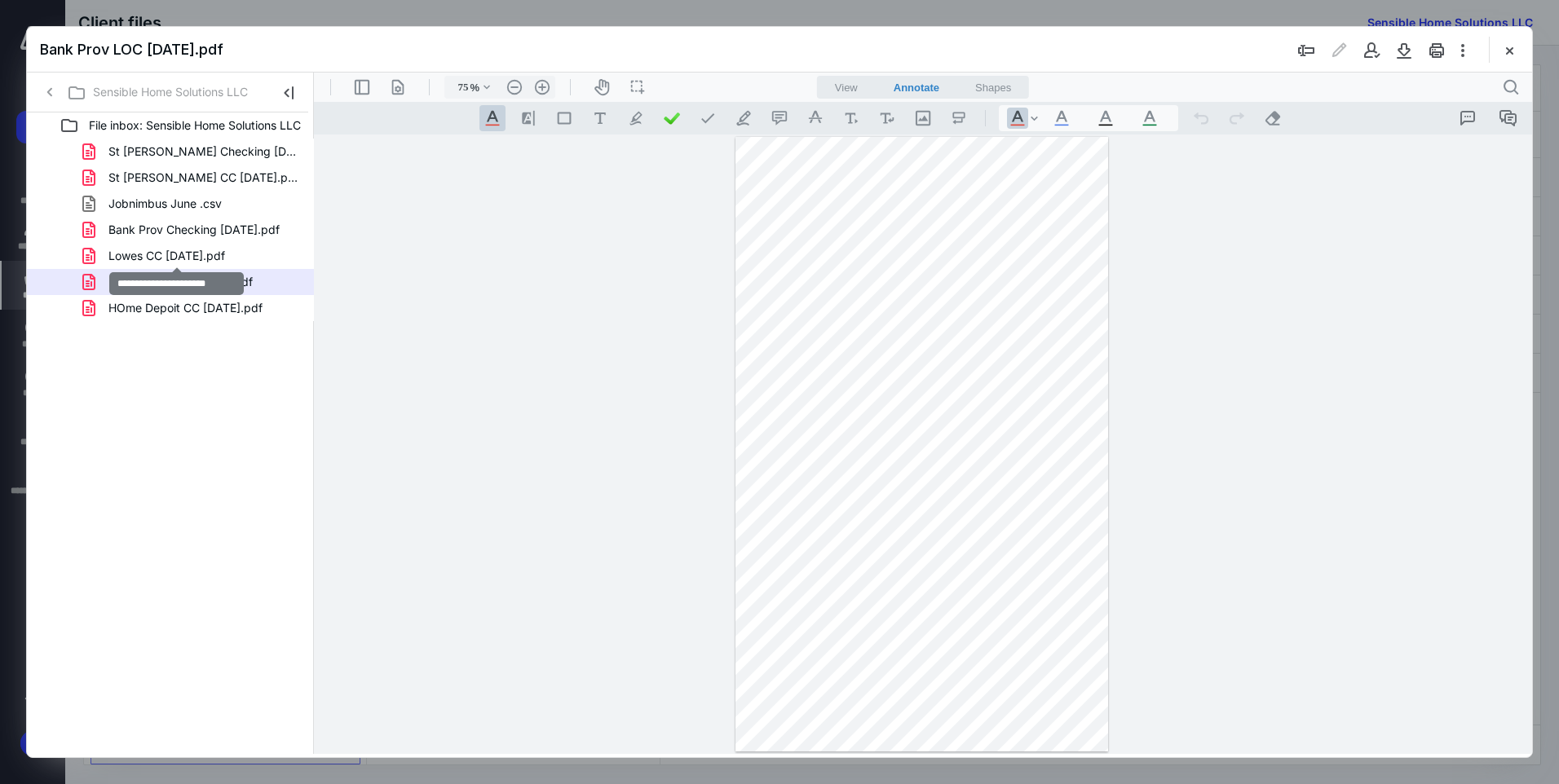 click on "Lowes CC [DATE].pdf" at bounding box center (166, 256) 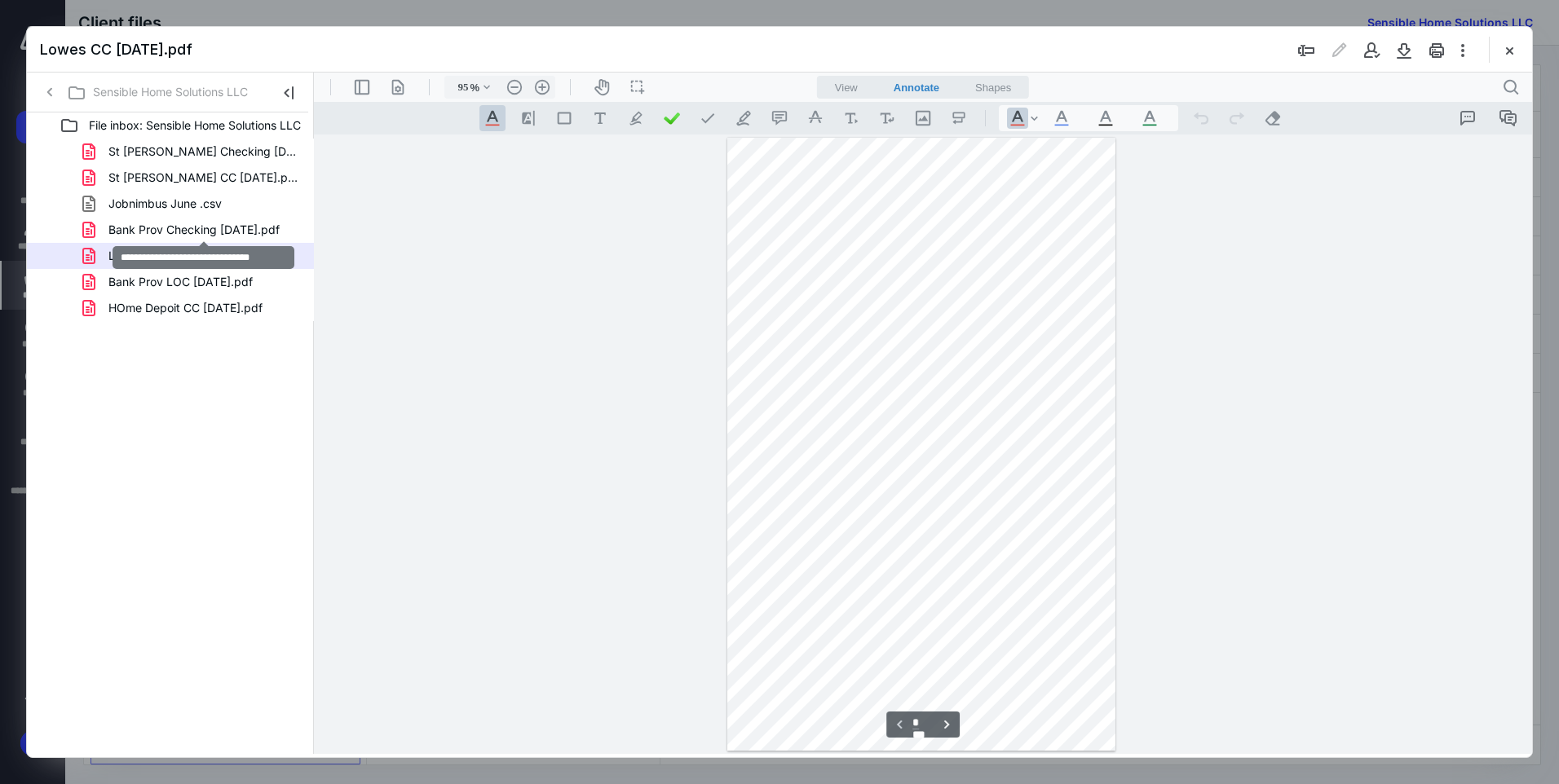 click on "Bank Prov Checking [DATE].pdf" at bounding box center [194, 230] 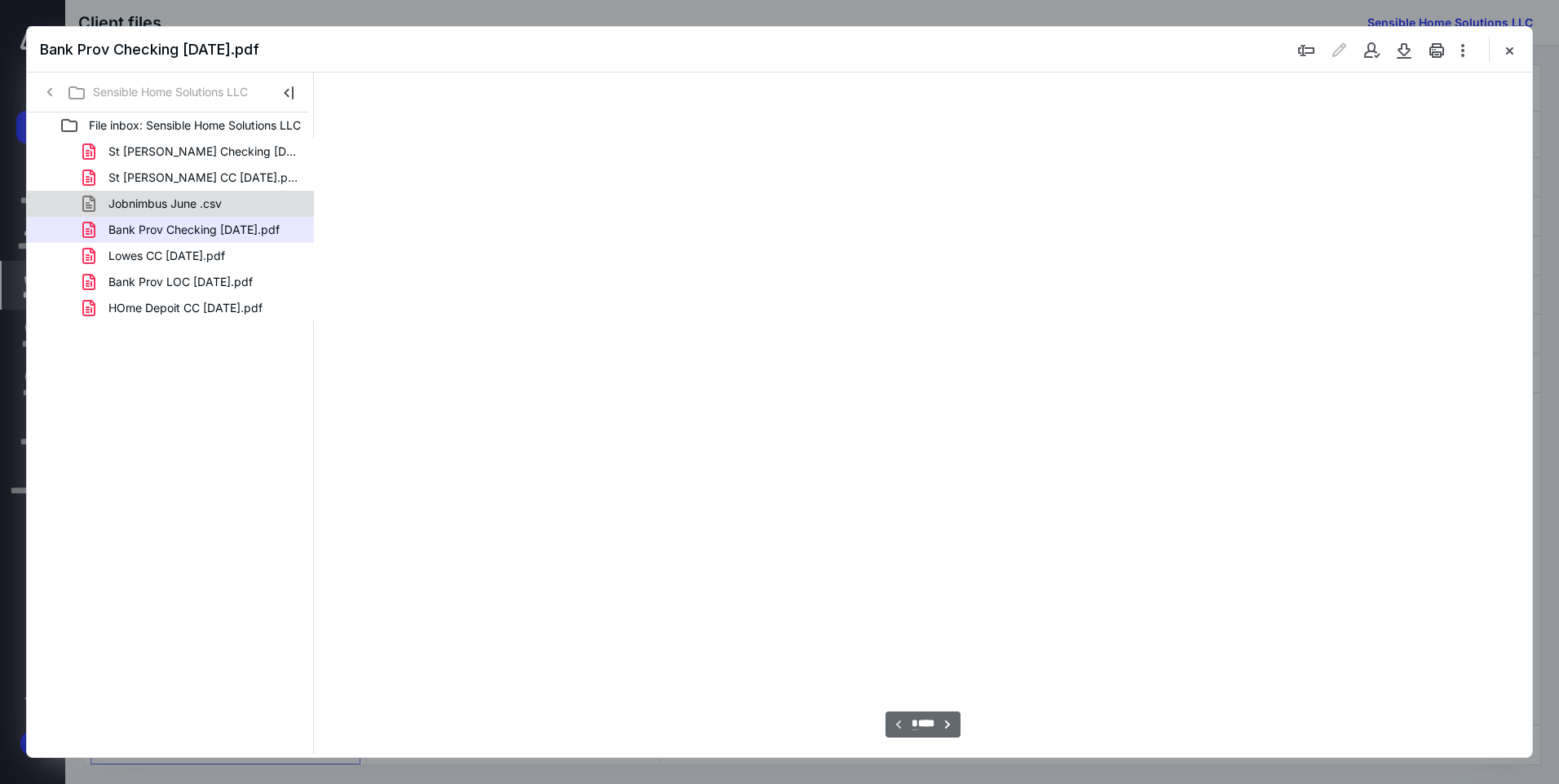 scroll, scrollTop: 65, scrollLeft: 0, axis: vertical 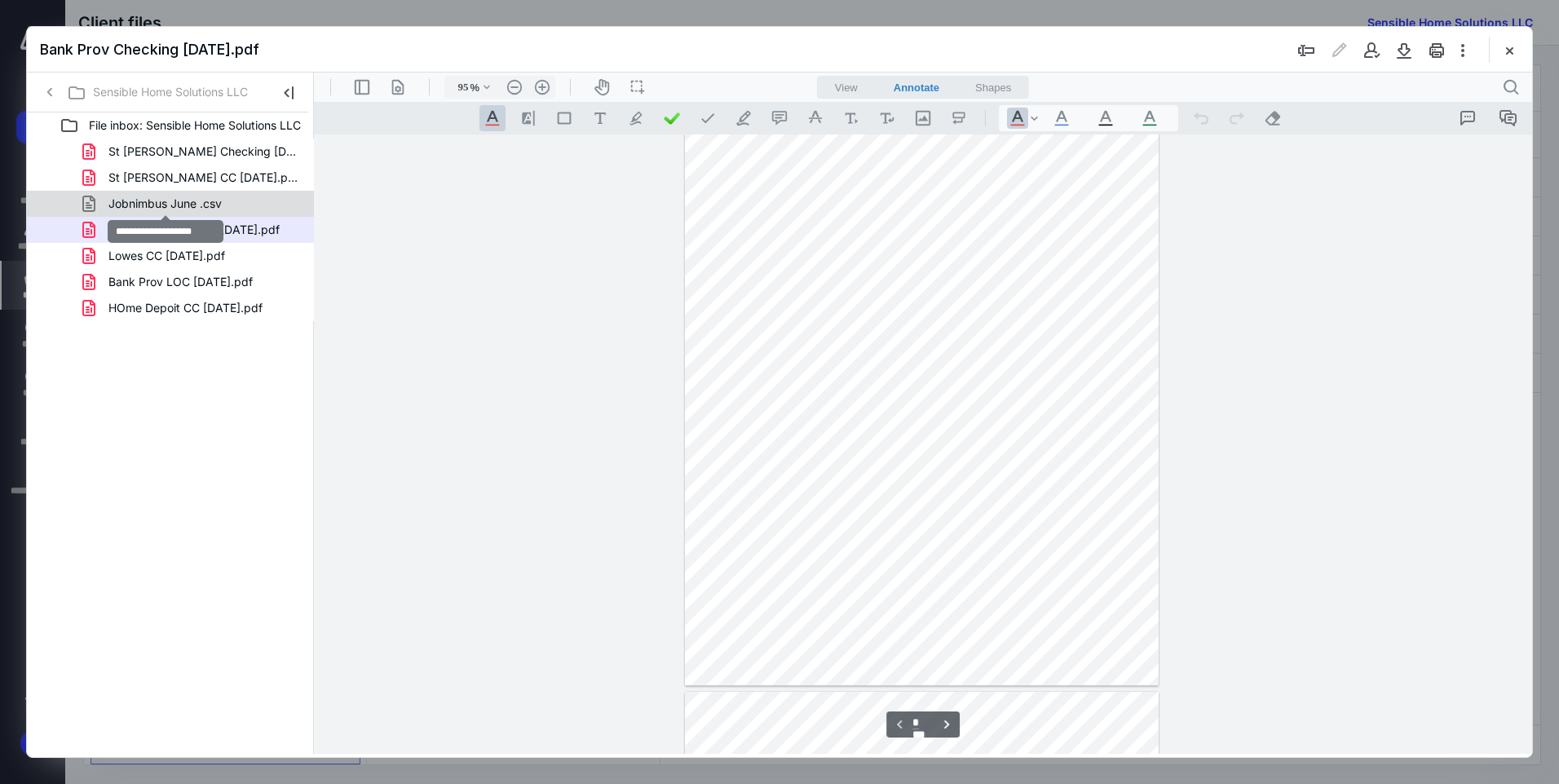 click on "Jobnimbus June .csv" at bounding box center [165, 204] 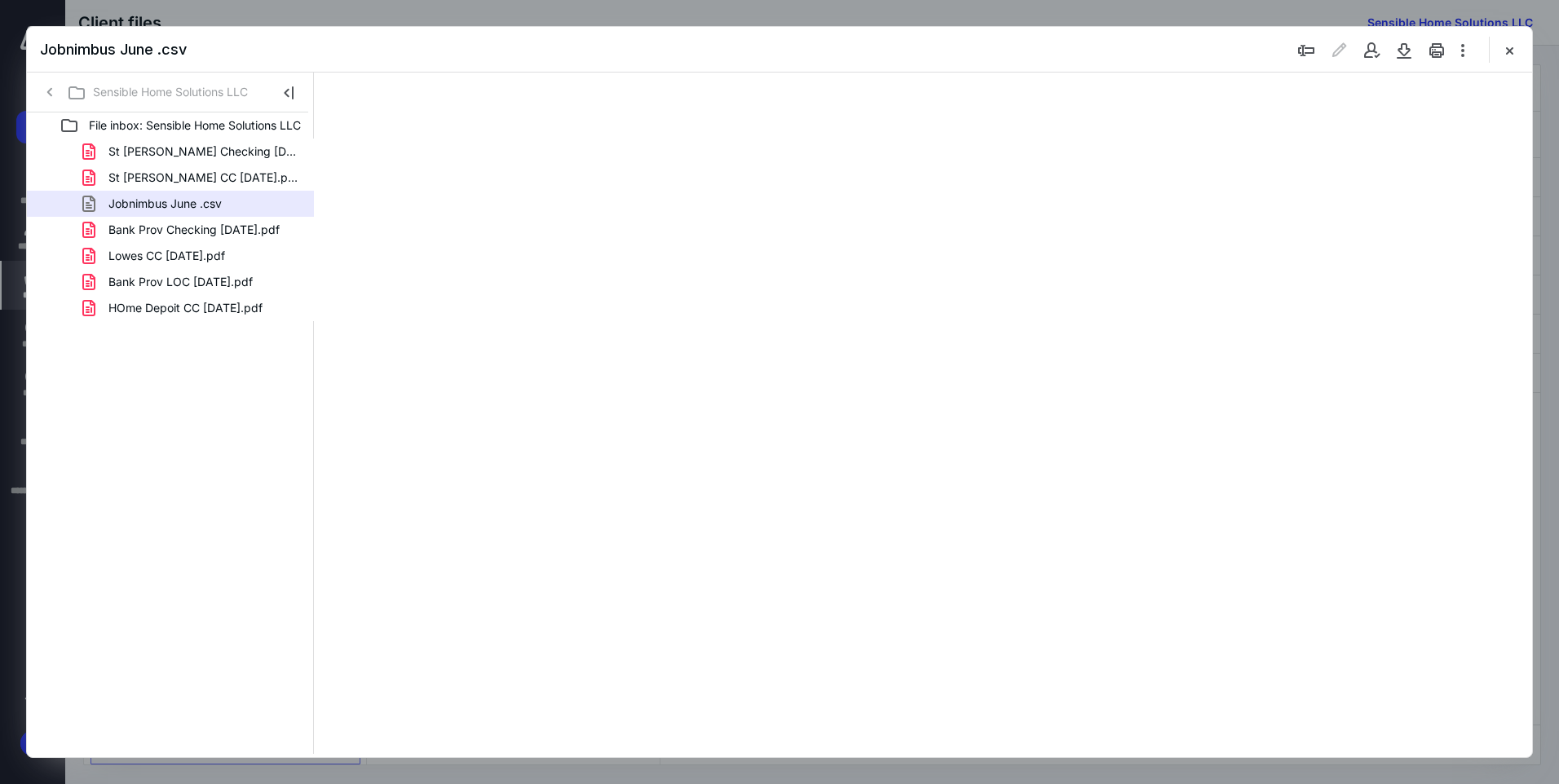 scroll, scrollTop: 0, scrollLeft: 0, axis: both 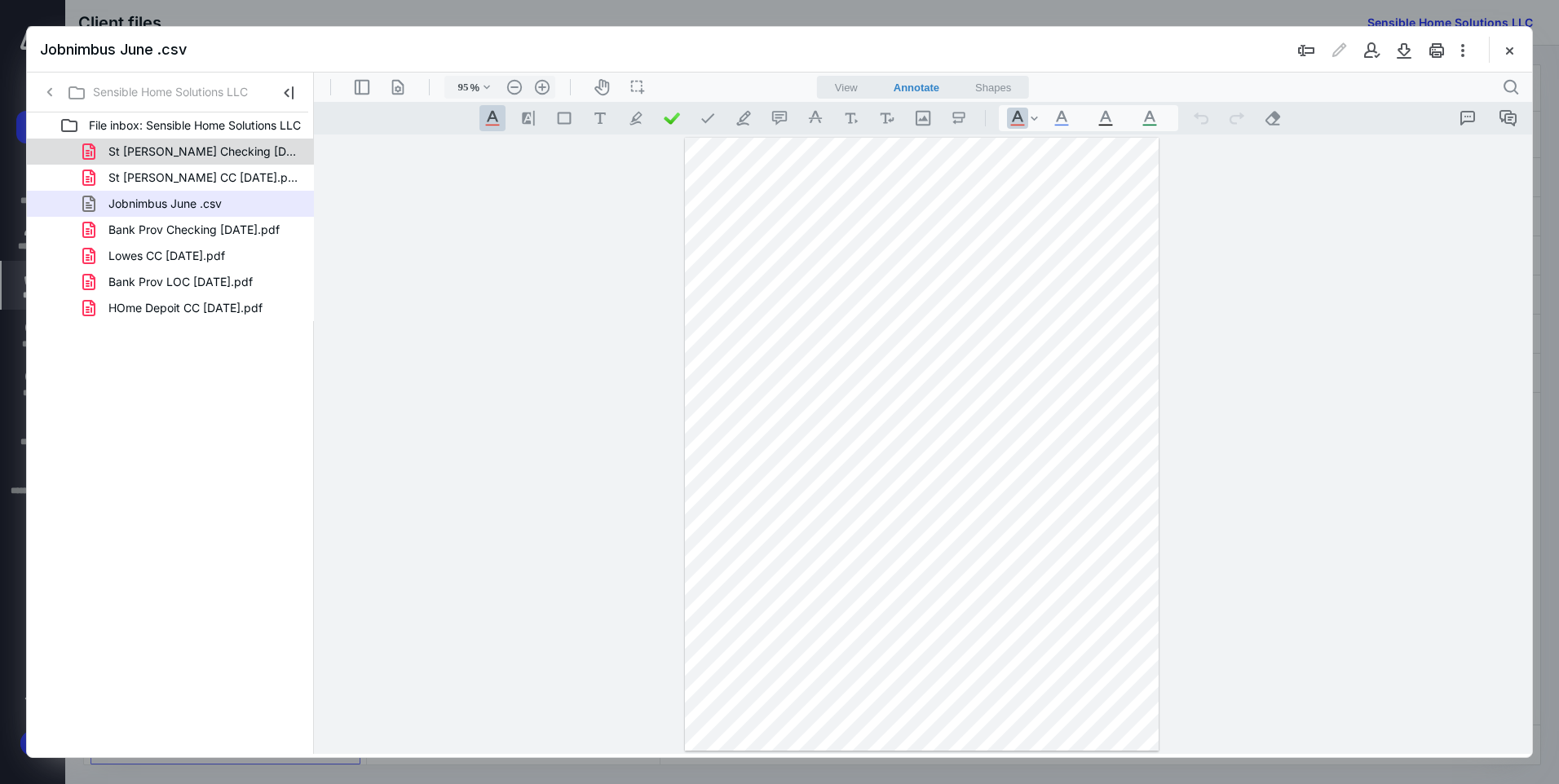 click on "St [PERSON_NAME] Checking [DATE].pdf" at bounding box center [203, 152] 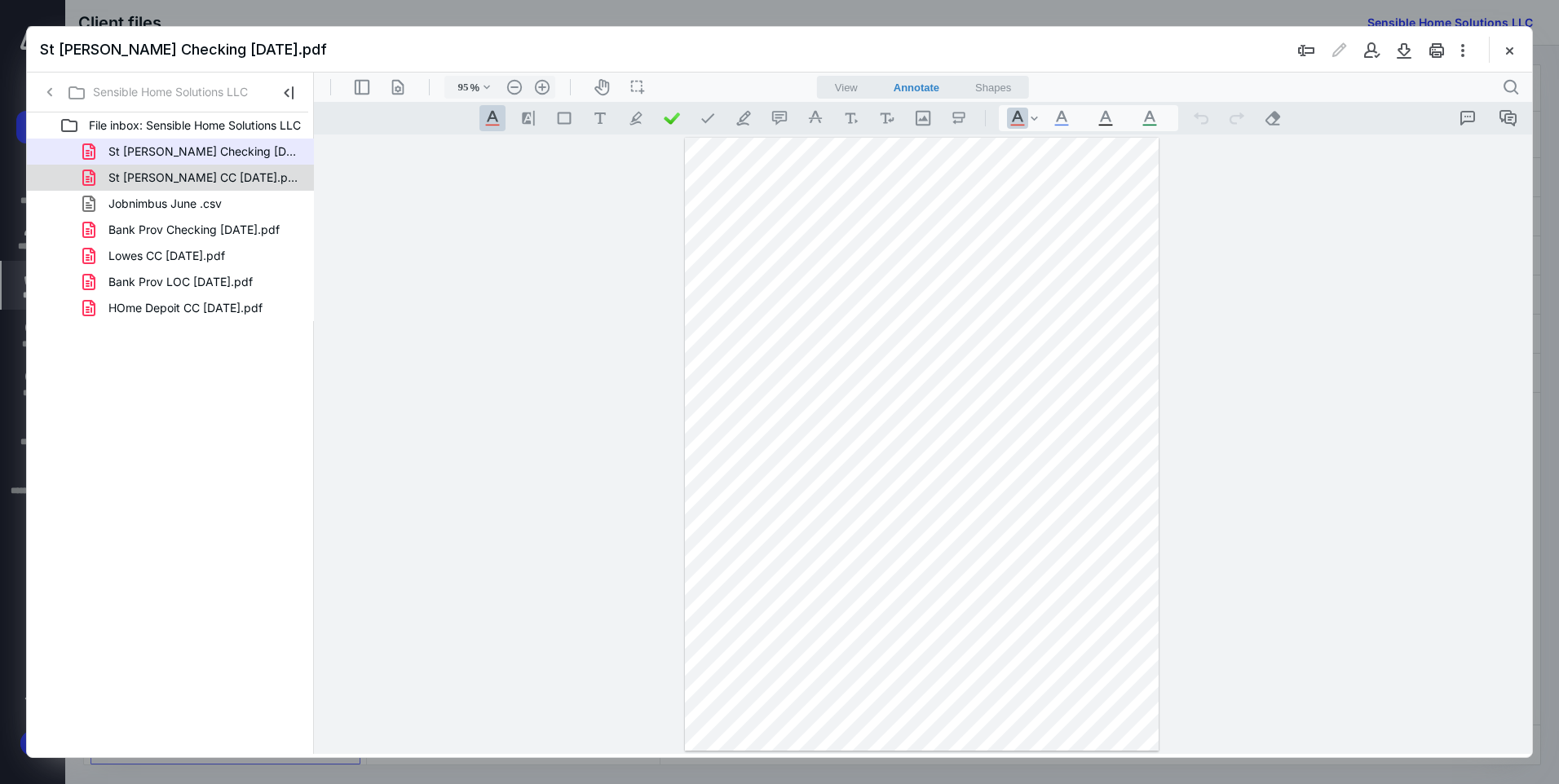 click on "St [PERSON_NAME] CC [DATE].pdf" at bounding box center [203, 178] 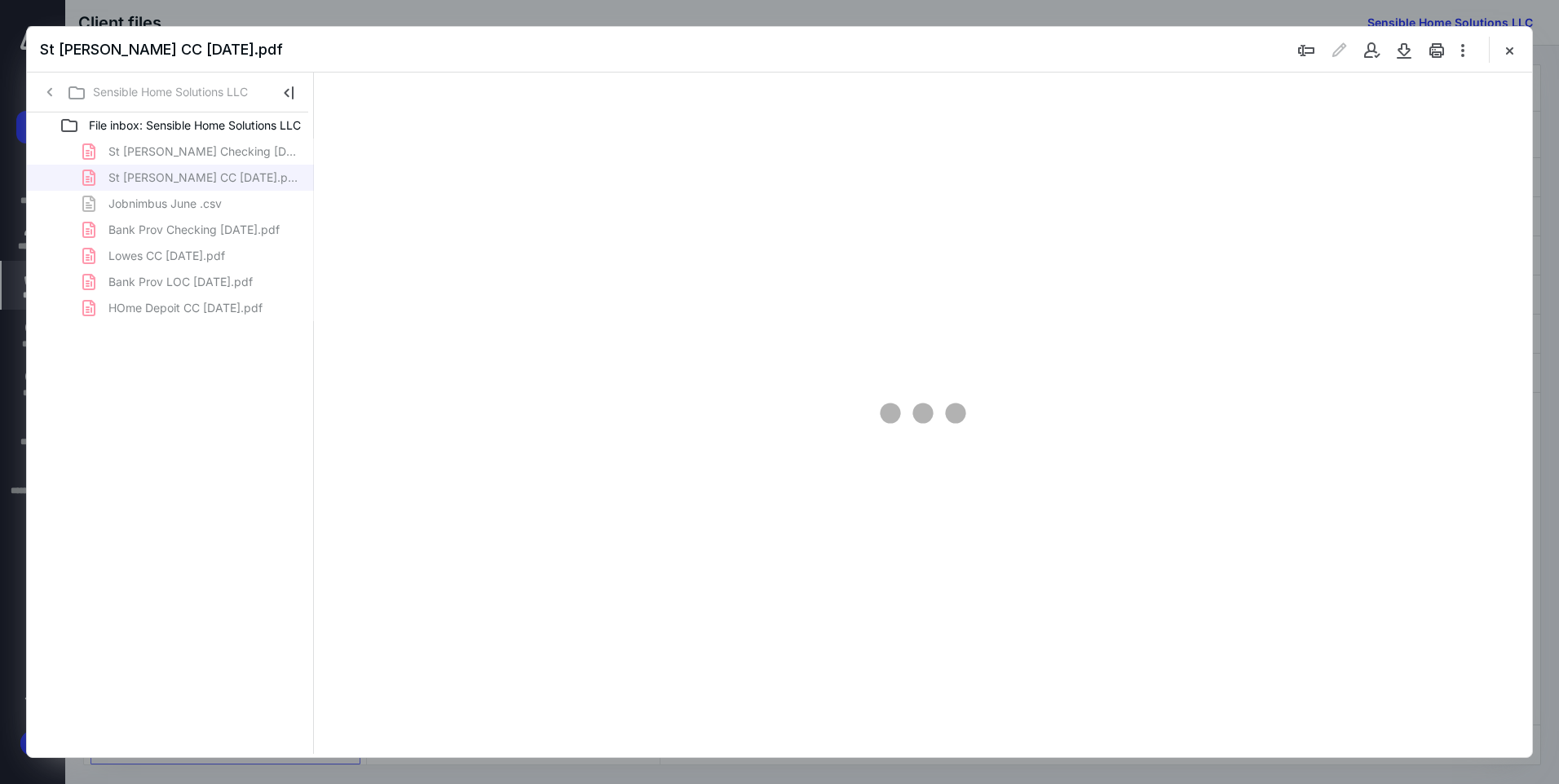 scroll, scrollTop: 65, scrollLeft: 0, axis: vertical 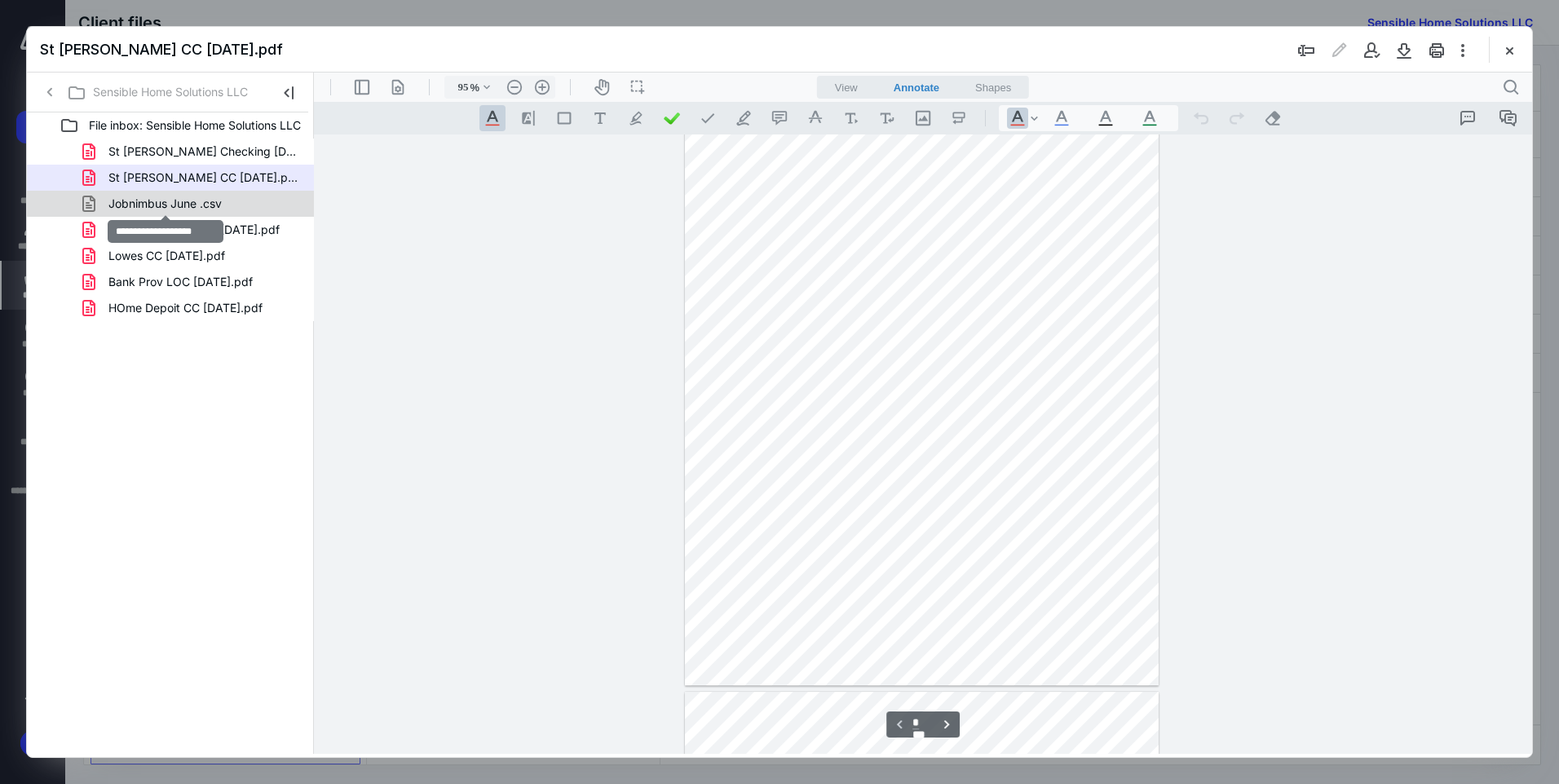 click on "Jobnimbus June .csv" at bounding box center [165, 204] 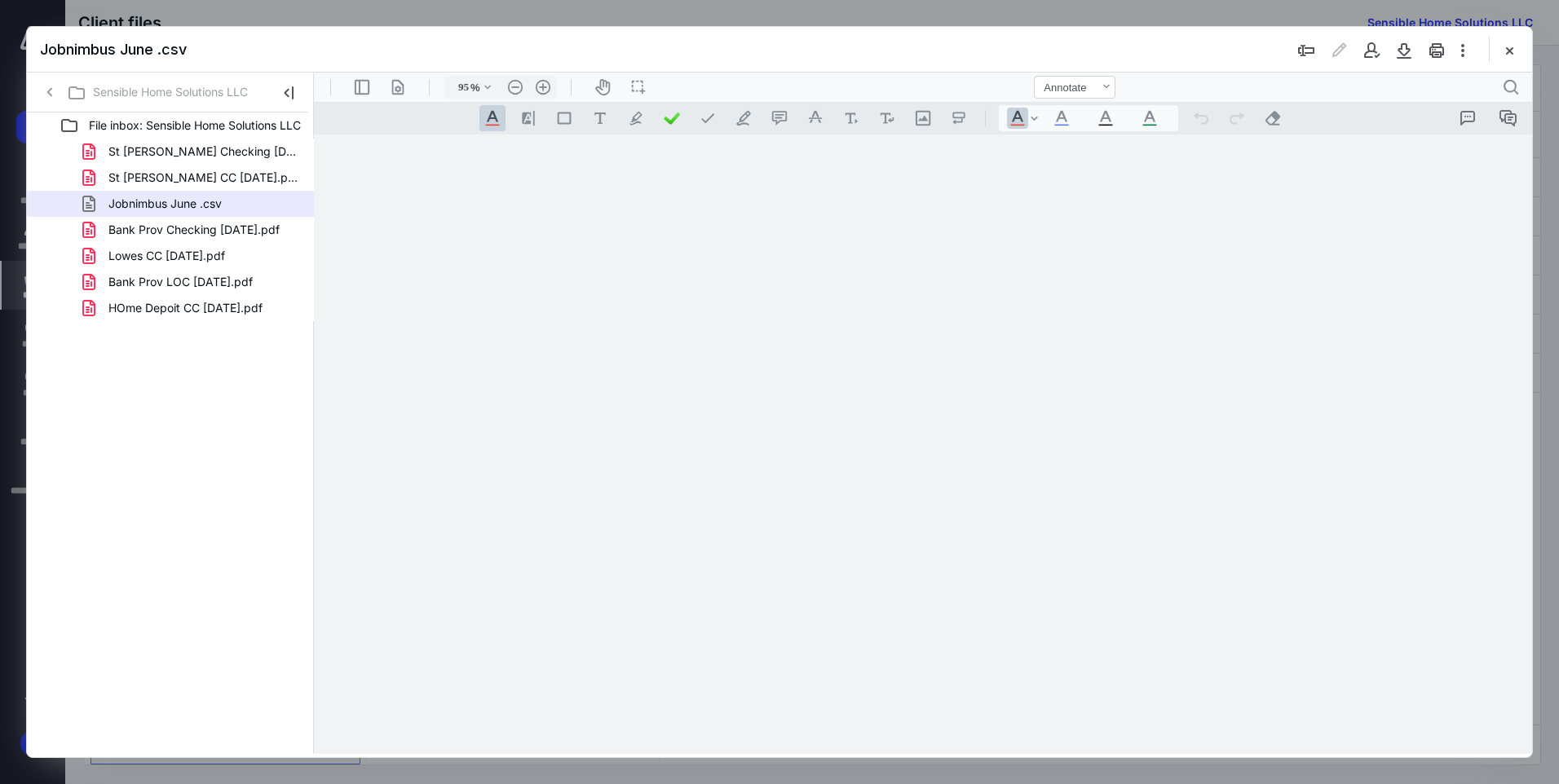 scroll, scrollTop: 0, scrollLeft: 0, axis: both 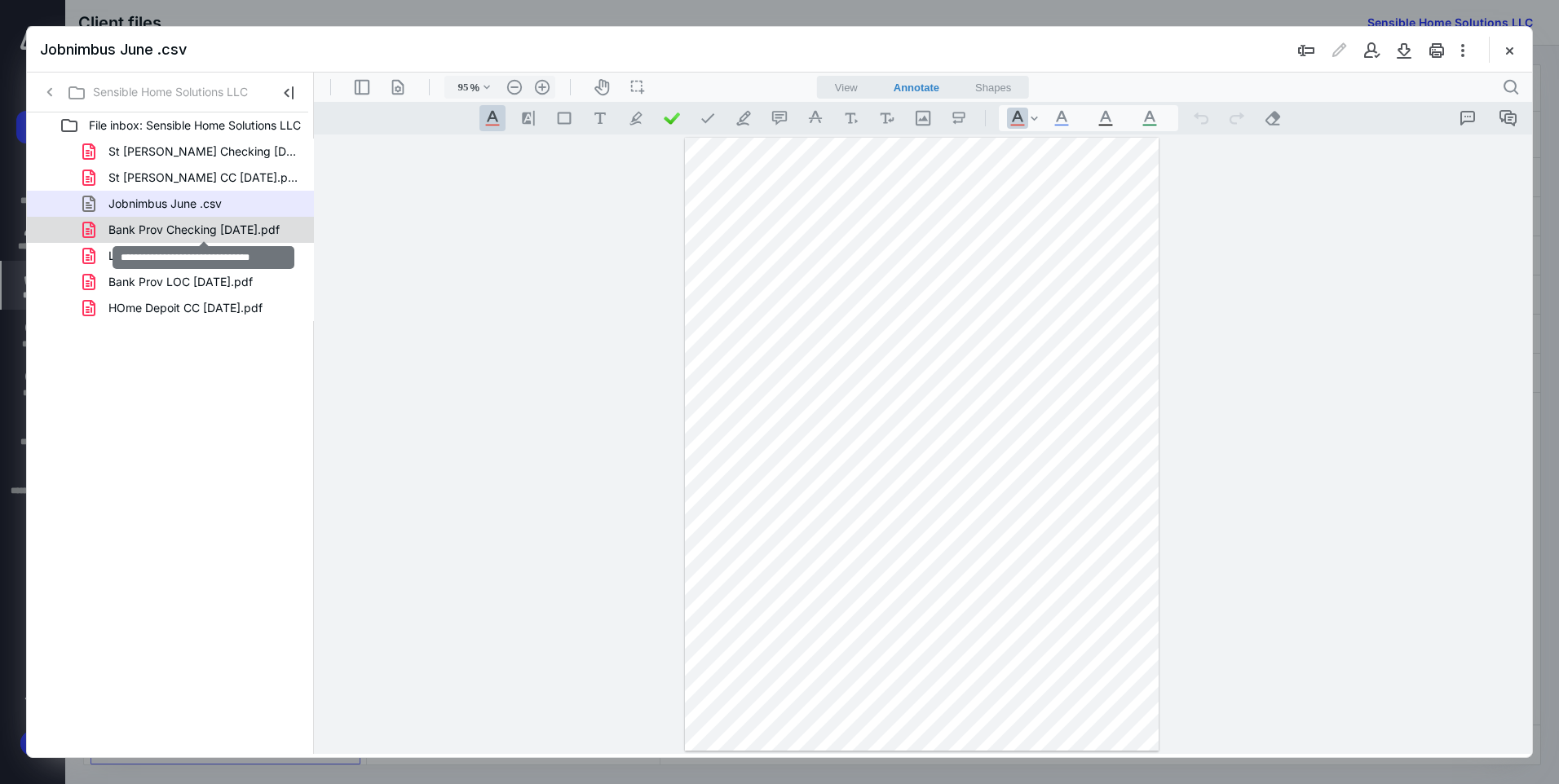 click on "Bank Prov Checking [DATE].pdf" at bounding box center (194, 230) 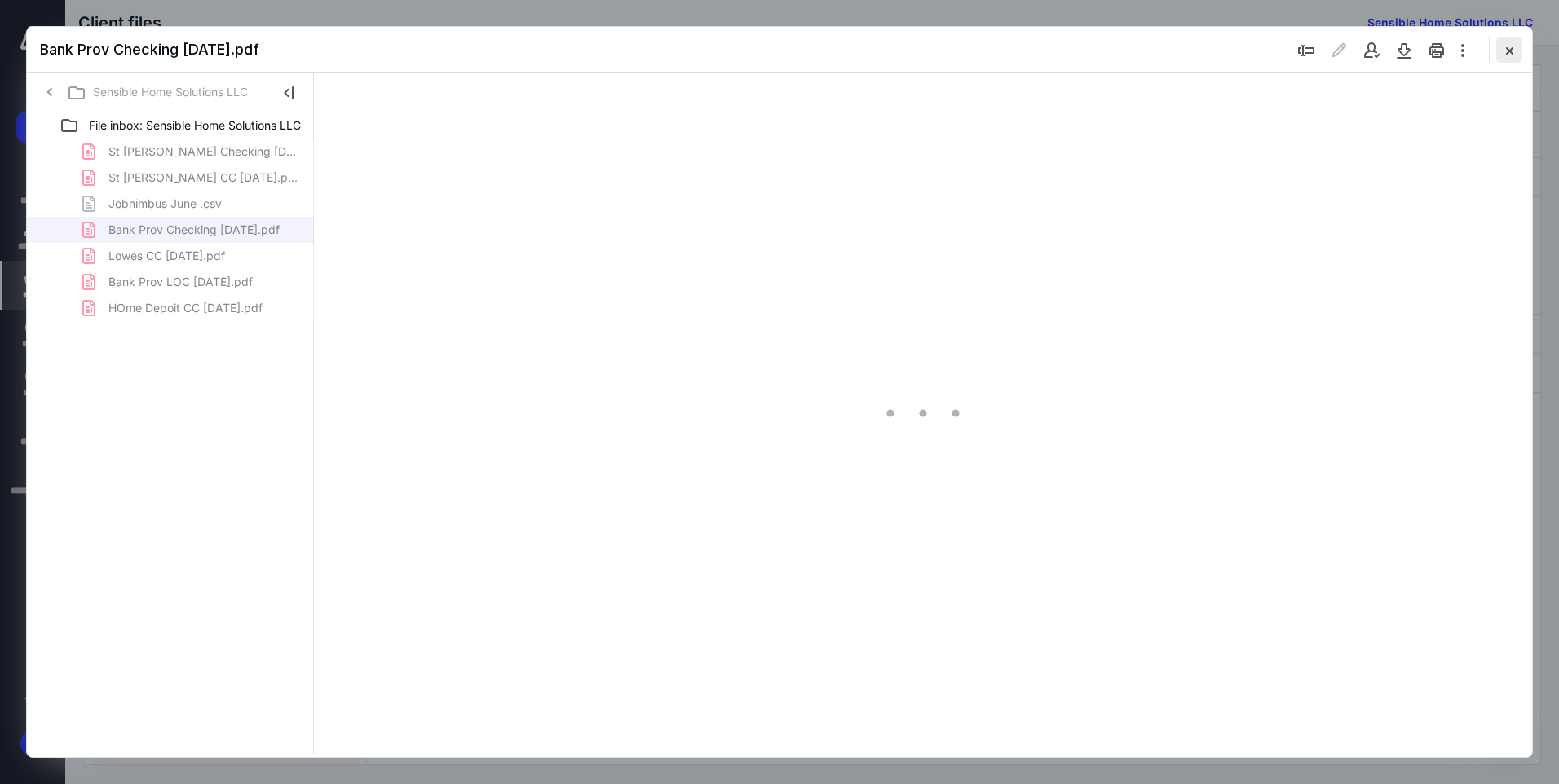 type on "95" 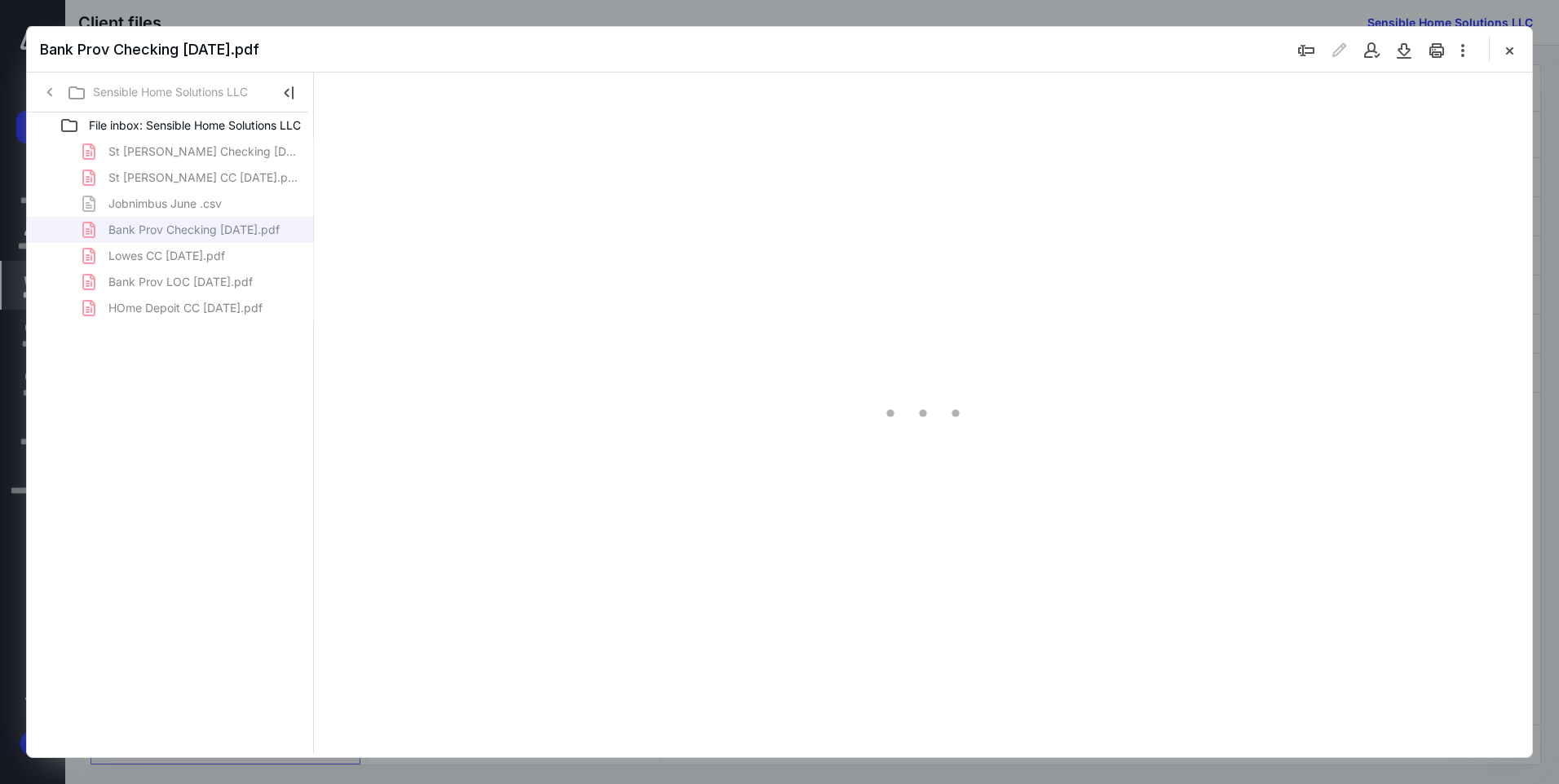 click at bounding box center [1509, 50] 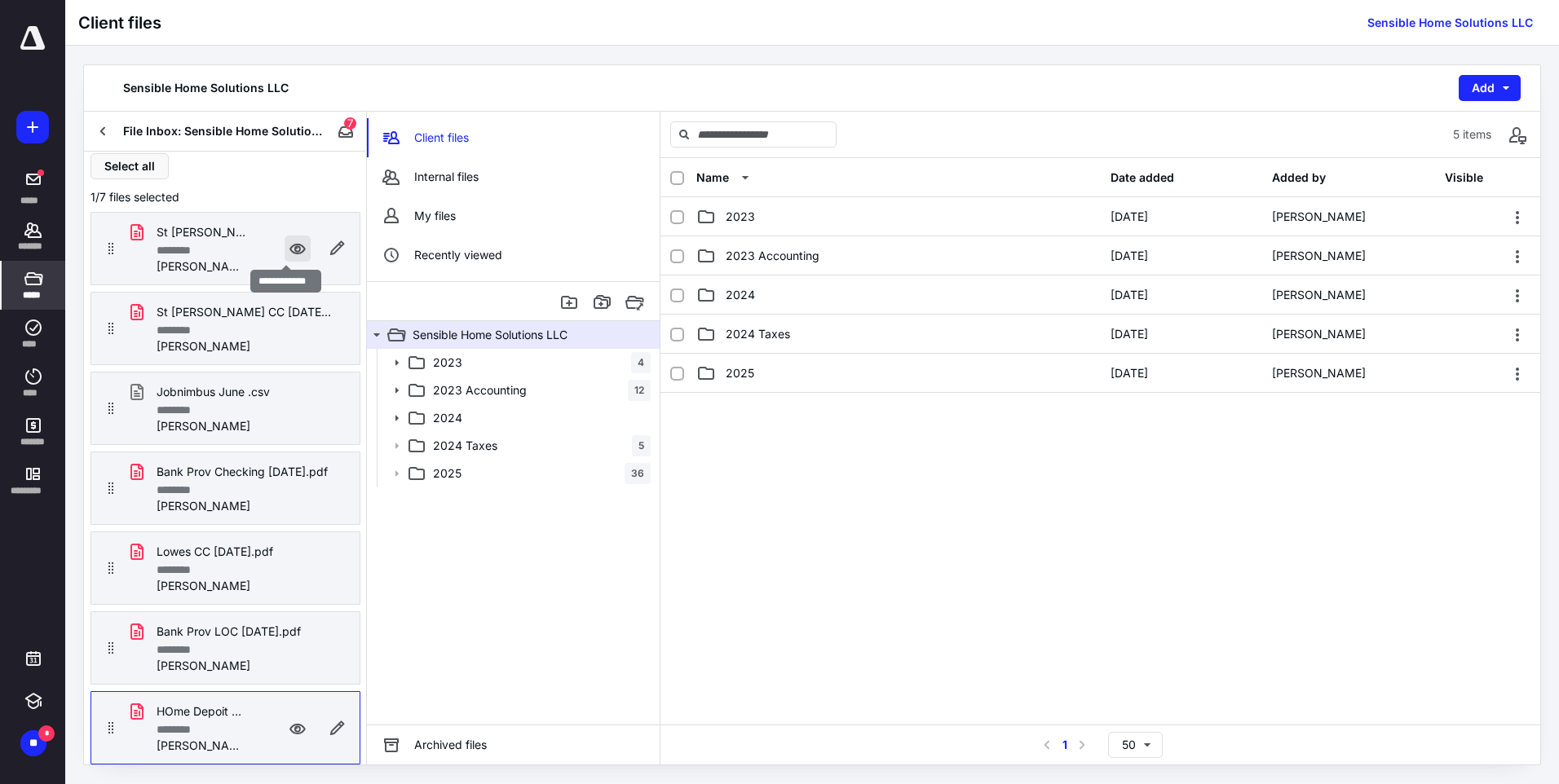 click at bounding box center (298, 249) 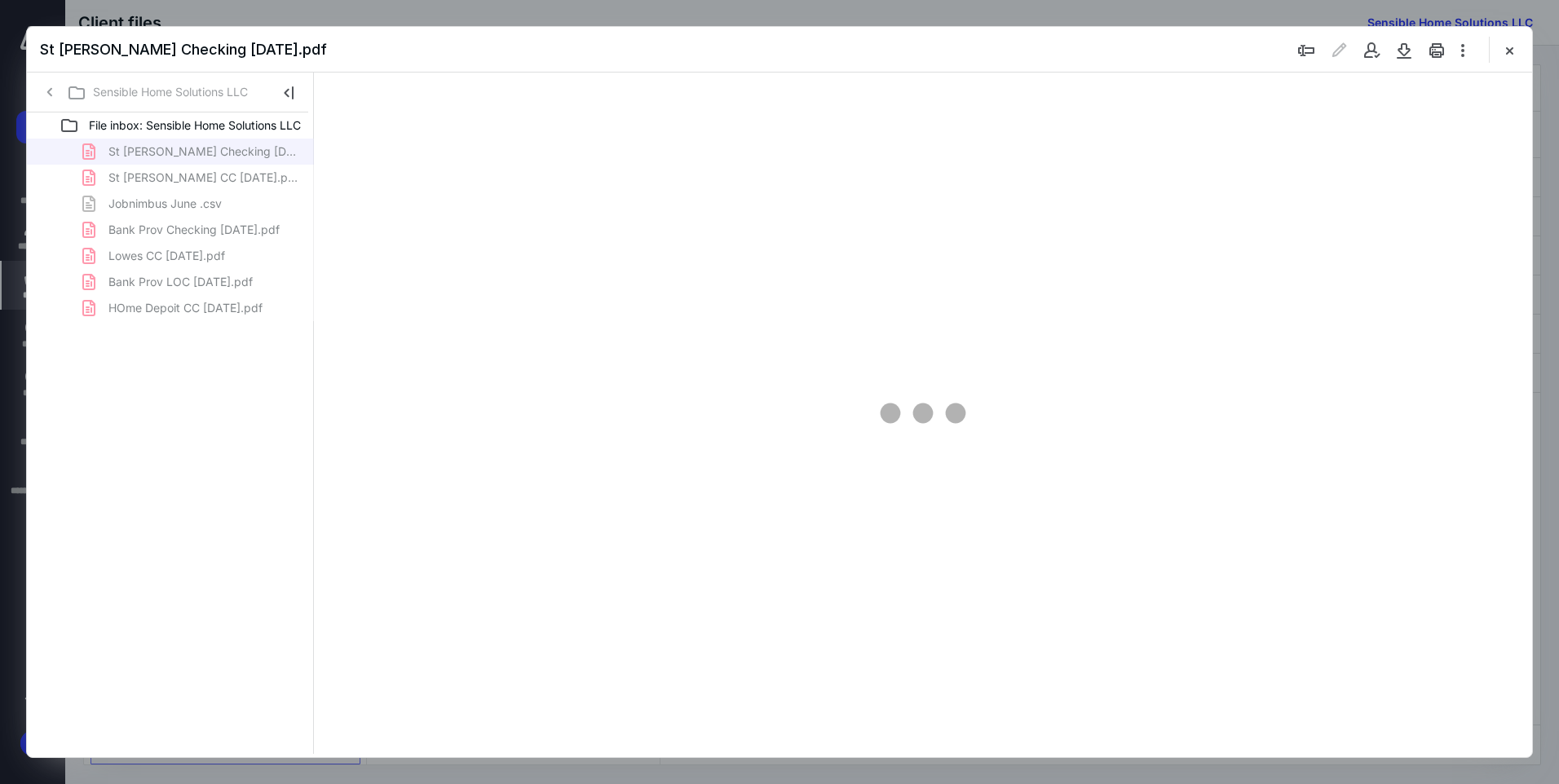 scroll, scrollTop: 0, scrollLeft: 0, axis: both 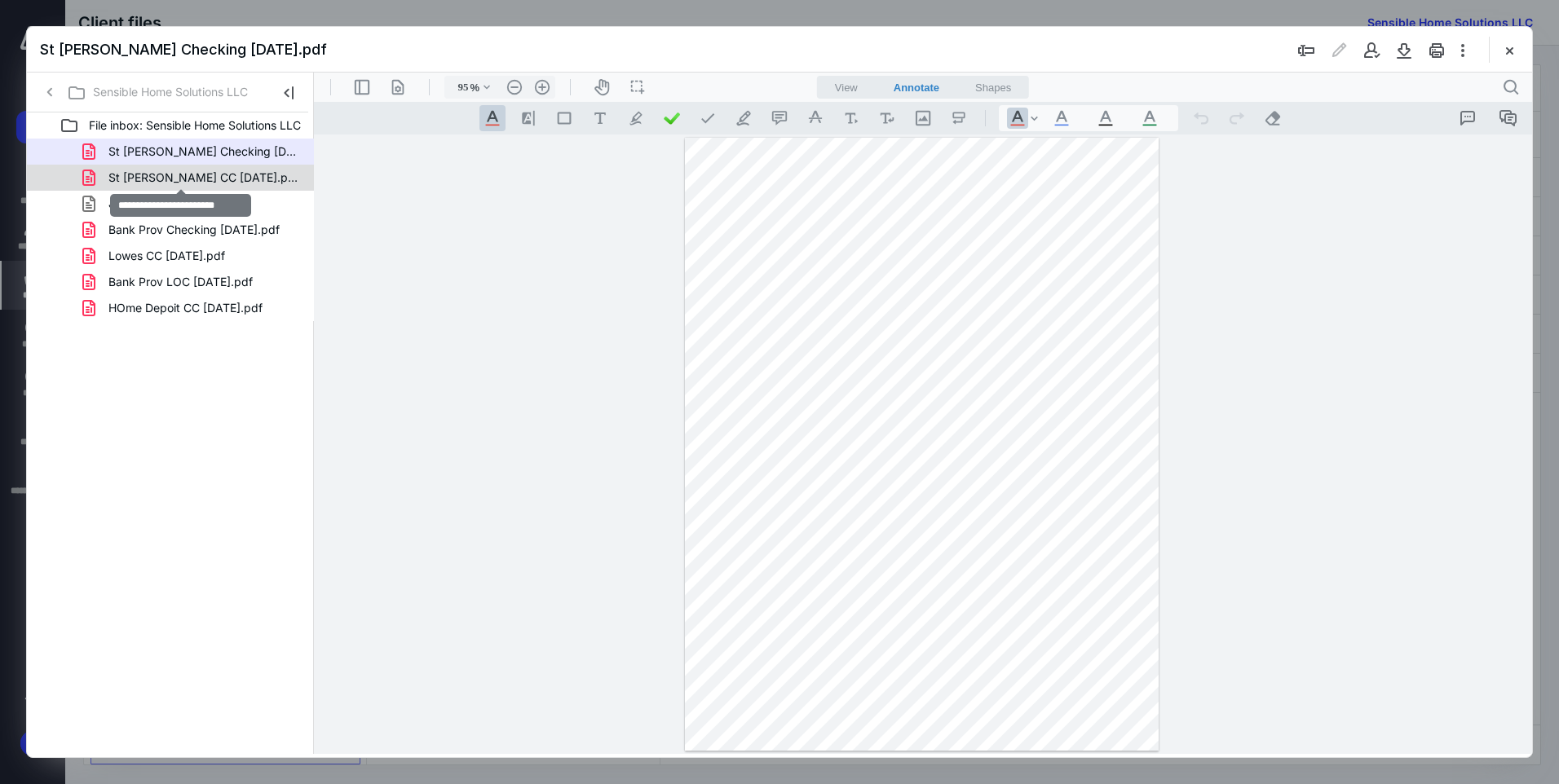 click on "St [PERSON_NAME] CC [DATE].pdf" at bounding box center [203, 178] 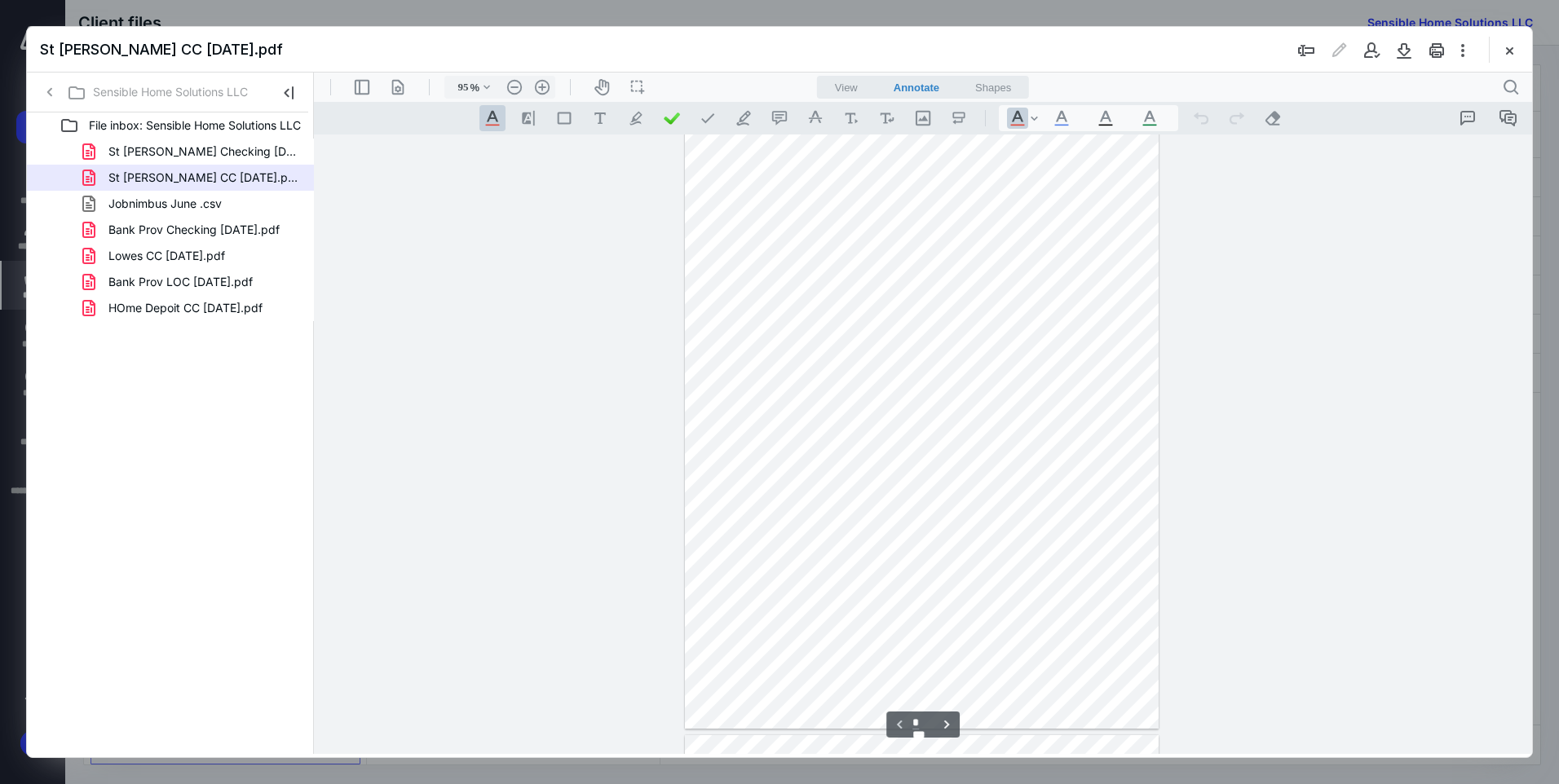 scroll, scrollTop: 0, scrollLeft: 0, axis: both 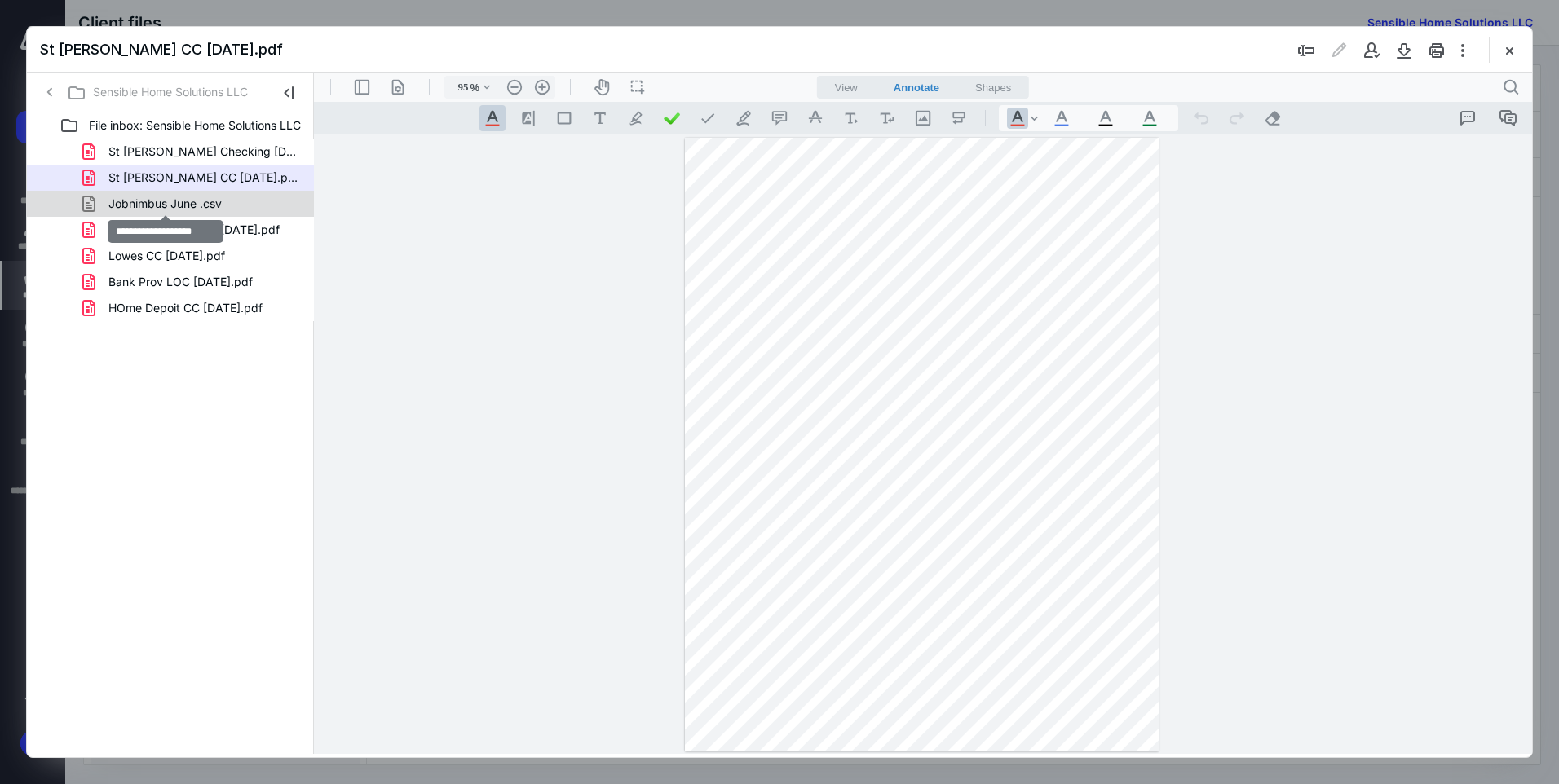 click on "Jobnimbus June .csv" at bounding box center (165, 204) 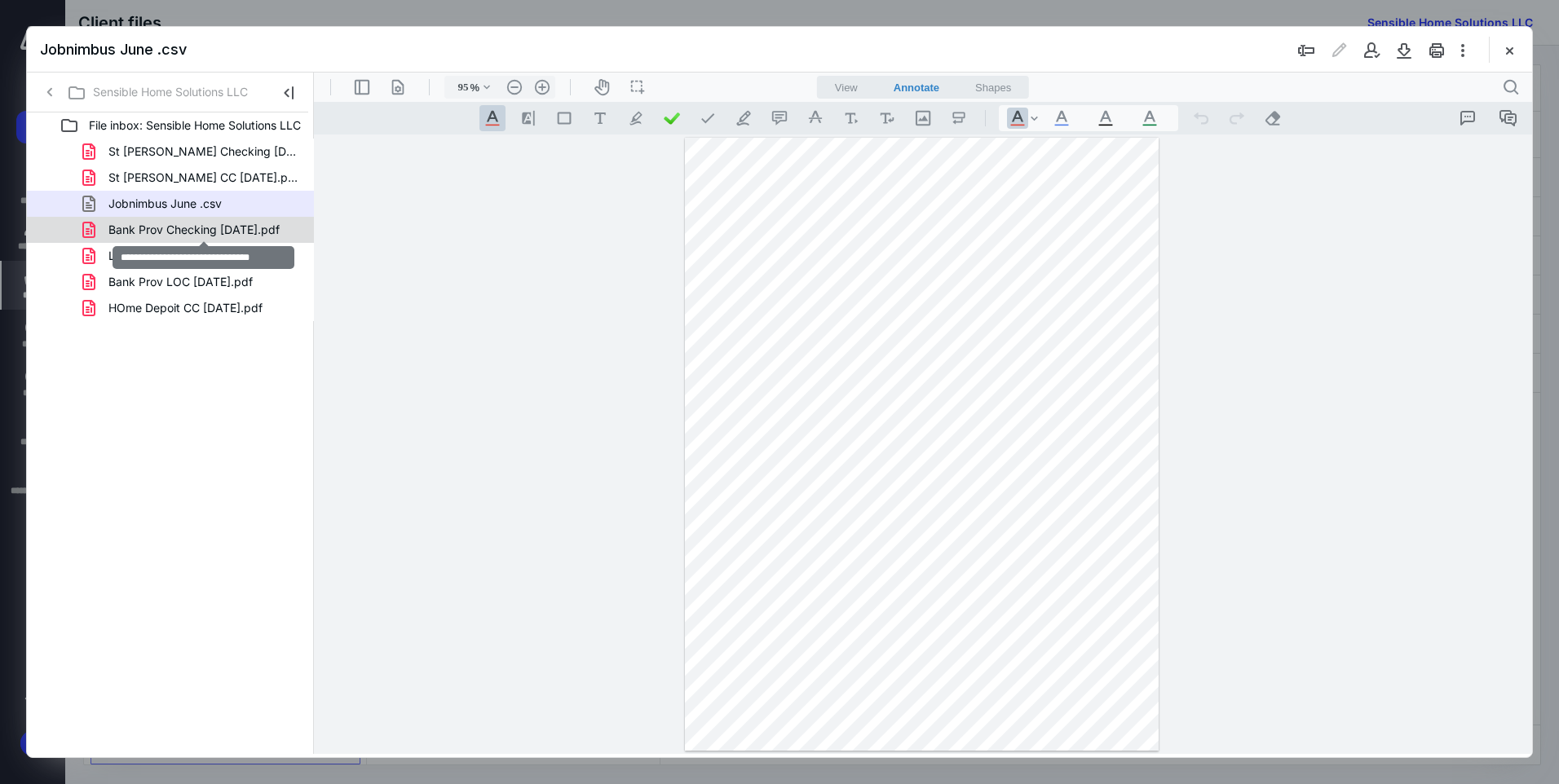 click on "Bank Prov Checking [DATE].pdf" at bounding box center (194, 230) 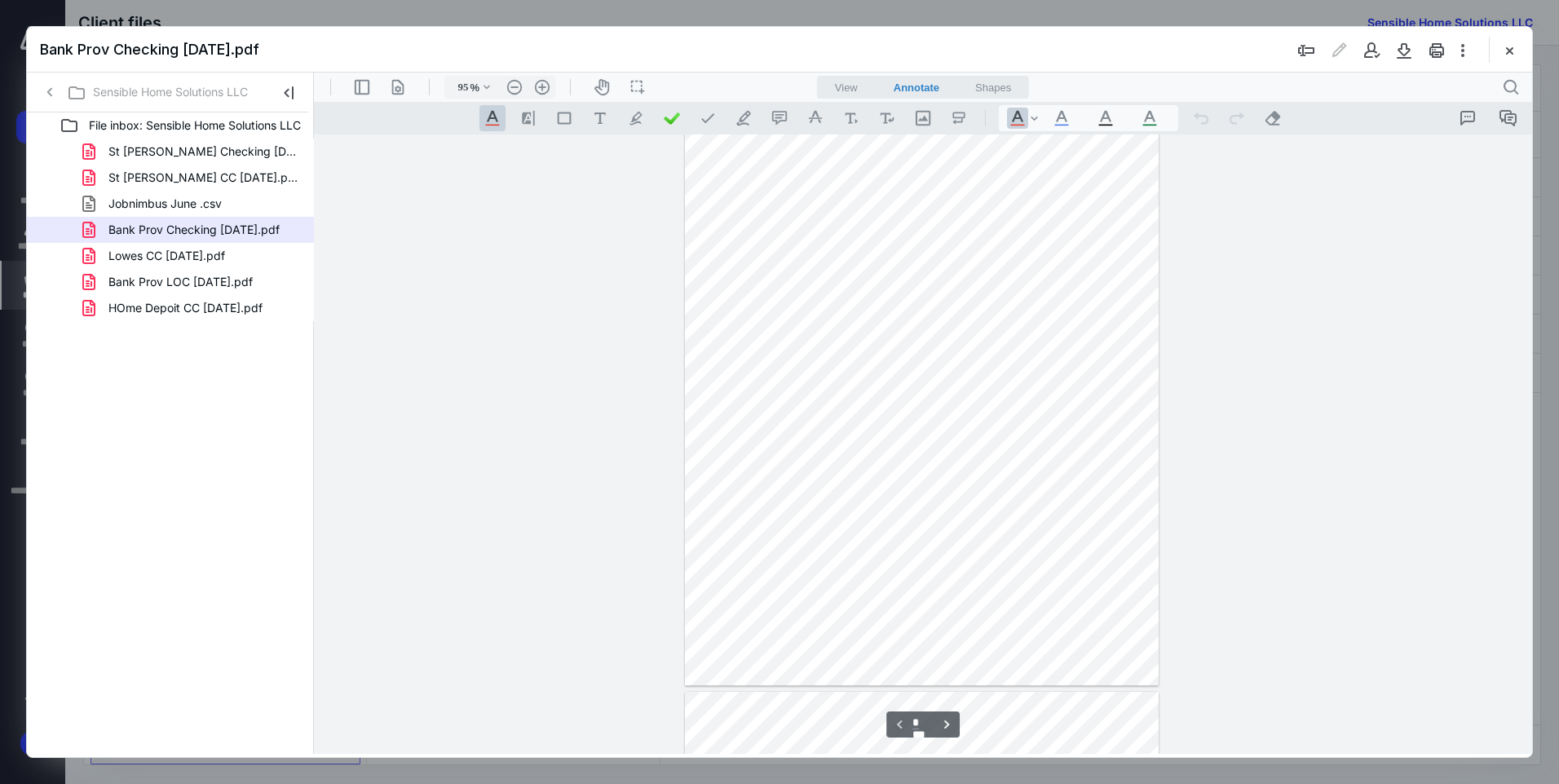 scroll, scrollTop: 0, scrollLeft: 0, axis: both 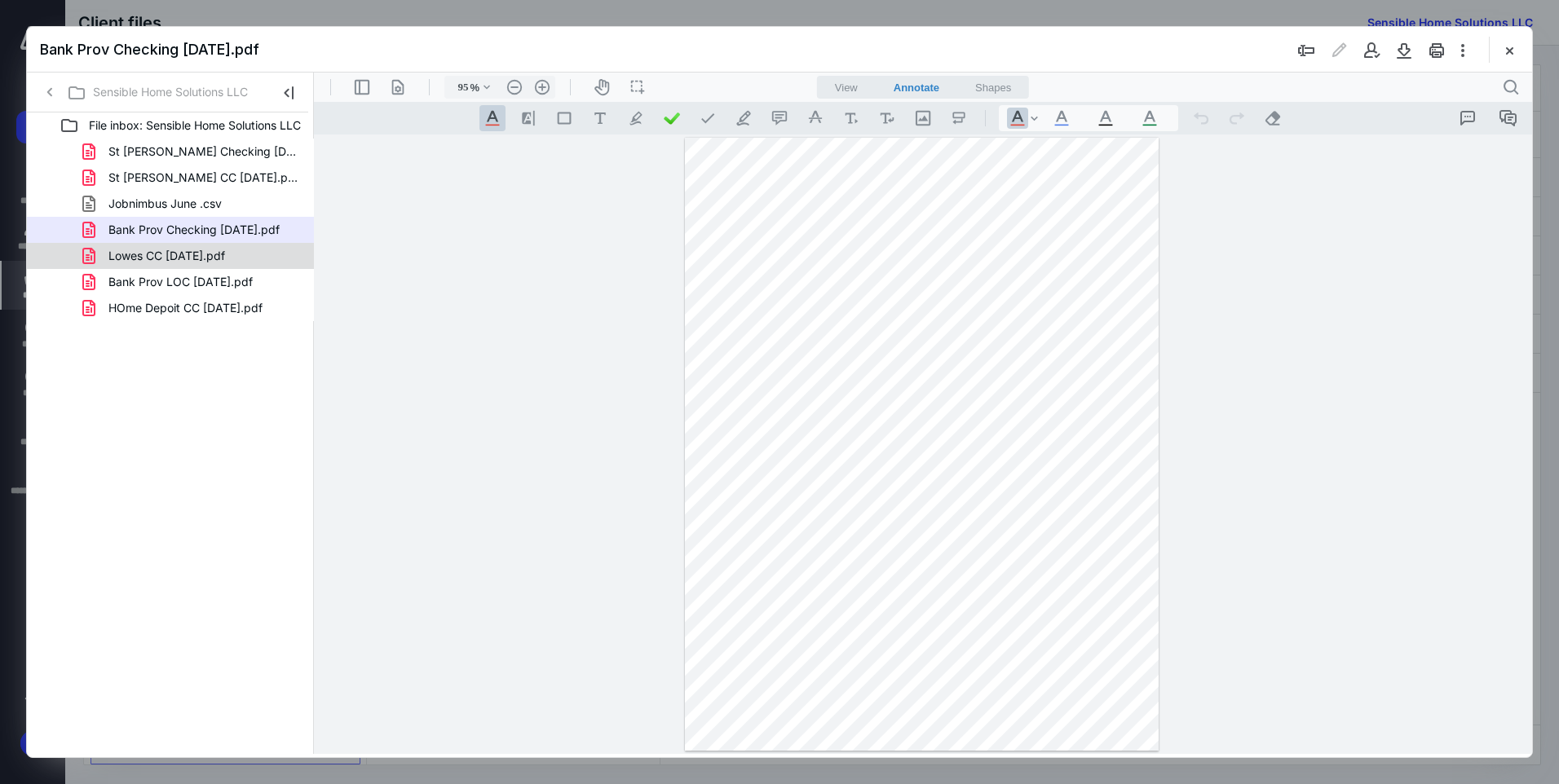 click on "Lowes CC [DATE].pdf" at bounding box center (193, 256) 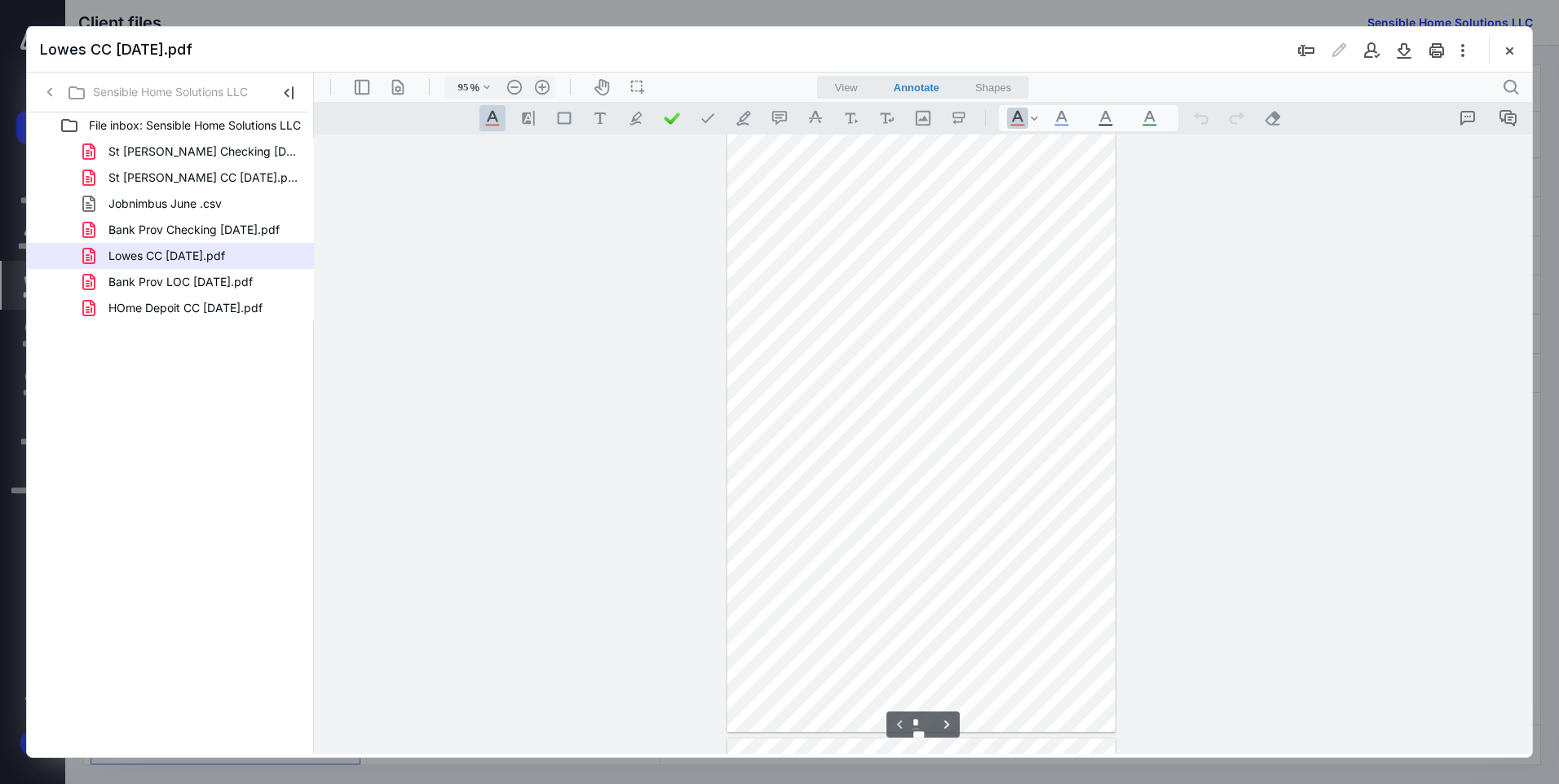 scroll, scrollTop: 0, scrollLeft: 0, axis: both 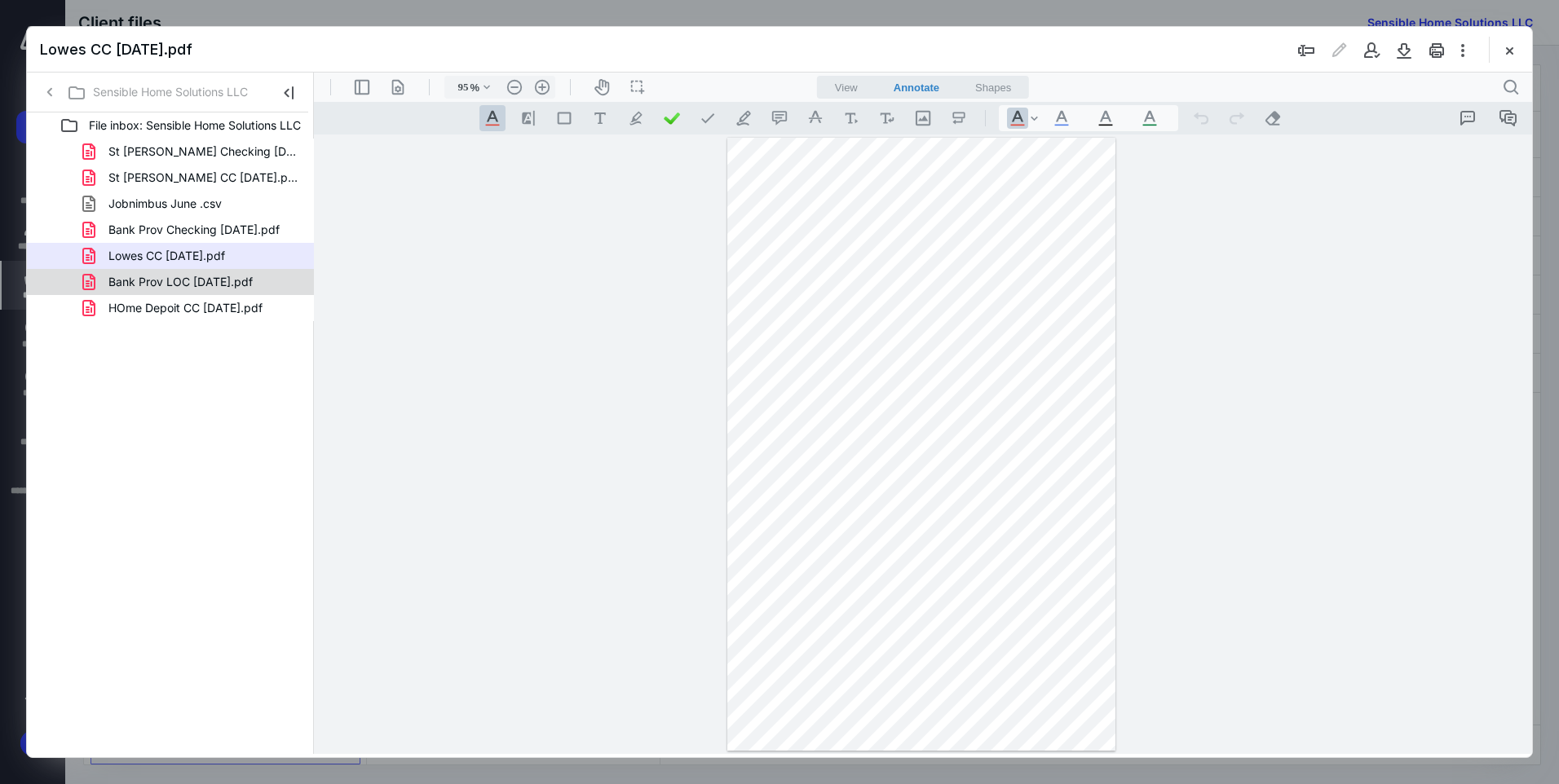 click on "Bank Prov LOC [DATE].pdf" at bounding box center [180, 282] 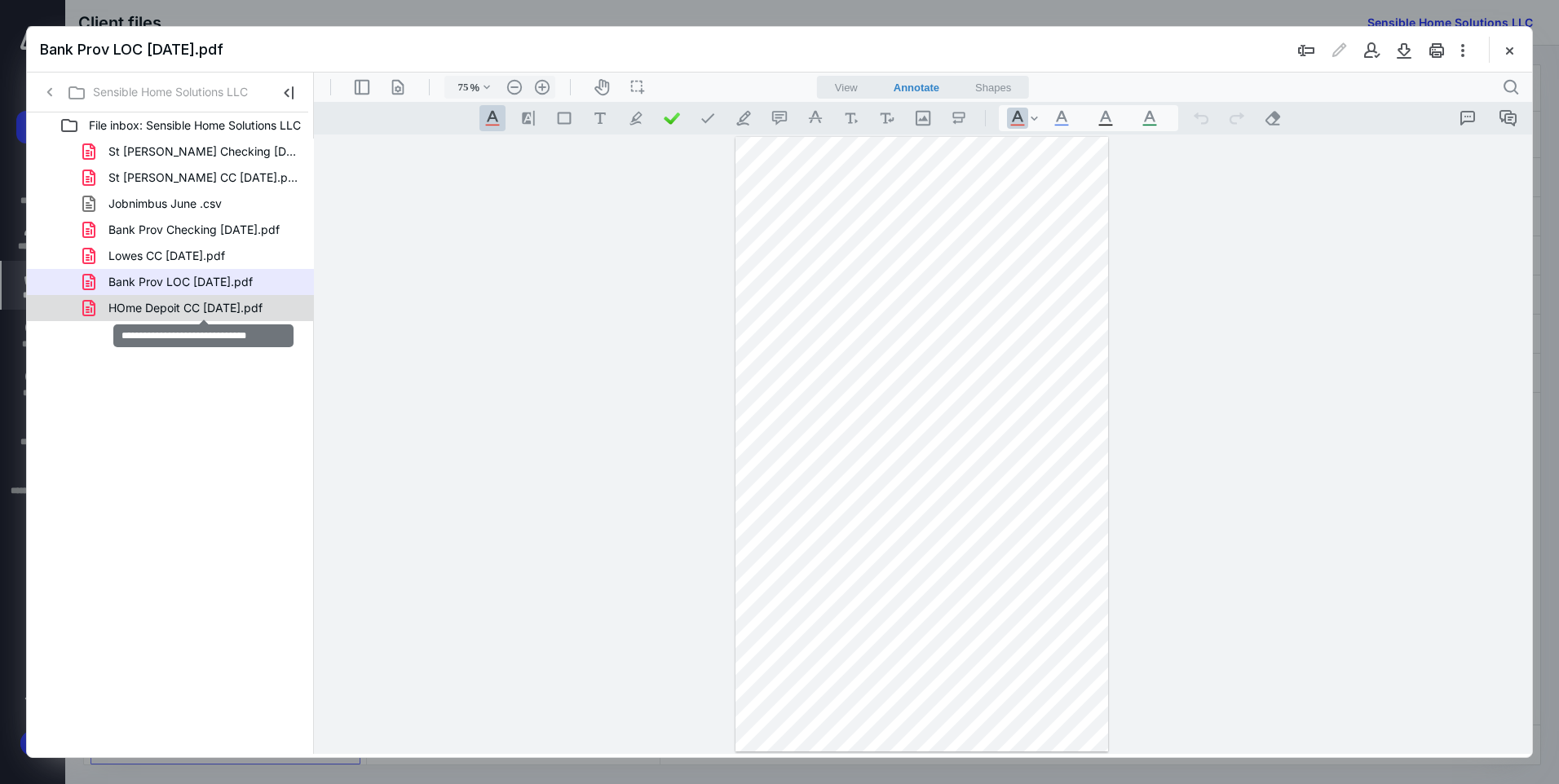click on "HOme Depoit CC [DATE].pdf" at bounding box center [185, 308] 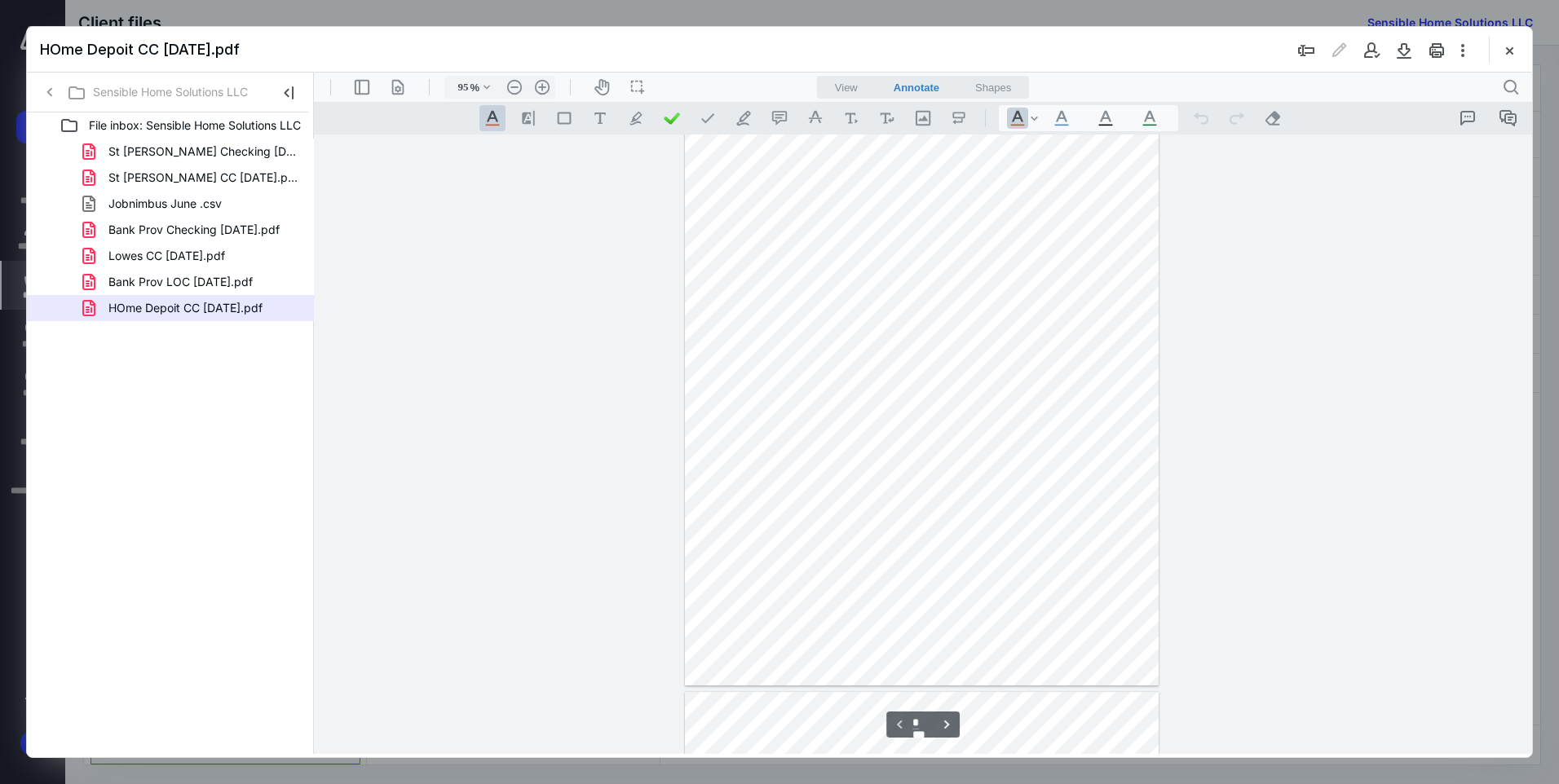 scroll, scrollTop: 0, scrollLeft: 0, axis: both 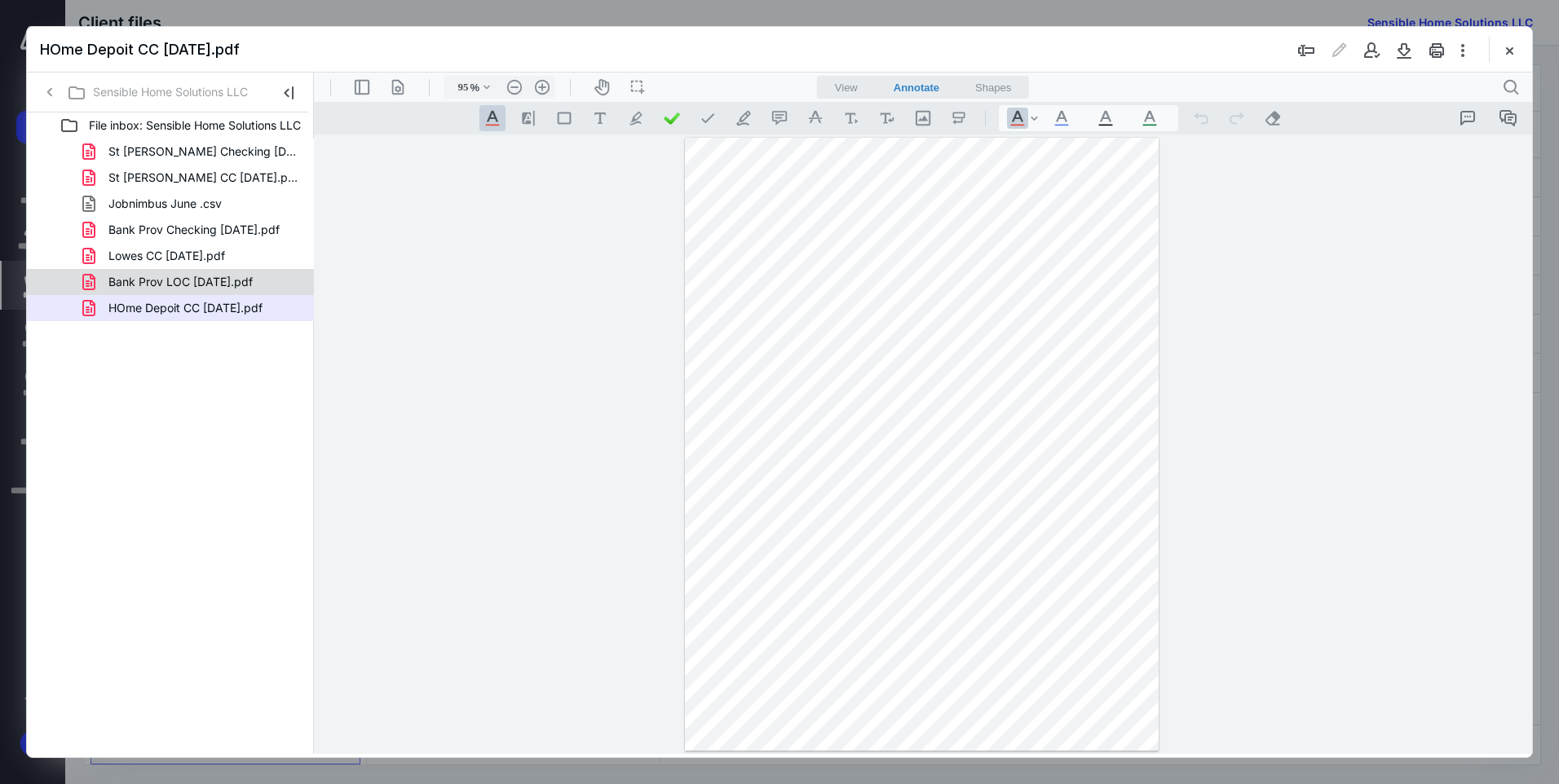 click on "Bank Prov LOC [DATE].pdf" at bounding box center [180, 282] 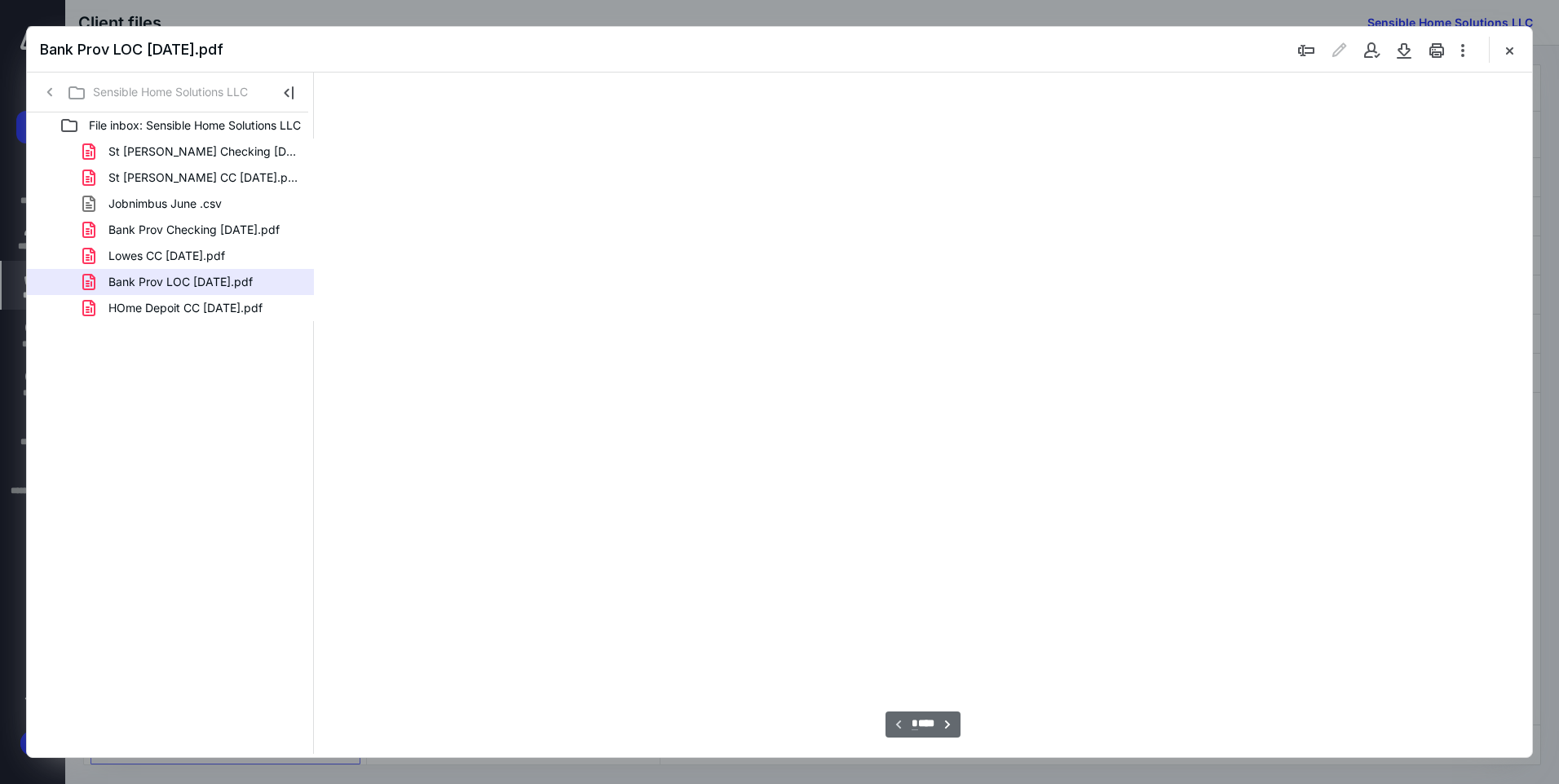 scroll, scrollTop: 64, scrollLeft: 0, axis: vertical 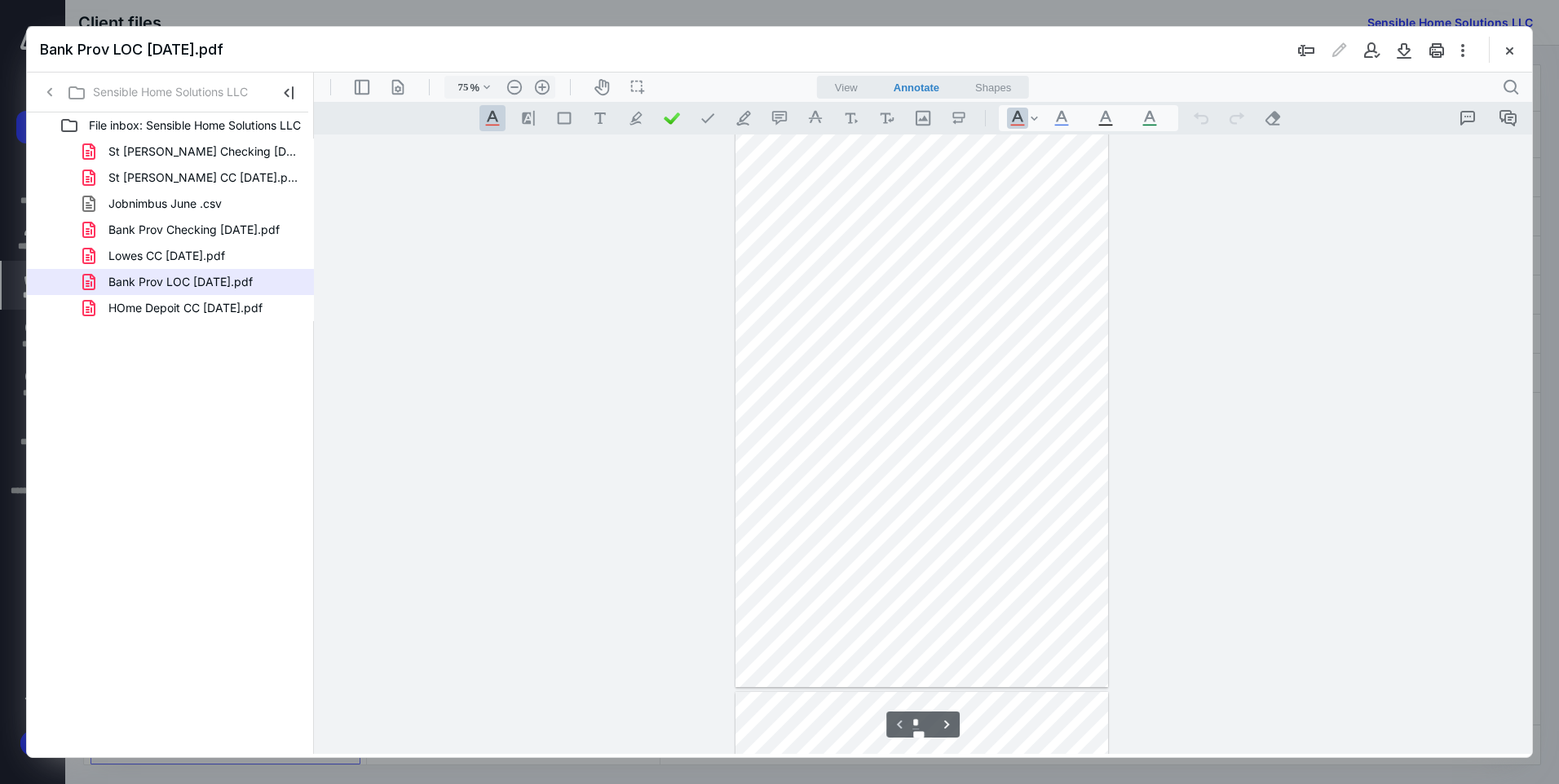 click on "HOme Depoit CC [DATE].pdf" at bounding box center [185, 308] 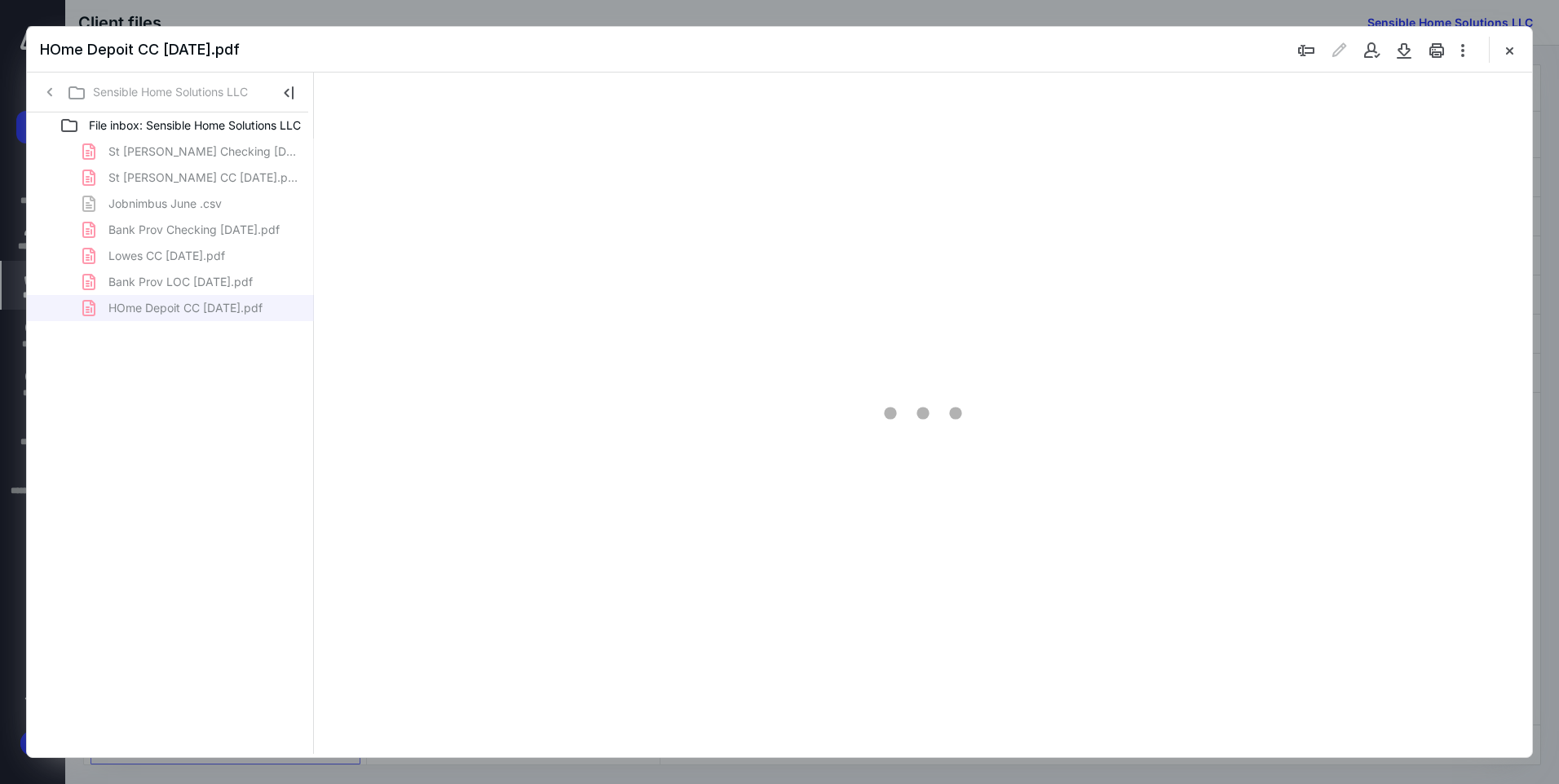 type on "95" 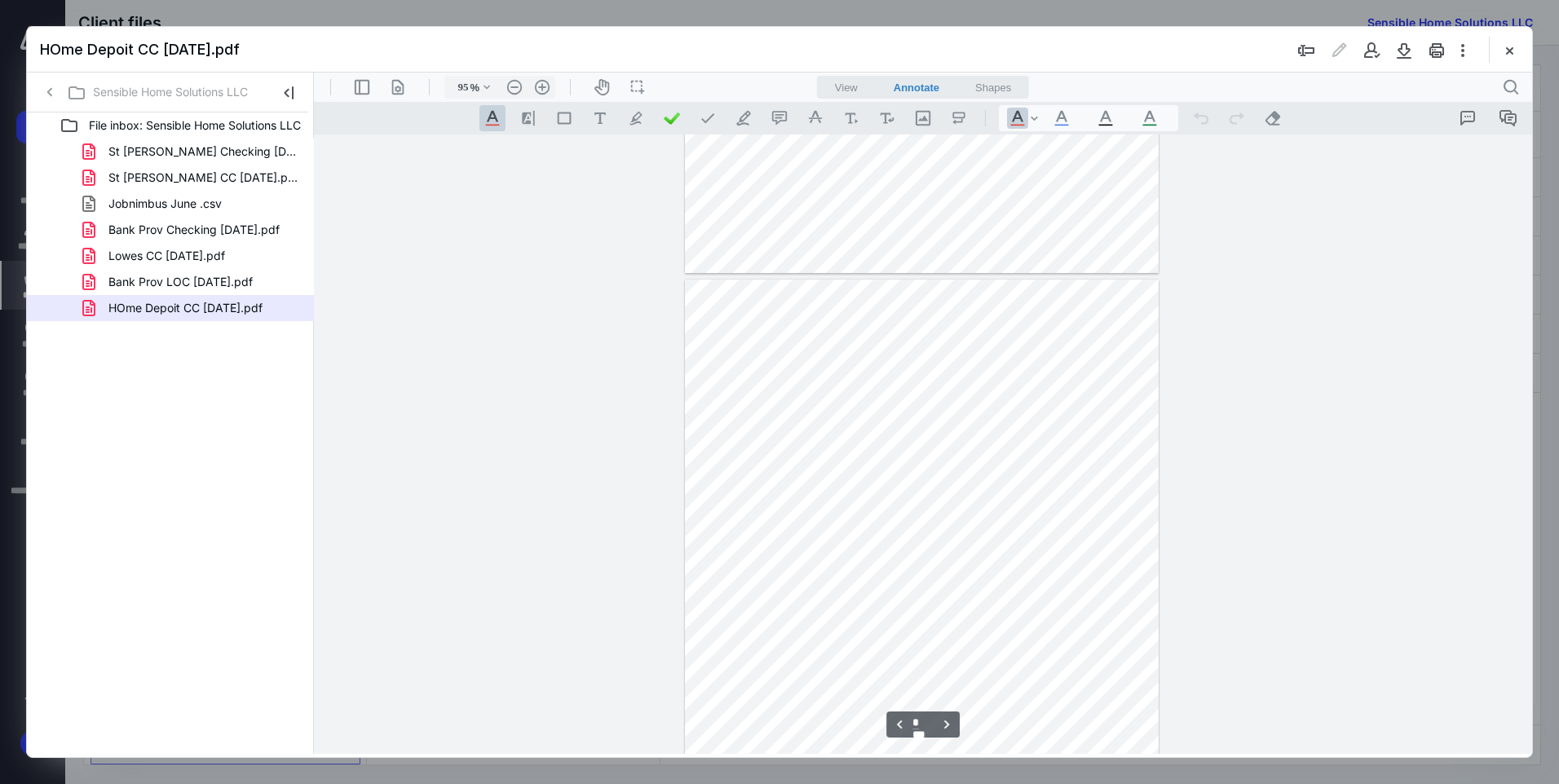 scroll, scrollTop: 1043, scrollLeft: 0, axis: vertical 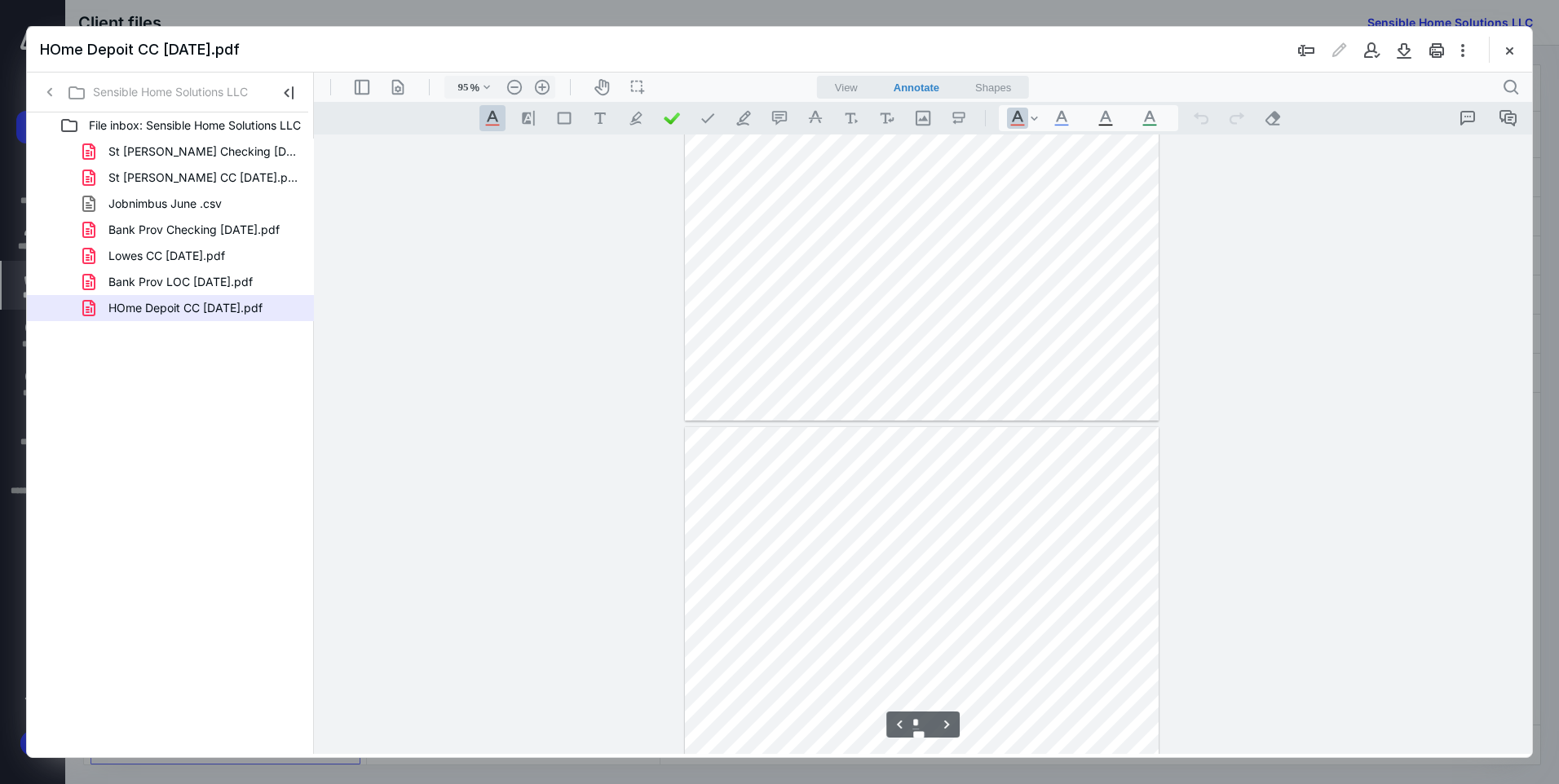 type on "*" 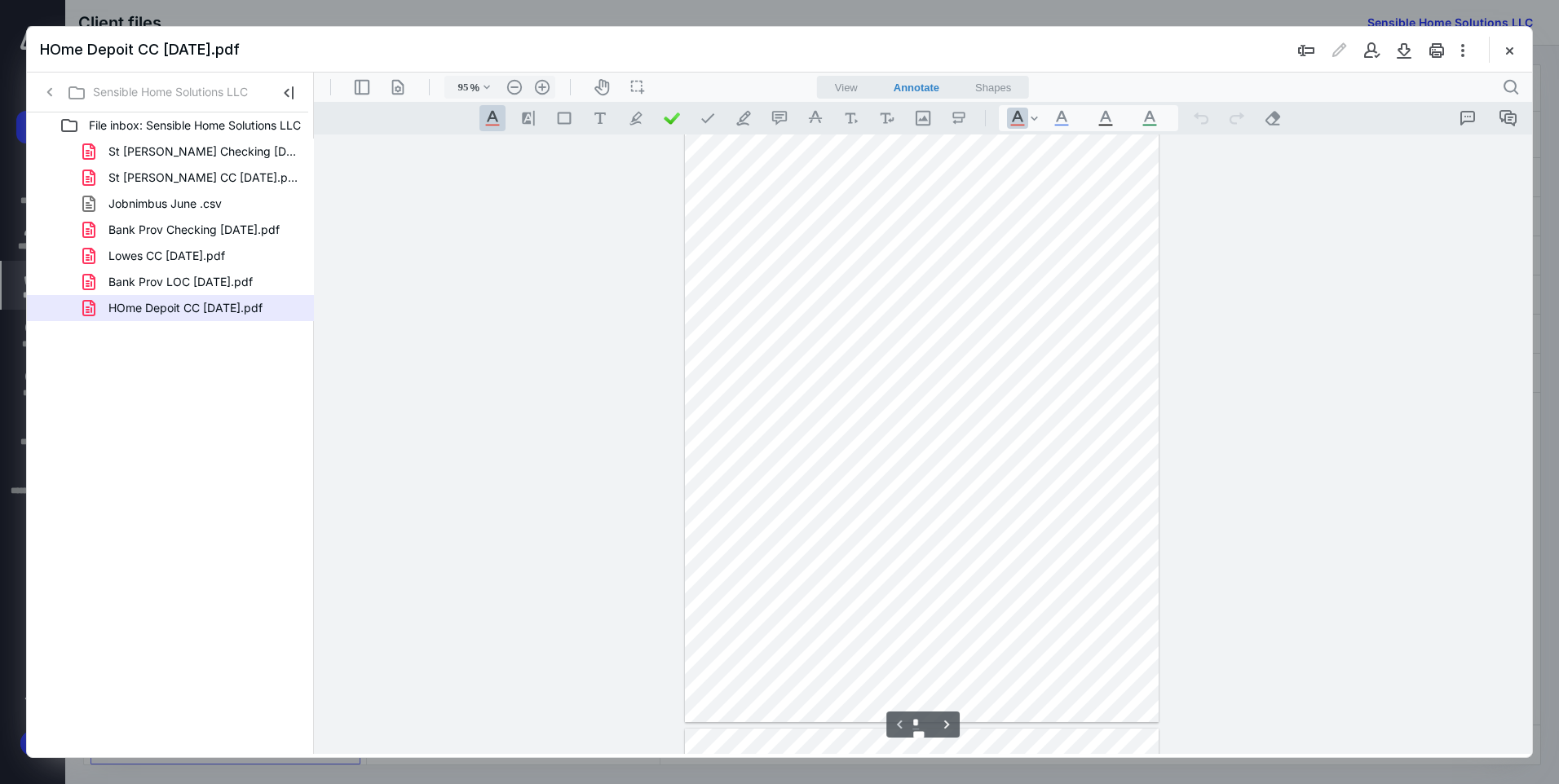 scroll, scrollTop: 0, scrollLeft: 0, axis: both 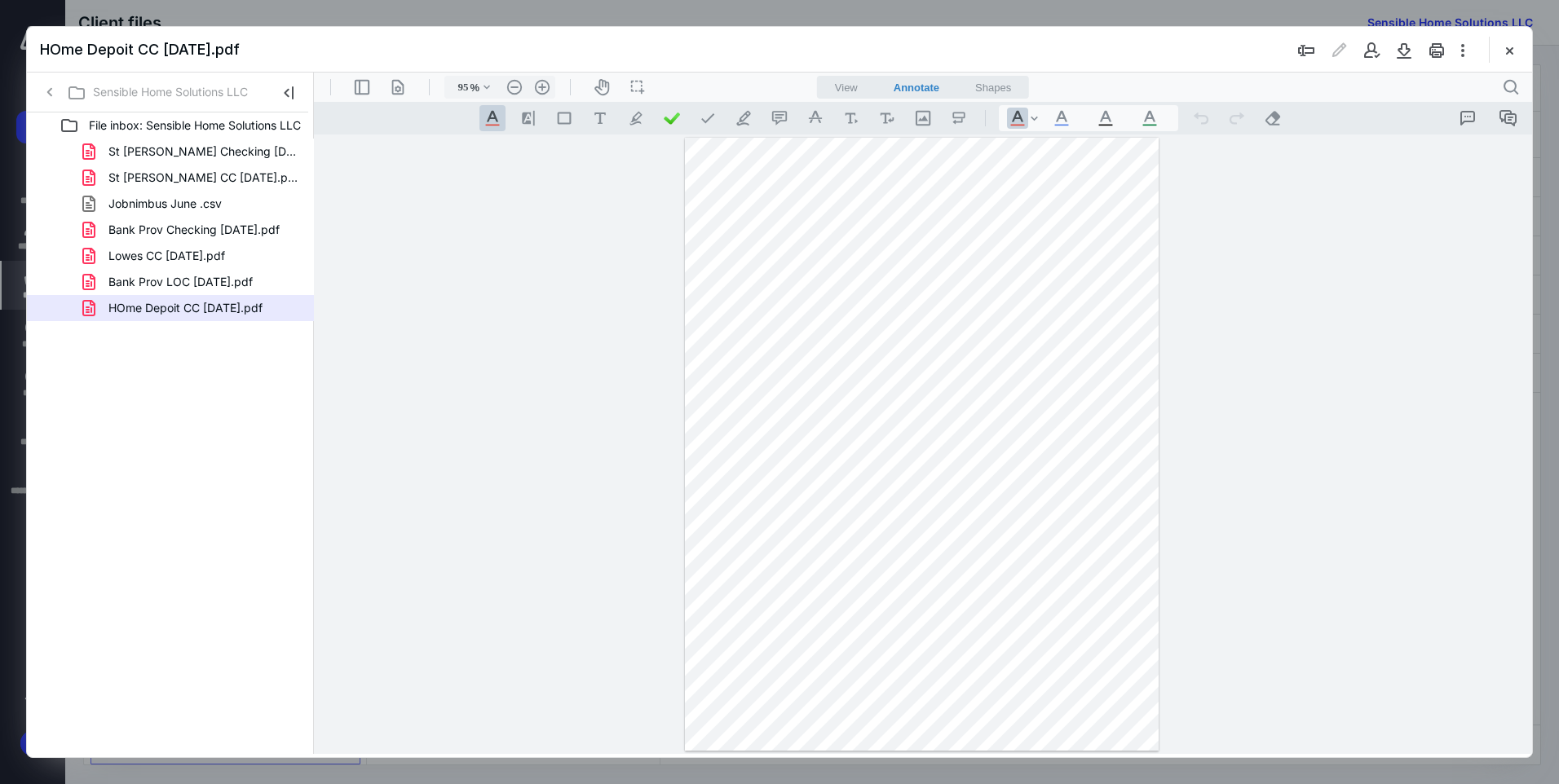drag, startPoint x: 516, startPoint y: 339, endPoint x: 502, endPoint y: 345, distance: 15.231546 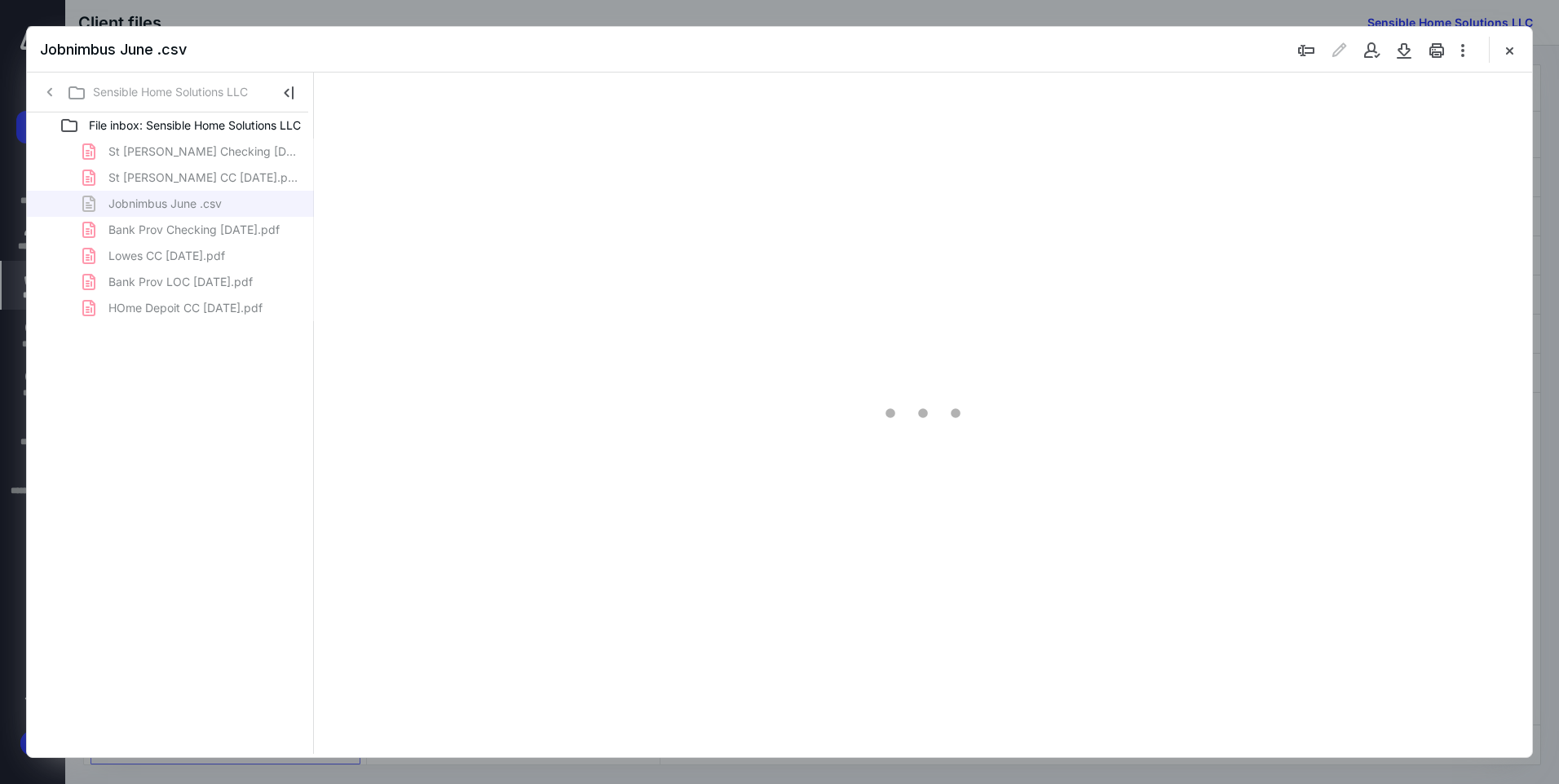 type on "95" 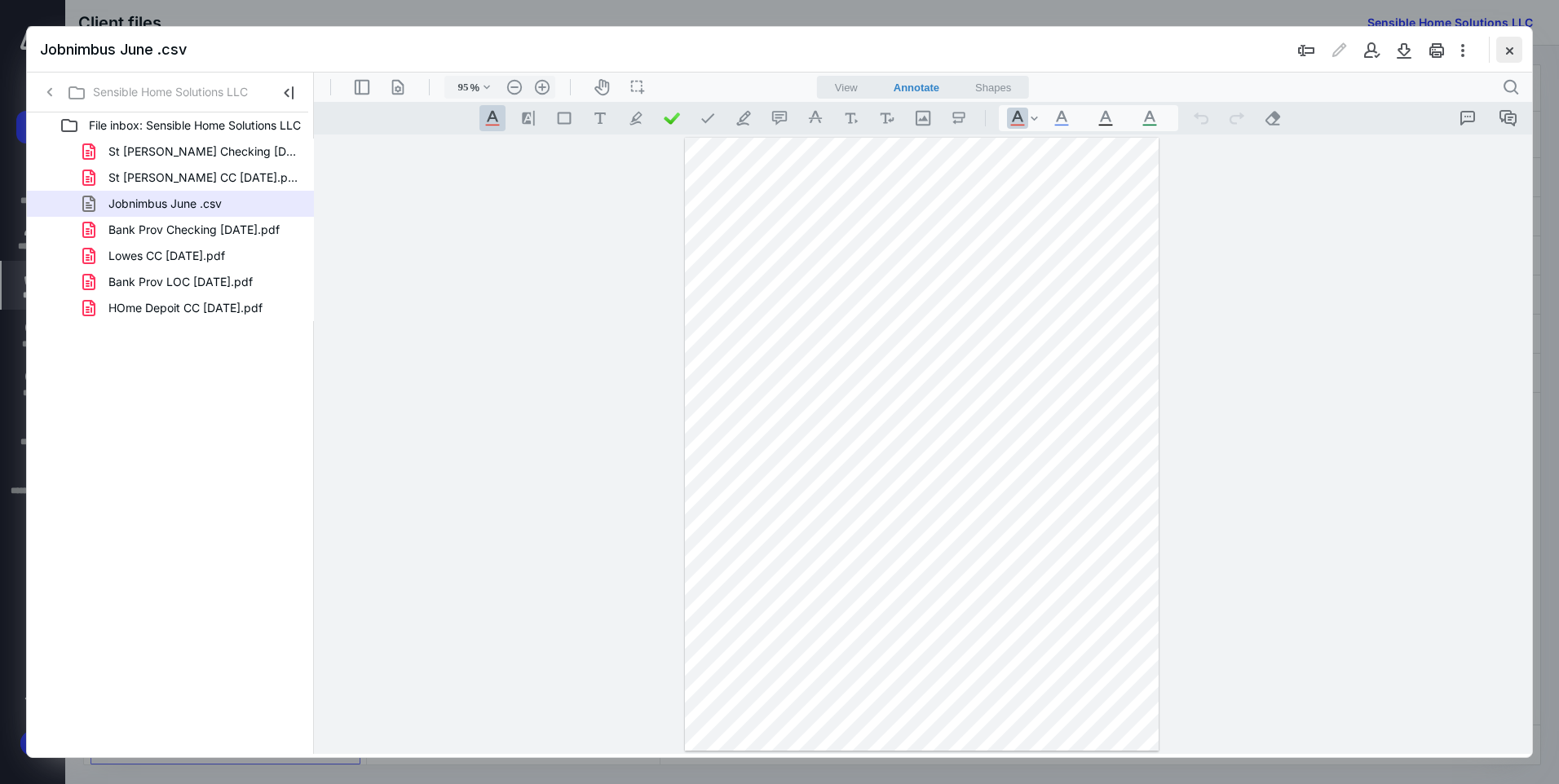 click at bounding box center [1509, 50] 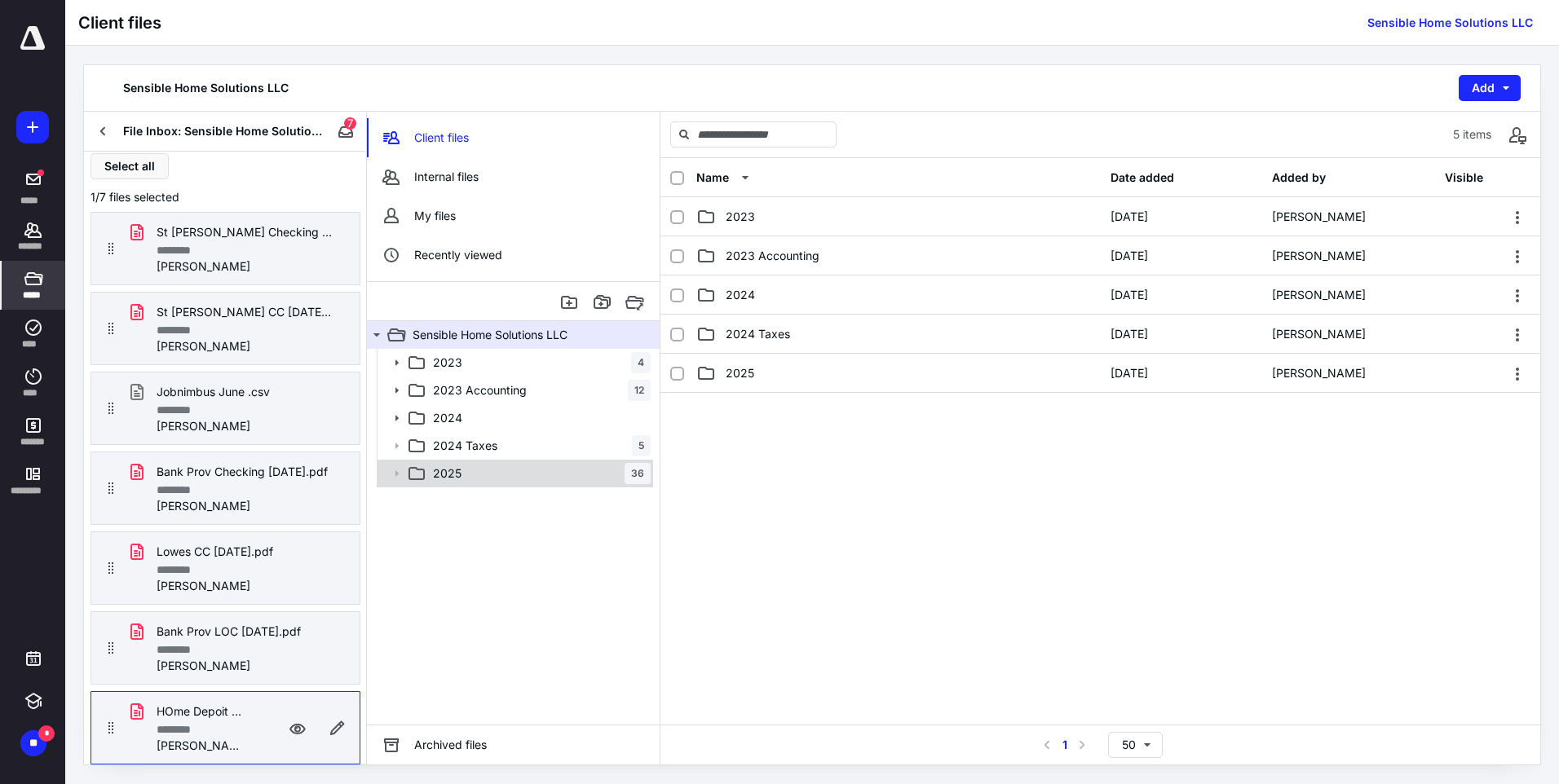click on "2025 36" at bounding box center [538, 473] 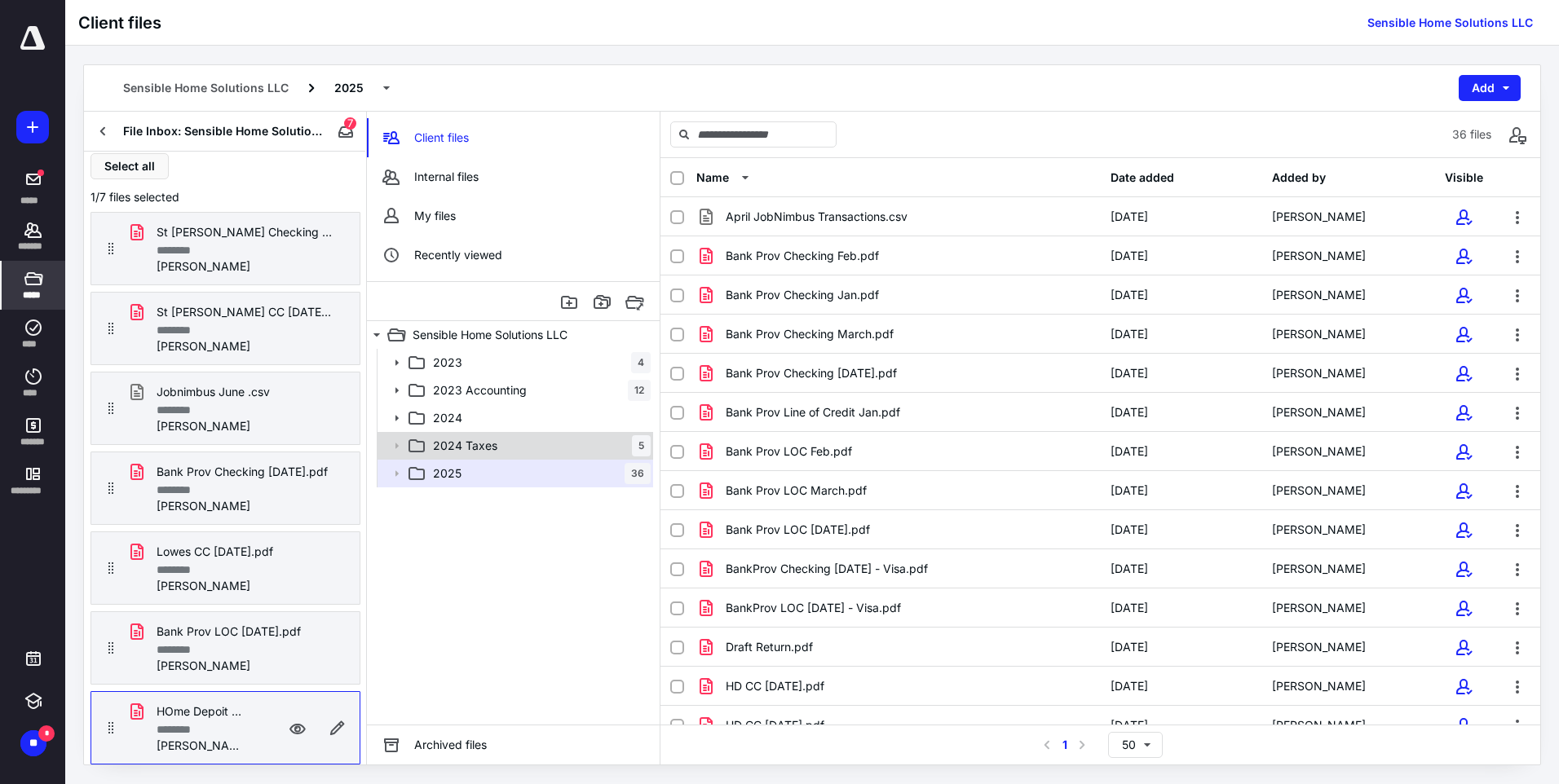 click on "2024 Taxes 5" at bounding box center (514, 446) 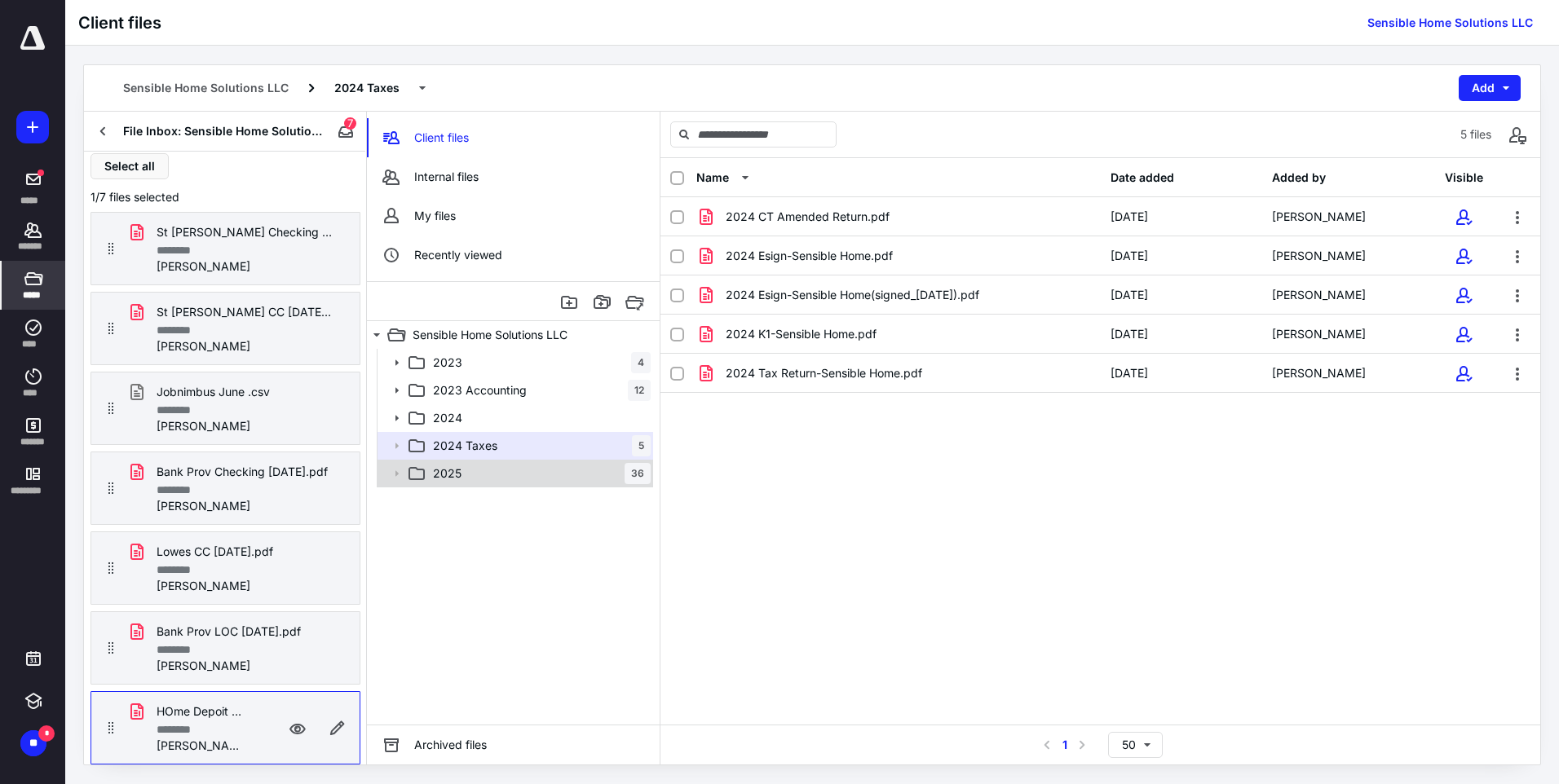 click on "2025 36" at bounding box center [538, 473] 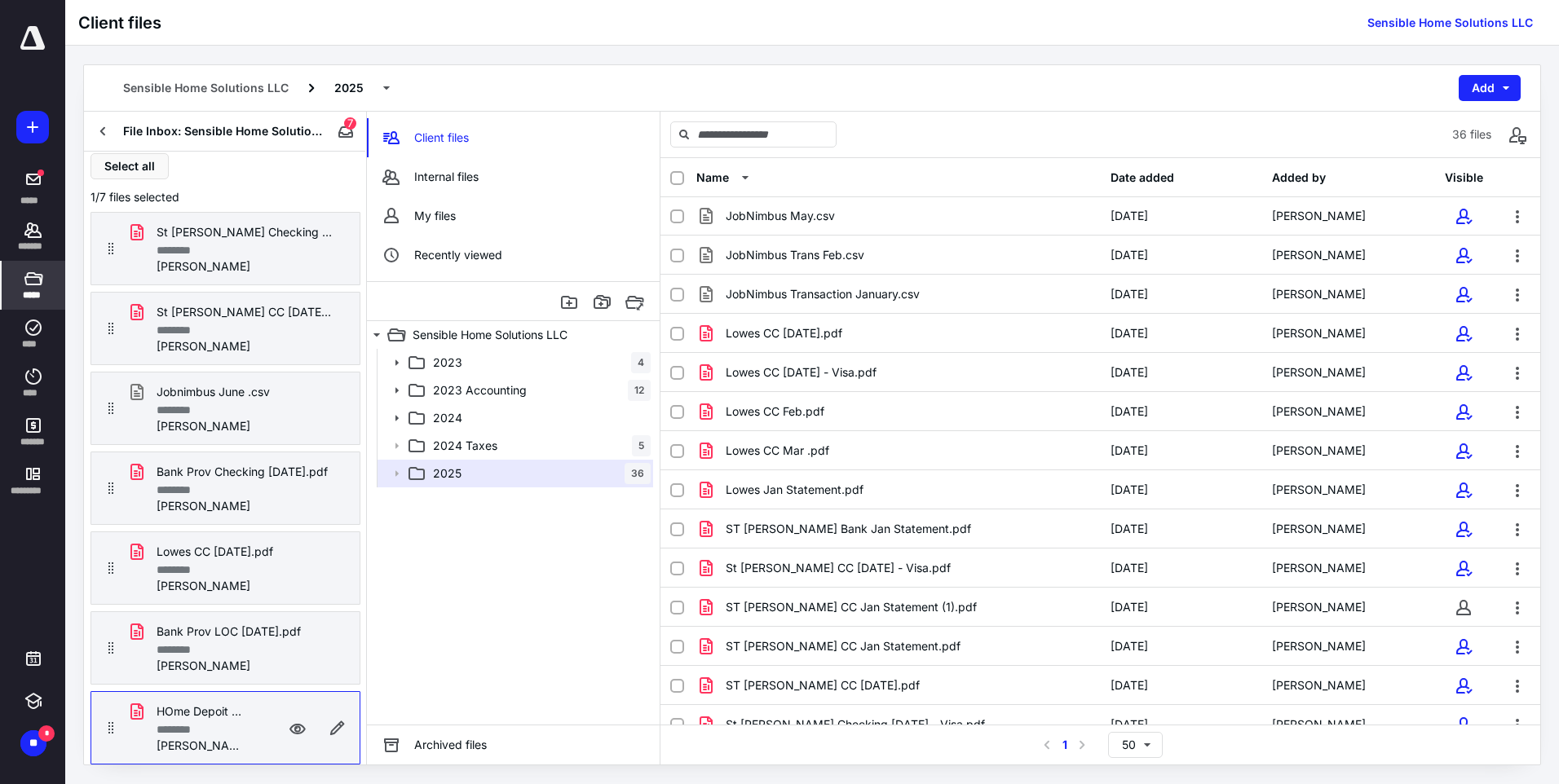 scroll, scrollTop: 881, scrollLeft: 0, axis: vertical 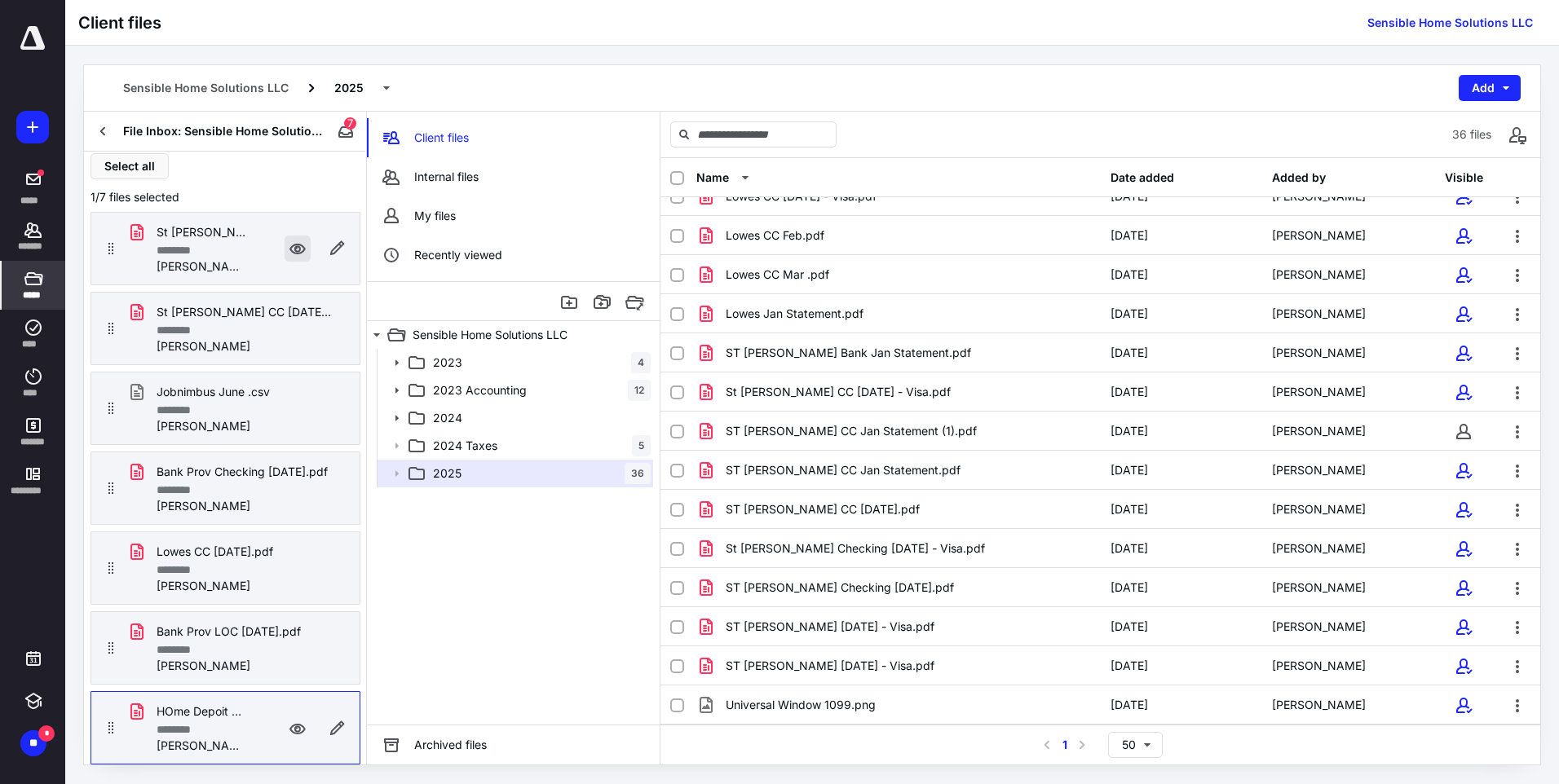 click at bounding box center [298, 249] 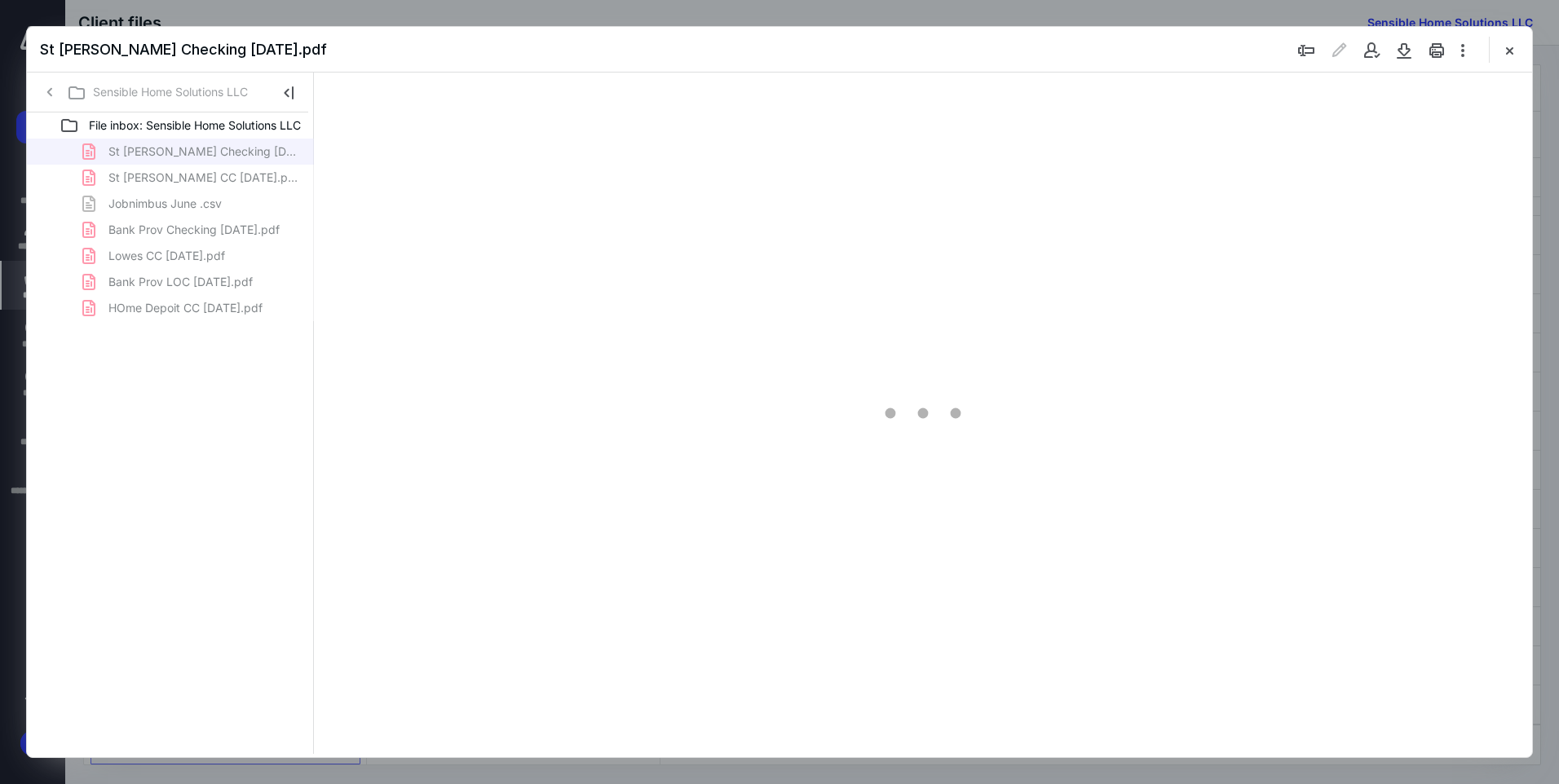 scroll, scrollTop: 0, scrollLeft: 0, axis: both 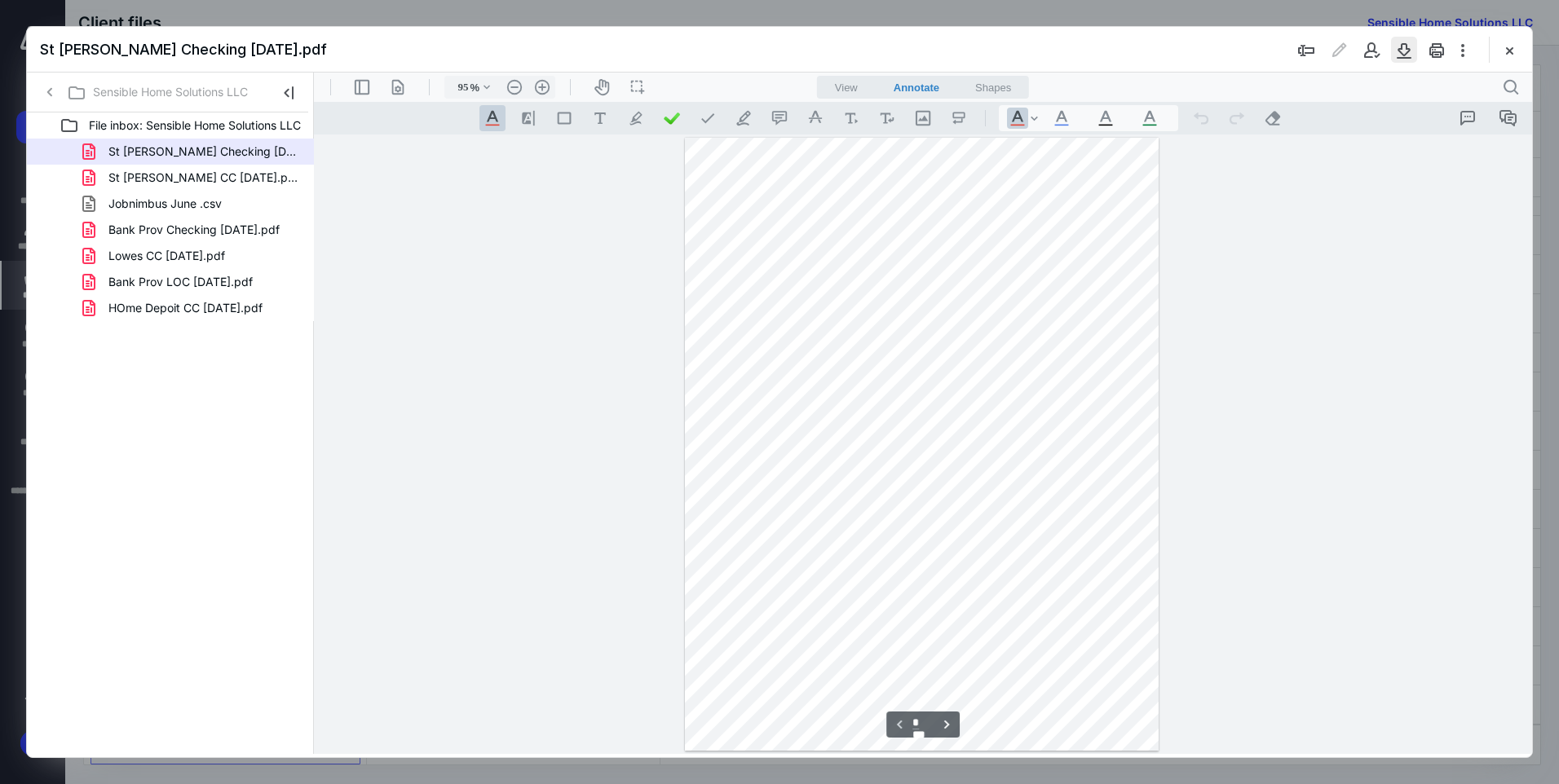 click at bounding box center (1404, 50) 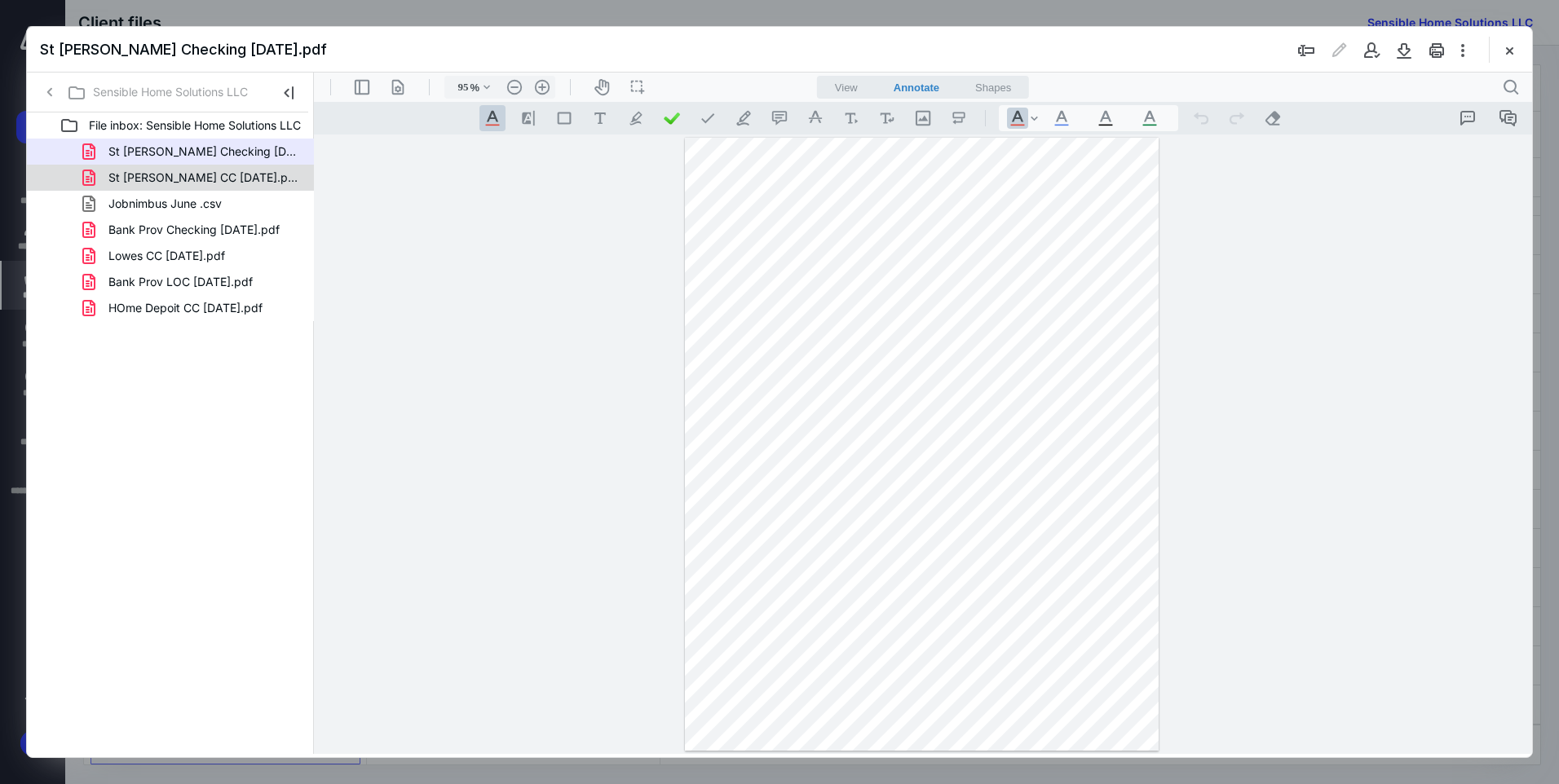 click on "St [PERSON_NAME] CC [DATE].pdf" at bounding box center (203, 178) 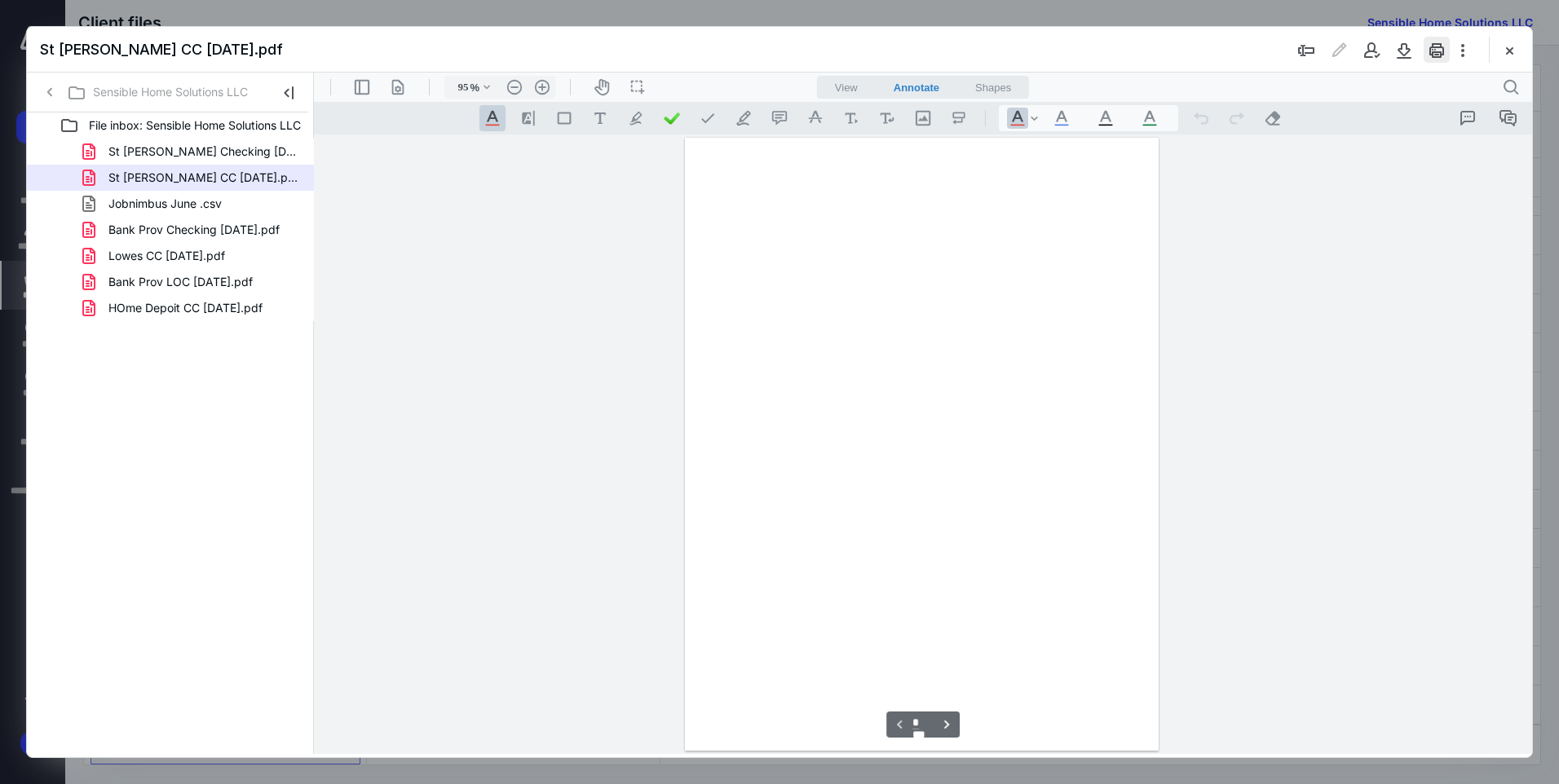 scroll, scrollTop: 65, scrollLeft: 0, axis: vertical 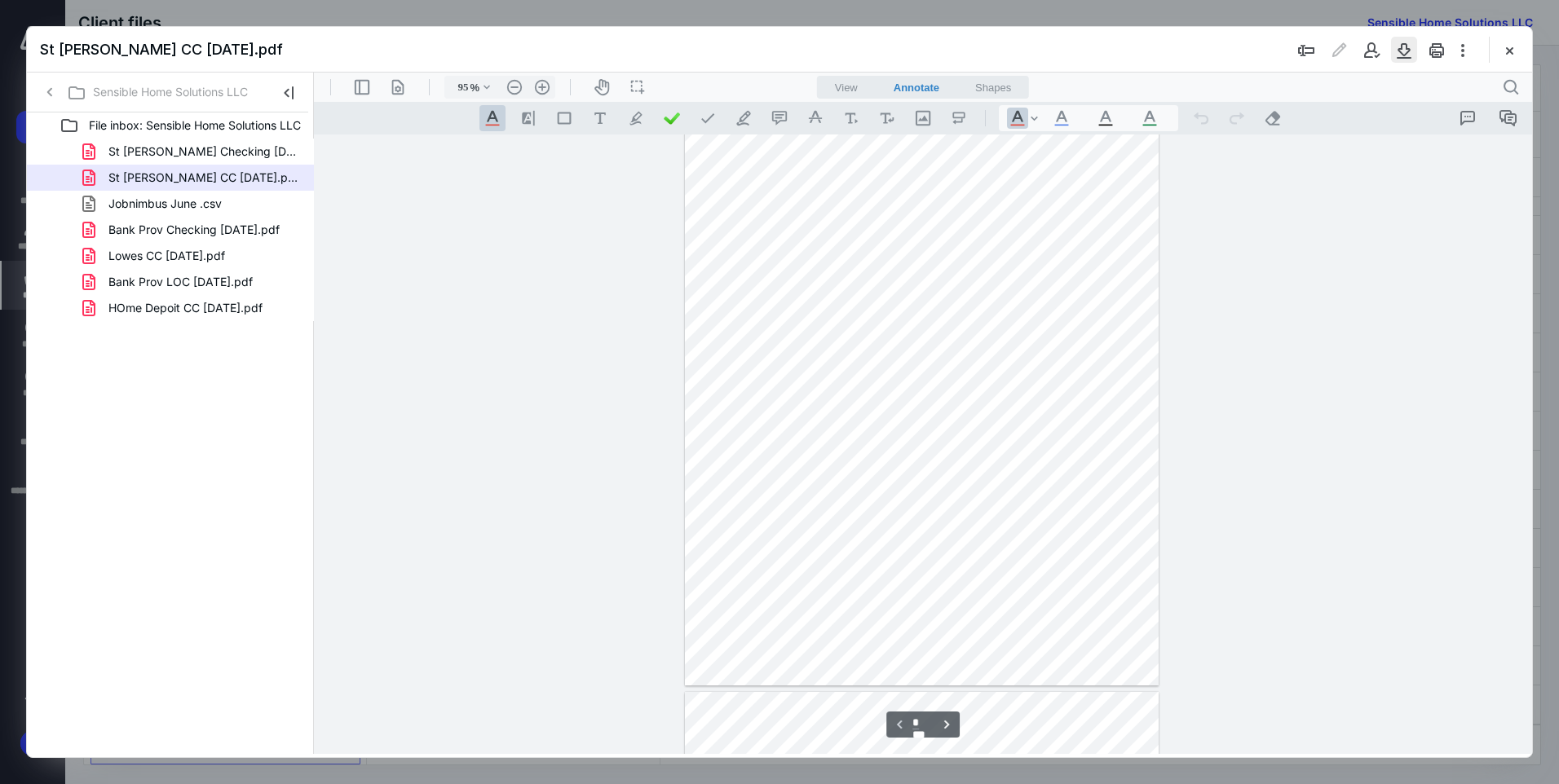 click at bounding box center [1404, 50] 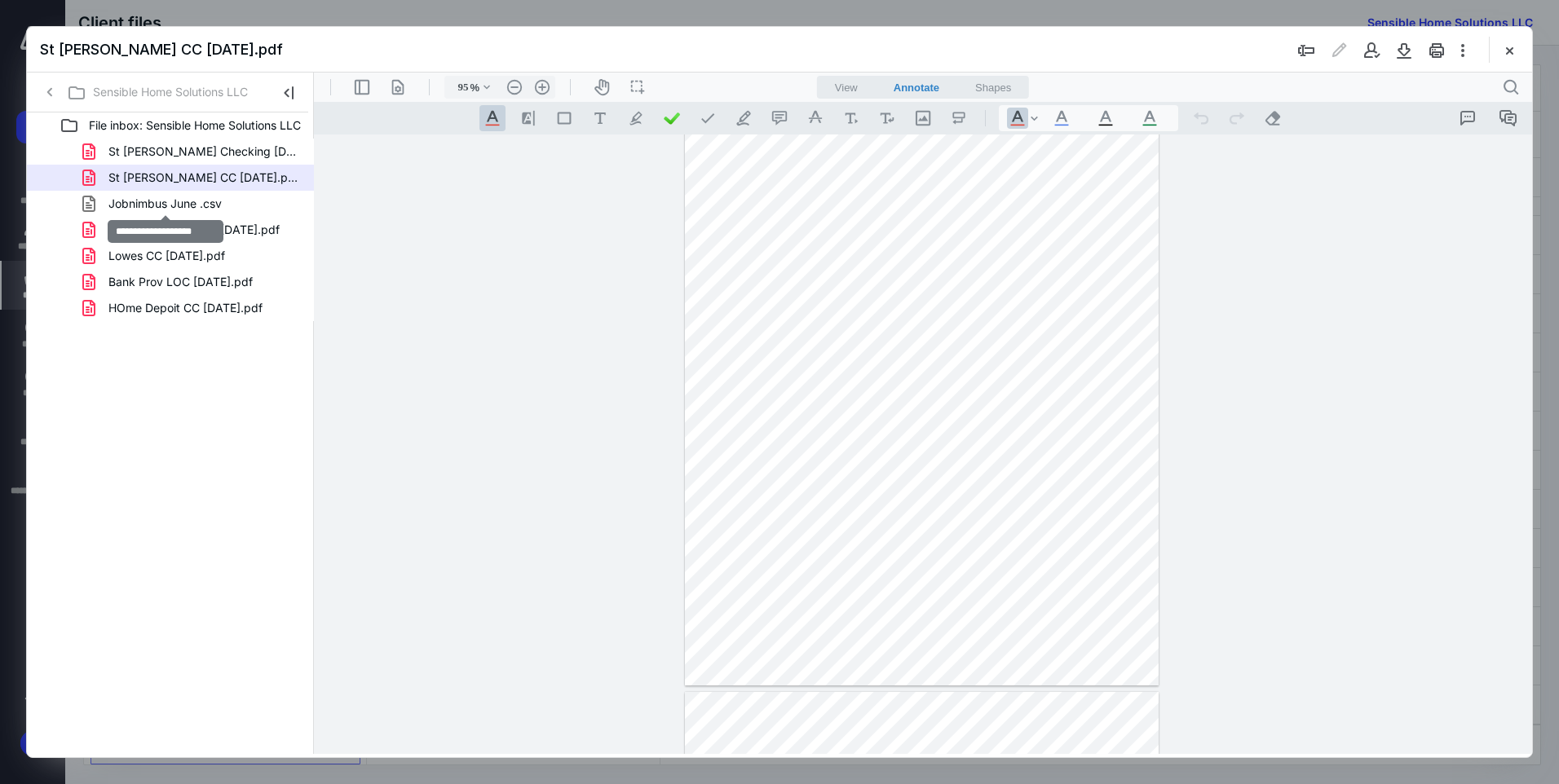 click on "Jobnimbus June .csv" at bounding box center (165, 204) 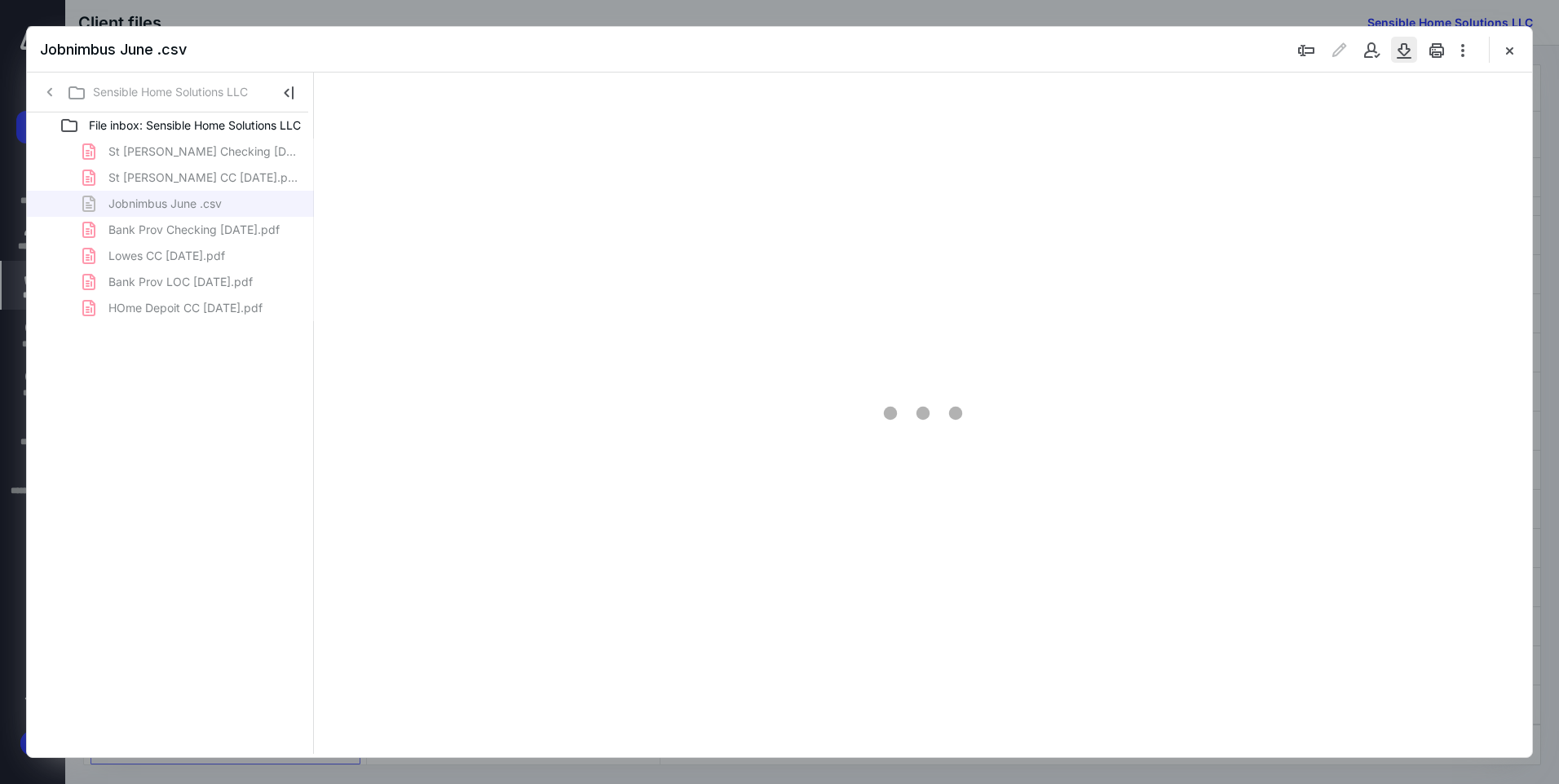scroll, scrollTop: 0, scrollLeft: 0, axis: both 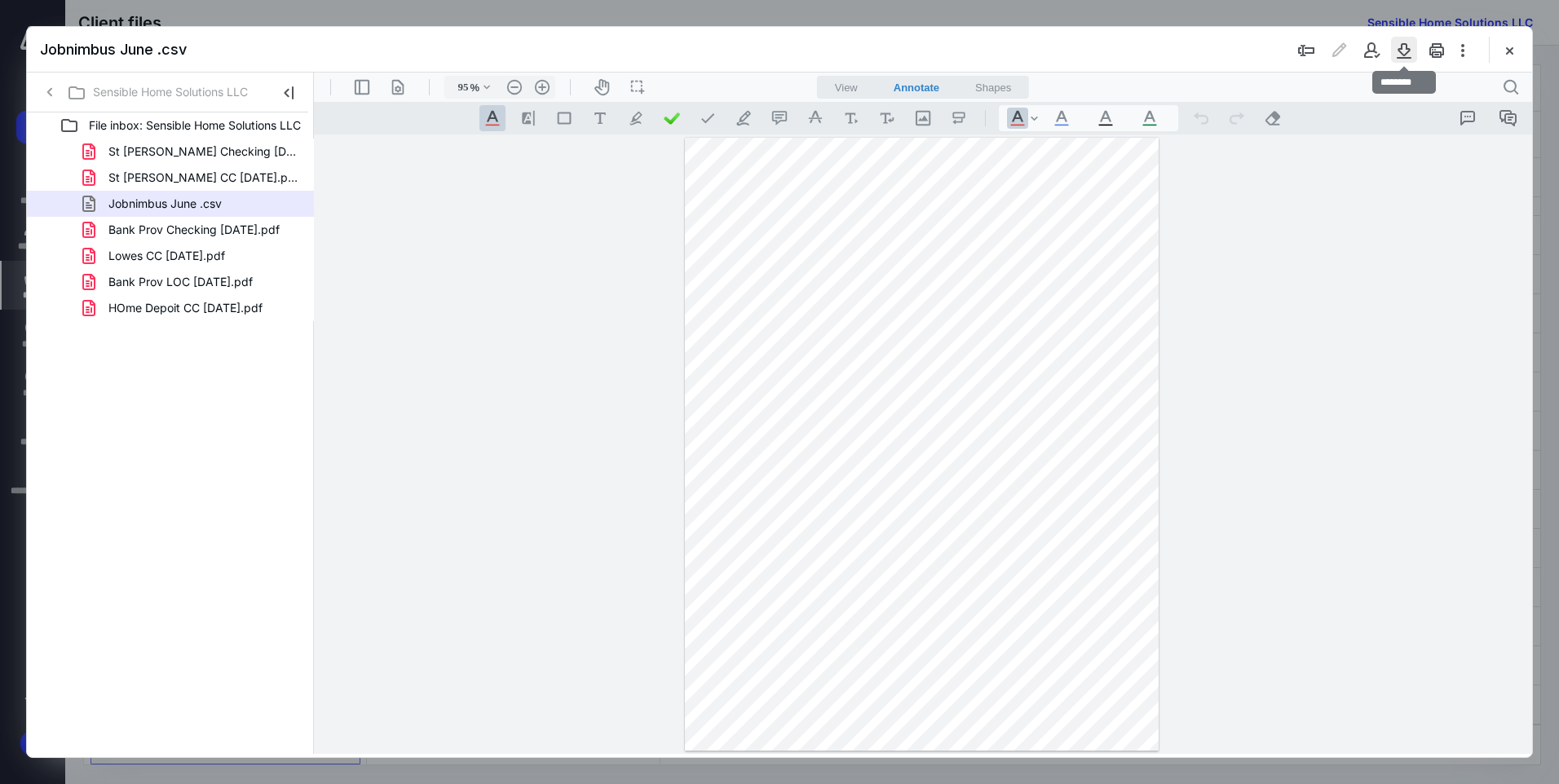 click at bounding box center [1404, 50] 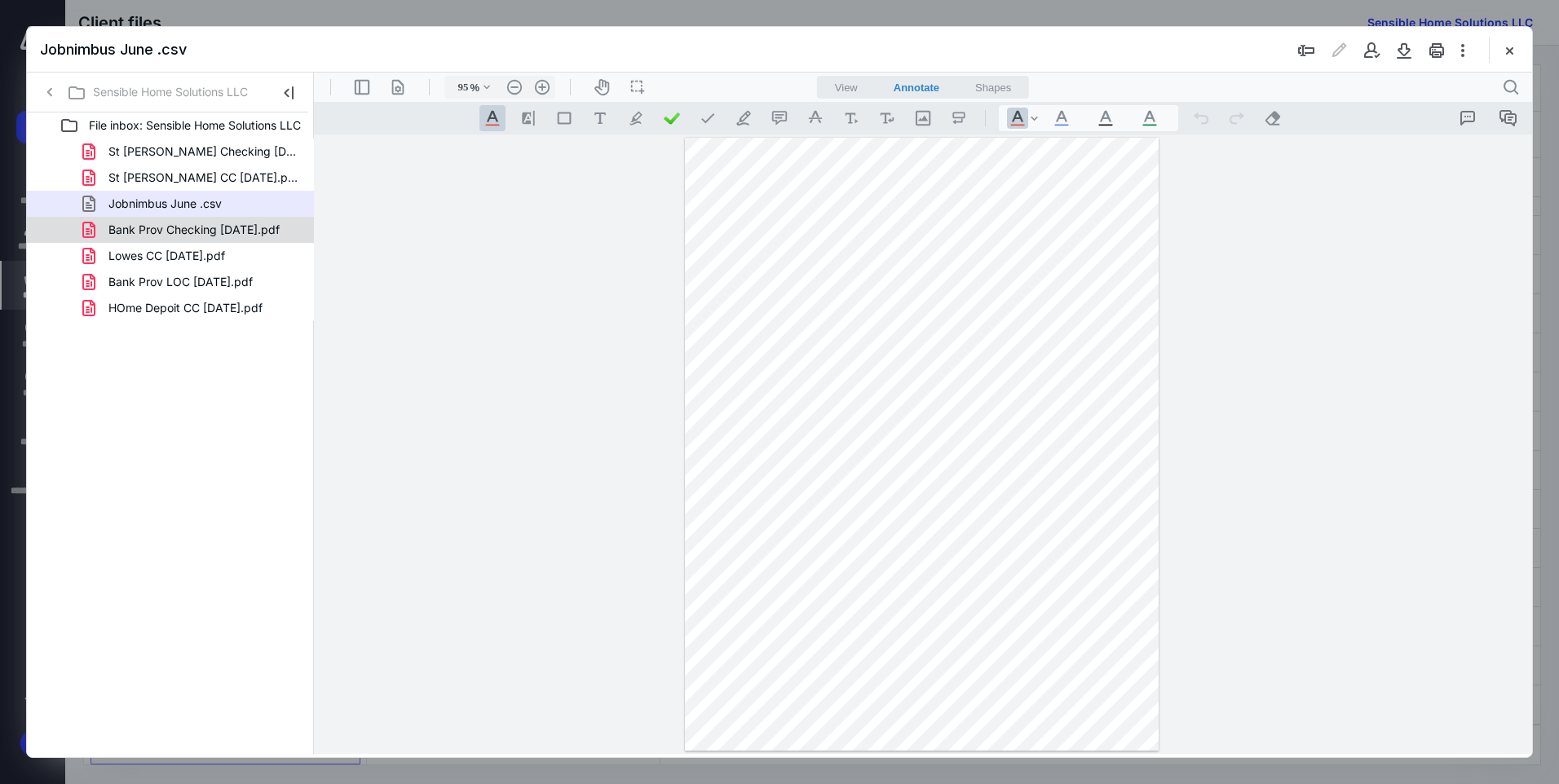 drag, startPoint x: 170, startPoint y: 223, endPoint x: 198, endPoint y: 223, distance: 28 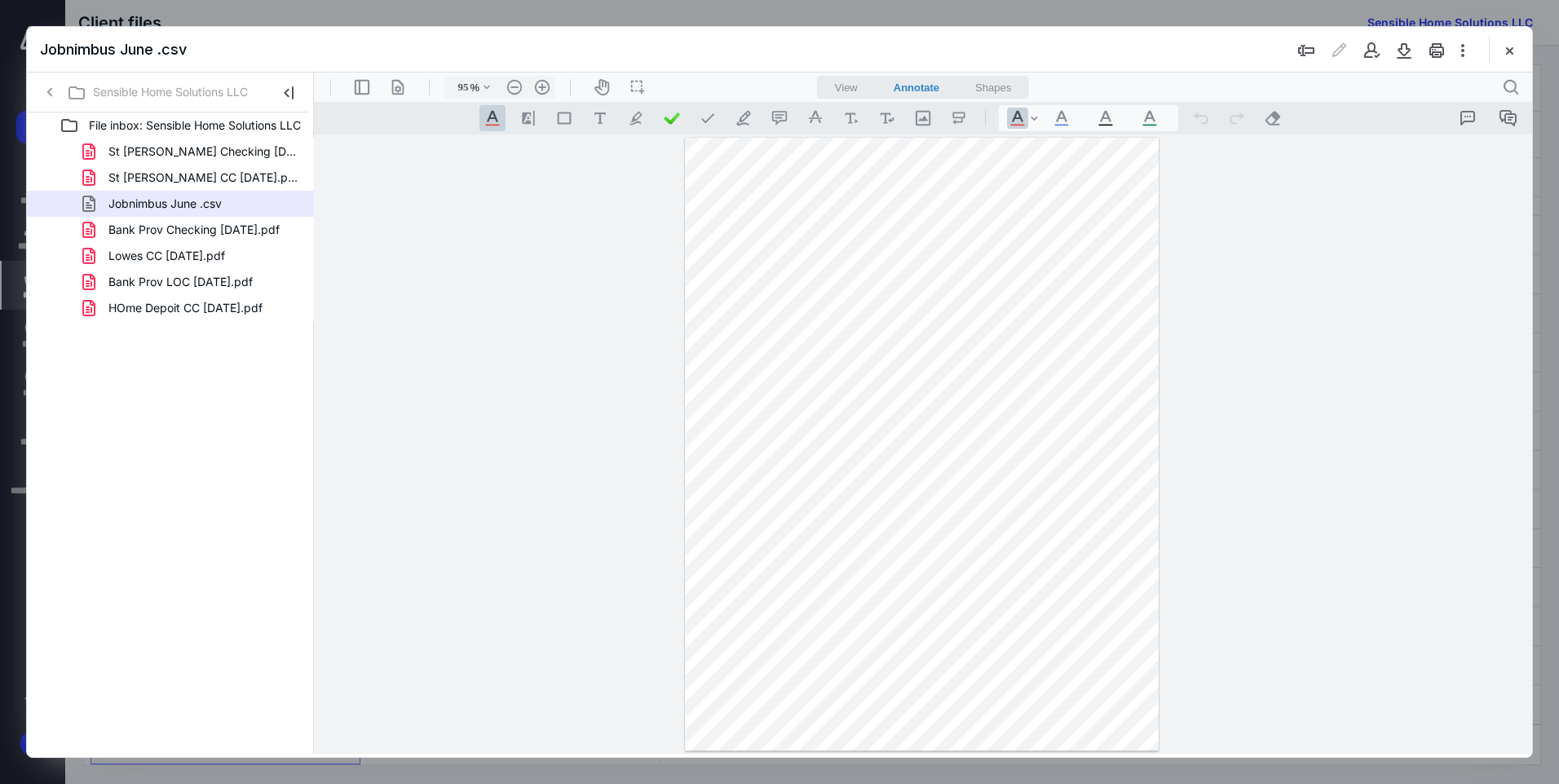 click on "Bank Prov Checking [DATE].pdf" at bounding box center [194, 230] 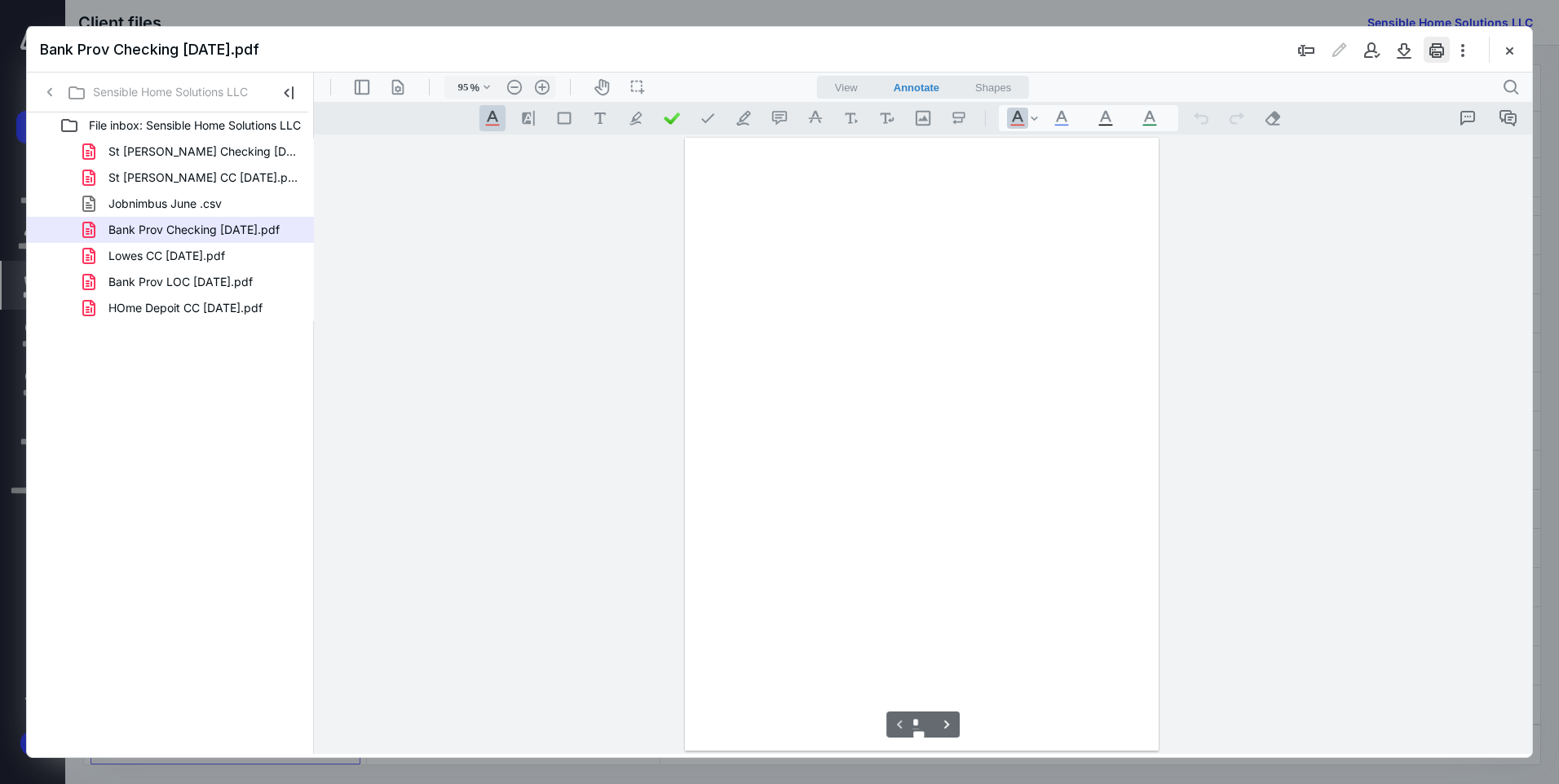 scroll, scrollTop: 65, scrollLeft: 0, axis: vertical 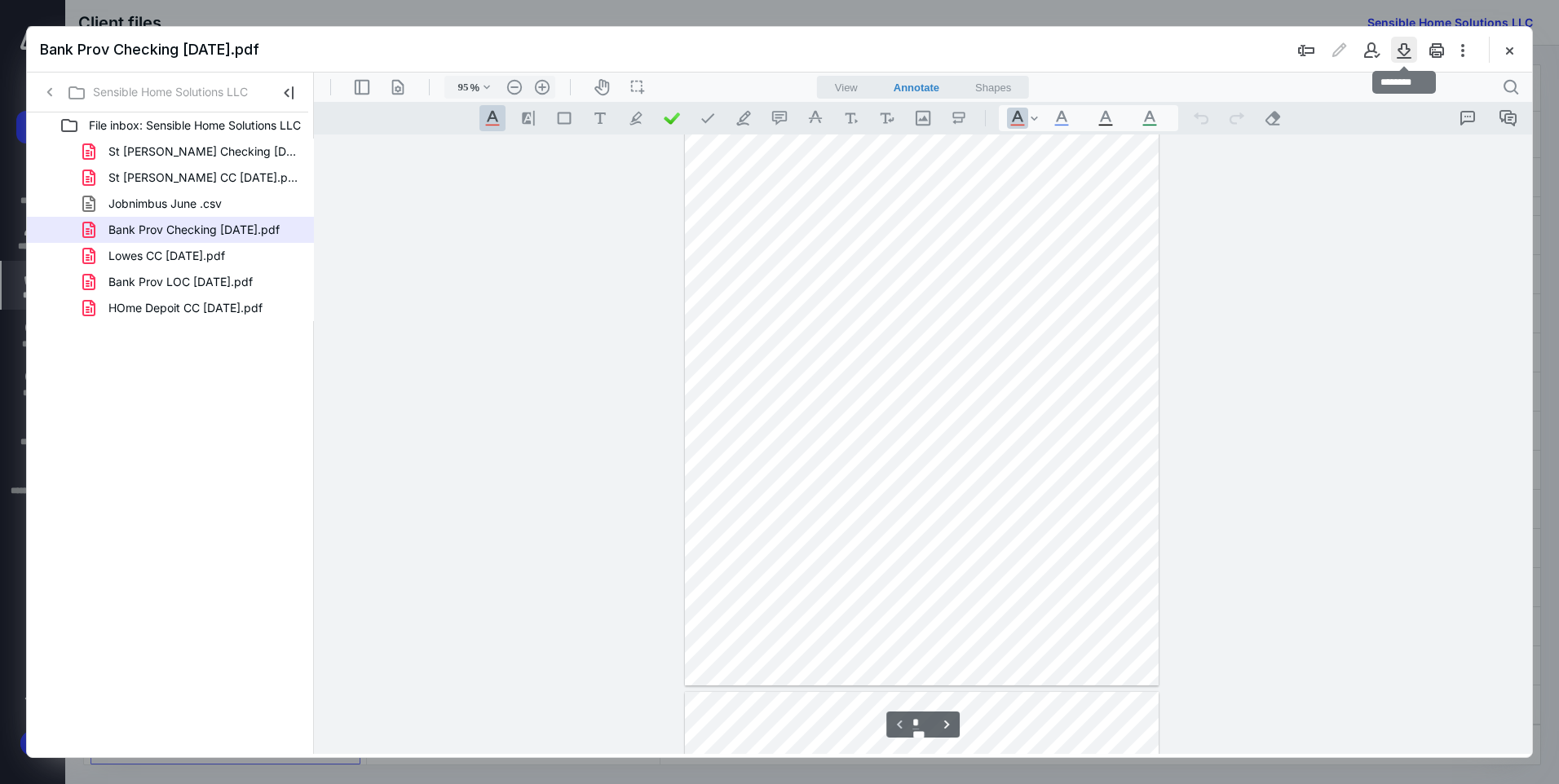 click at bounding box center (1404, 50) 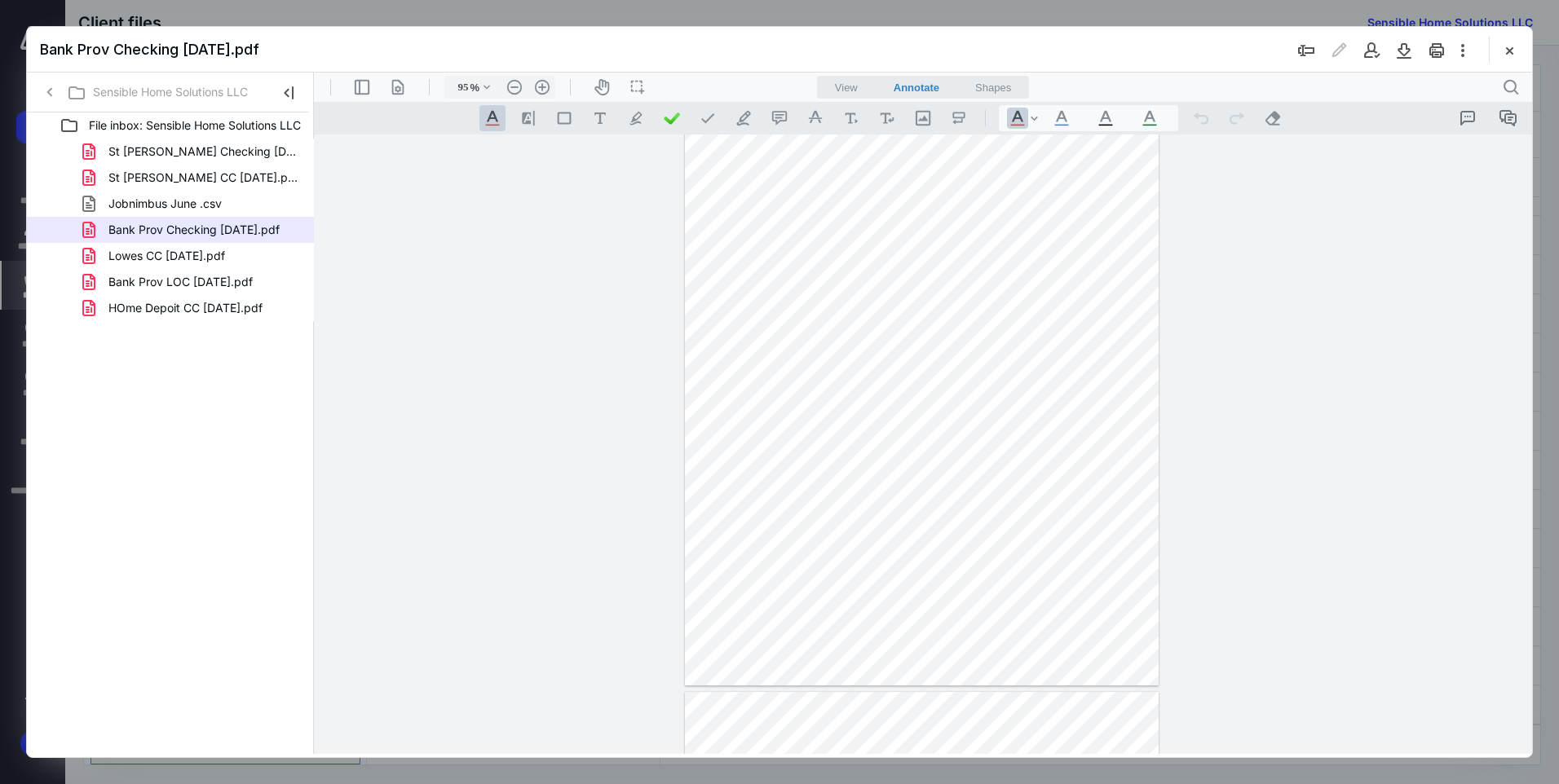 click on "Lowes CC [DATE].pdf" at bounding box center [166, 256] 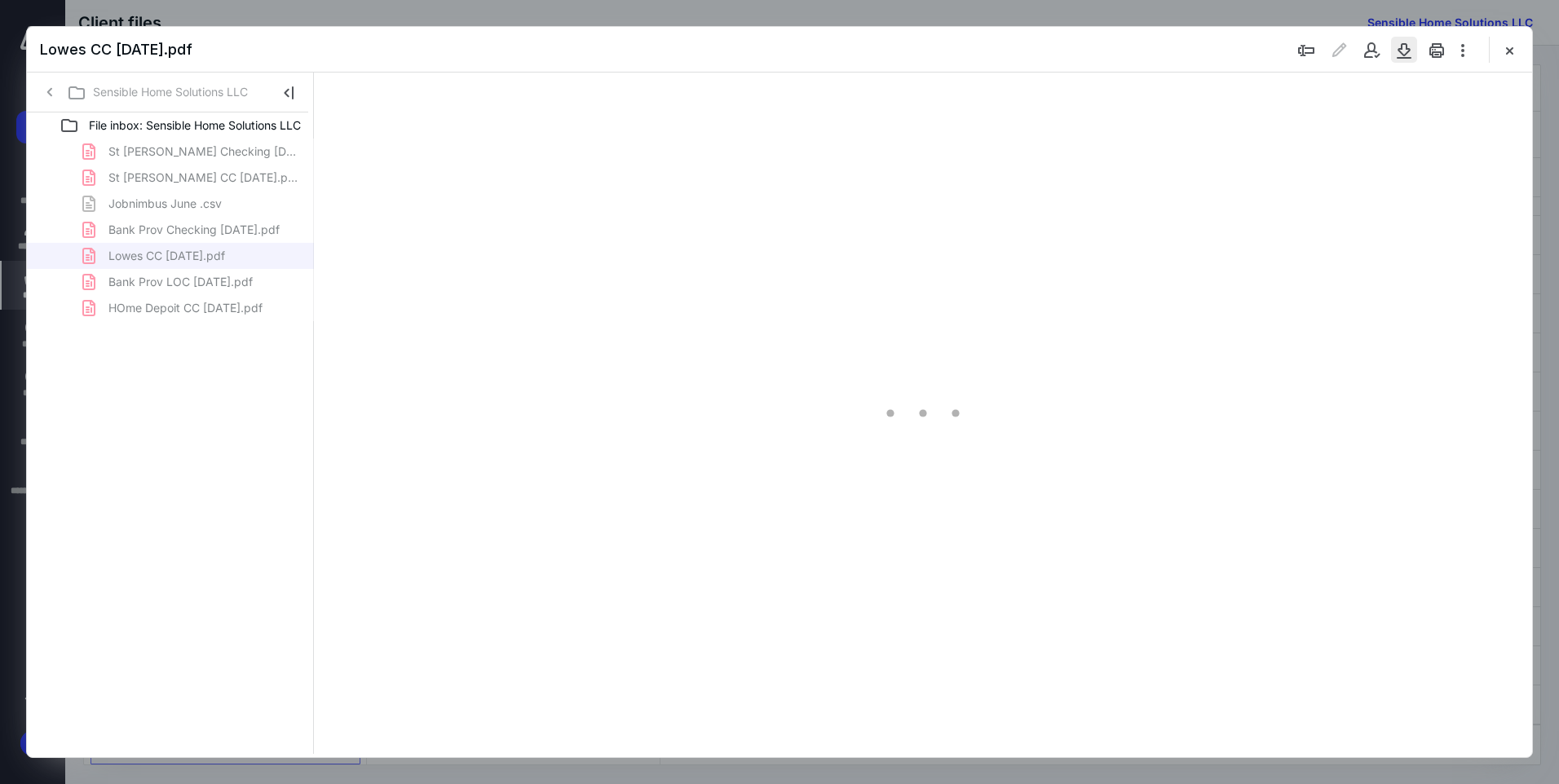 scroll, scrollTop: 65, scrollLeft: 0, axis: vertical 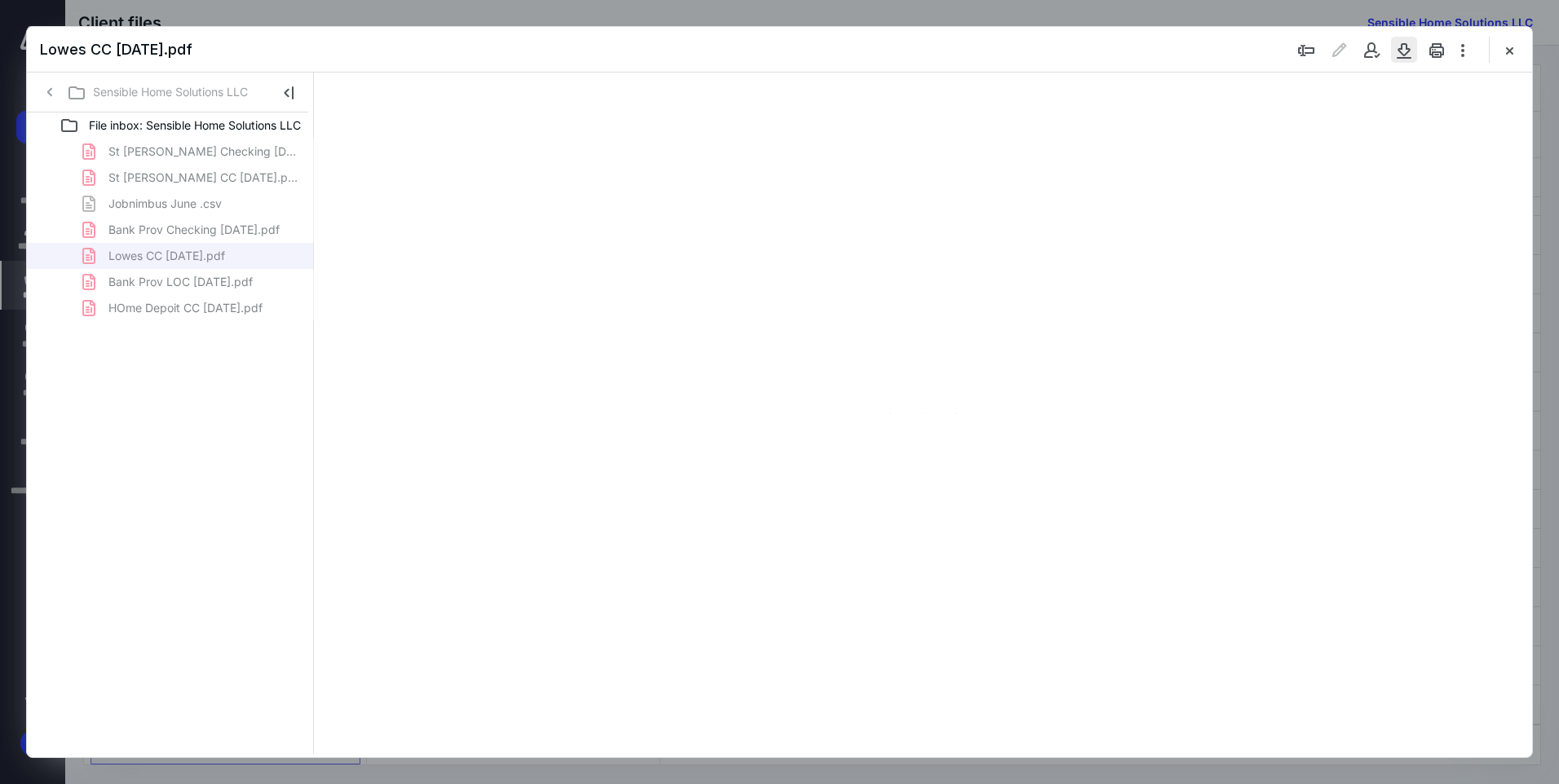 click at bounding box center [1404, 50] 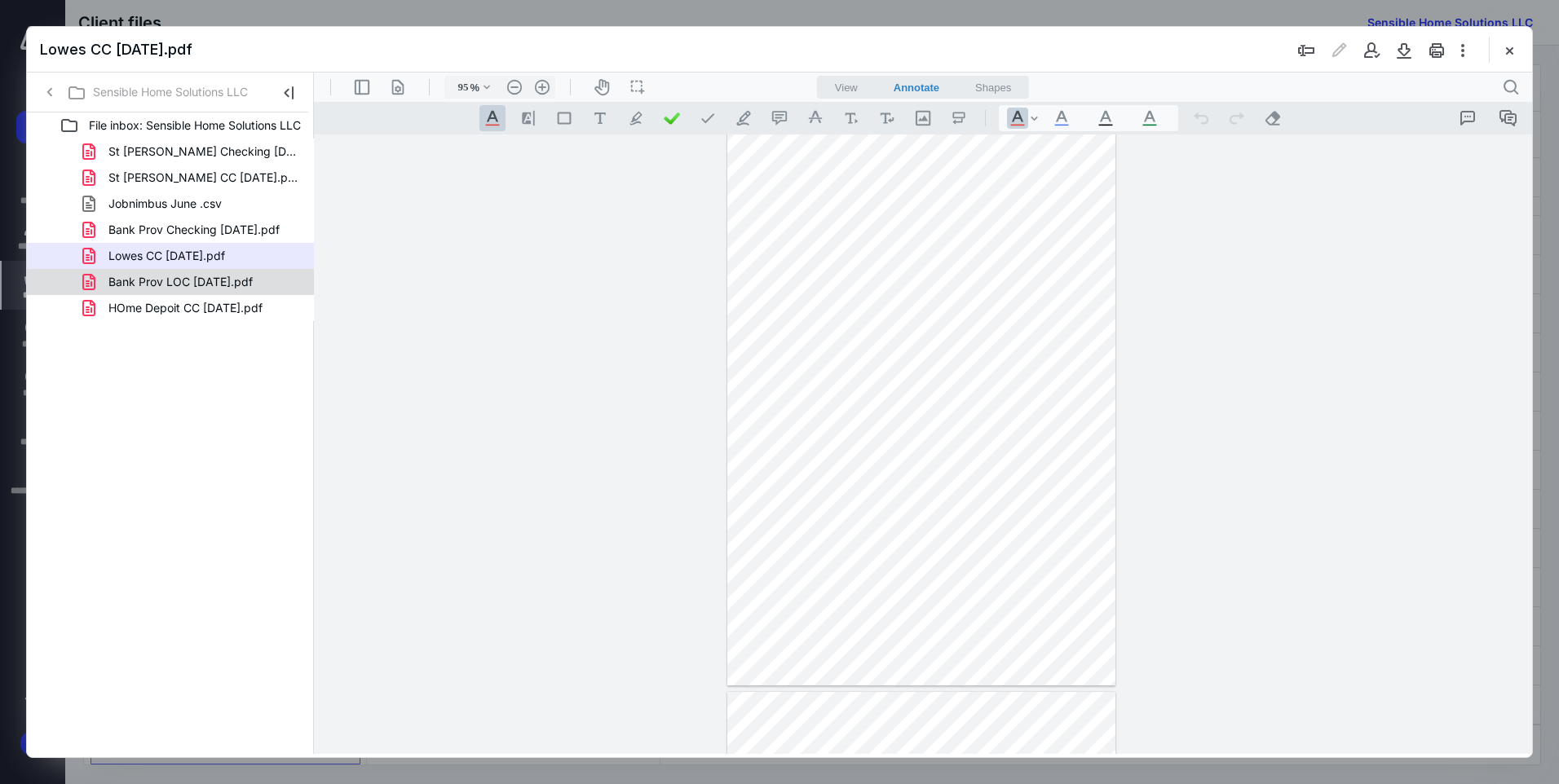 click on "Bank Prov LOC [DATE].pdf" at bounding box center (180, 282) 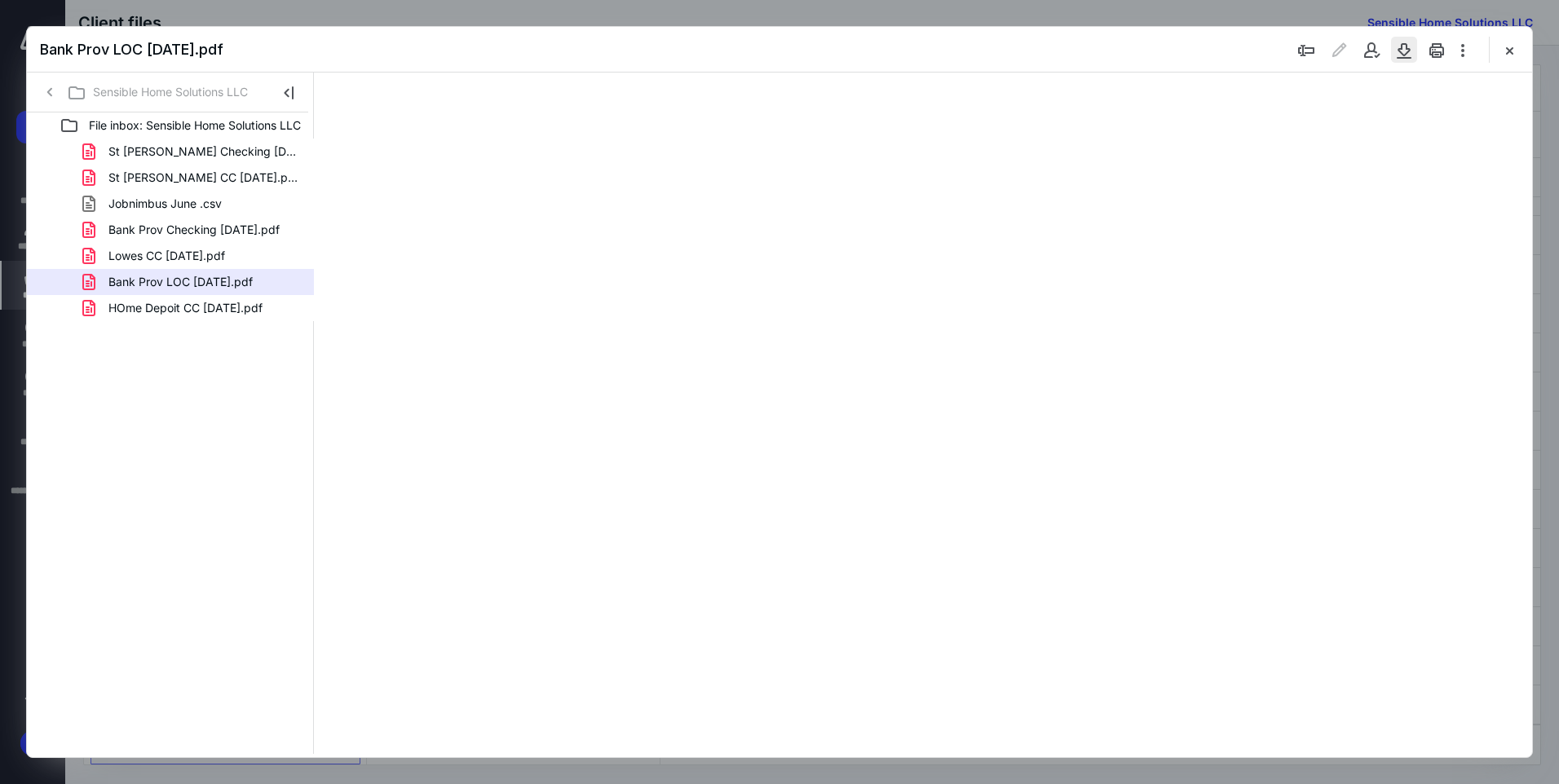 scroll, scrollTop: 64, scrollLeft: 0, axis: vertical 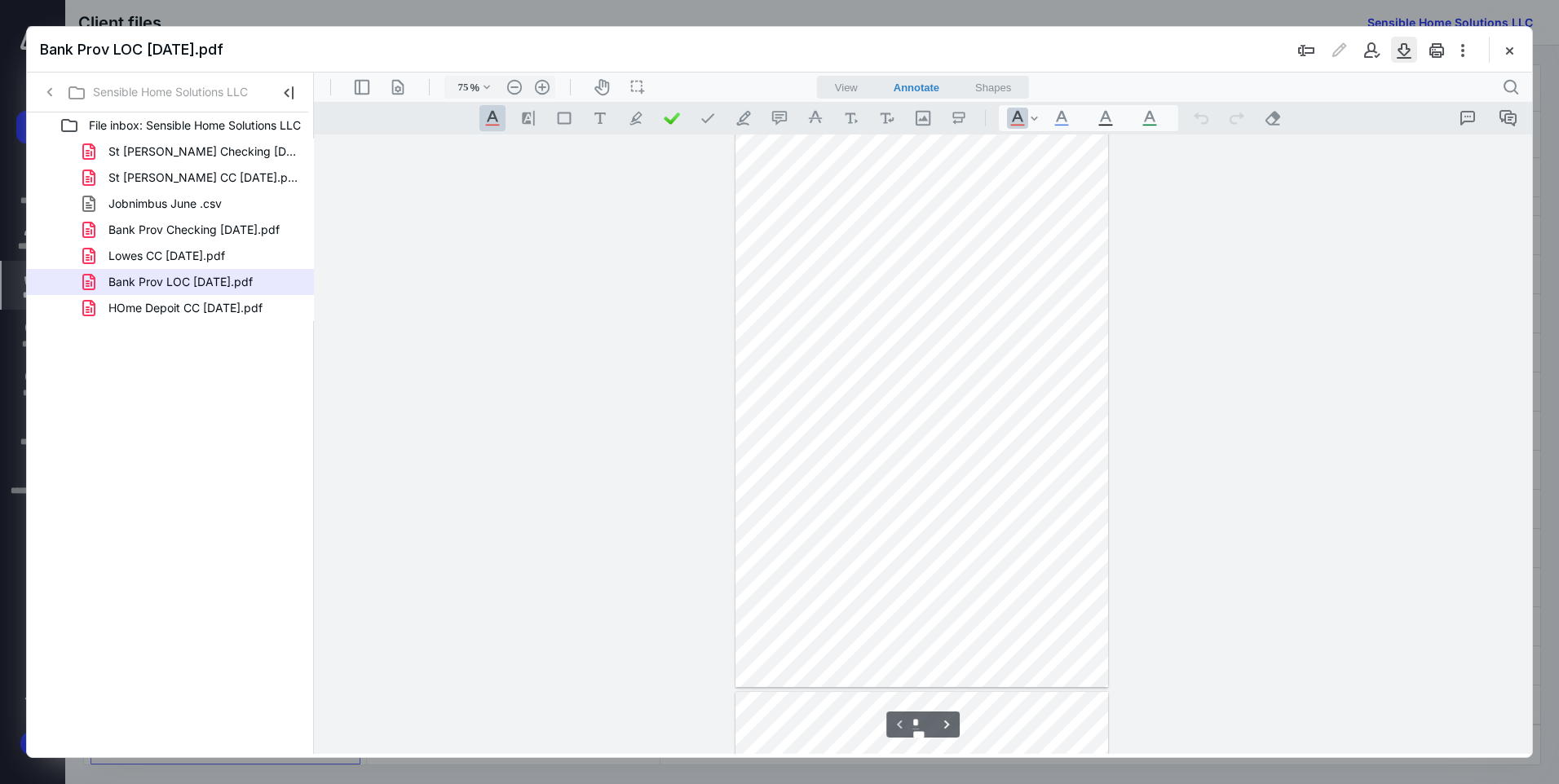 click at bounding box center (1404, 50) 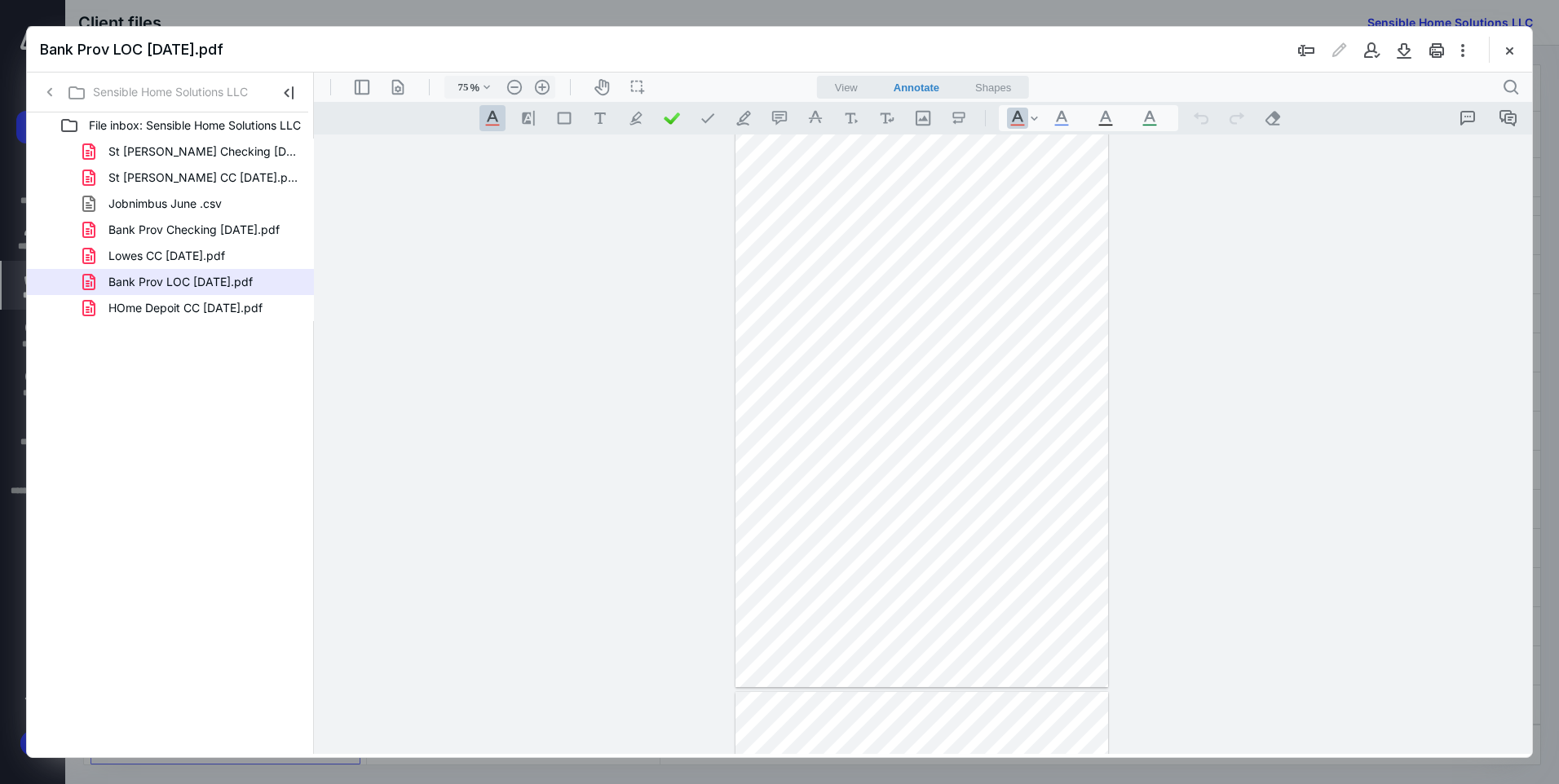 click on "HOme Depoit CC [DATE].pdf" at bounding box center [185, 308] 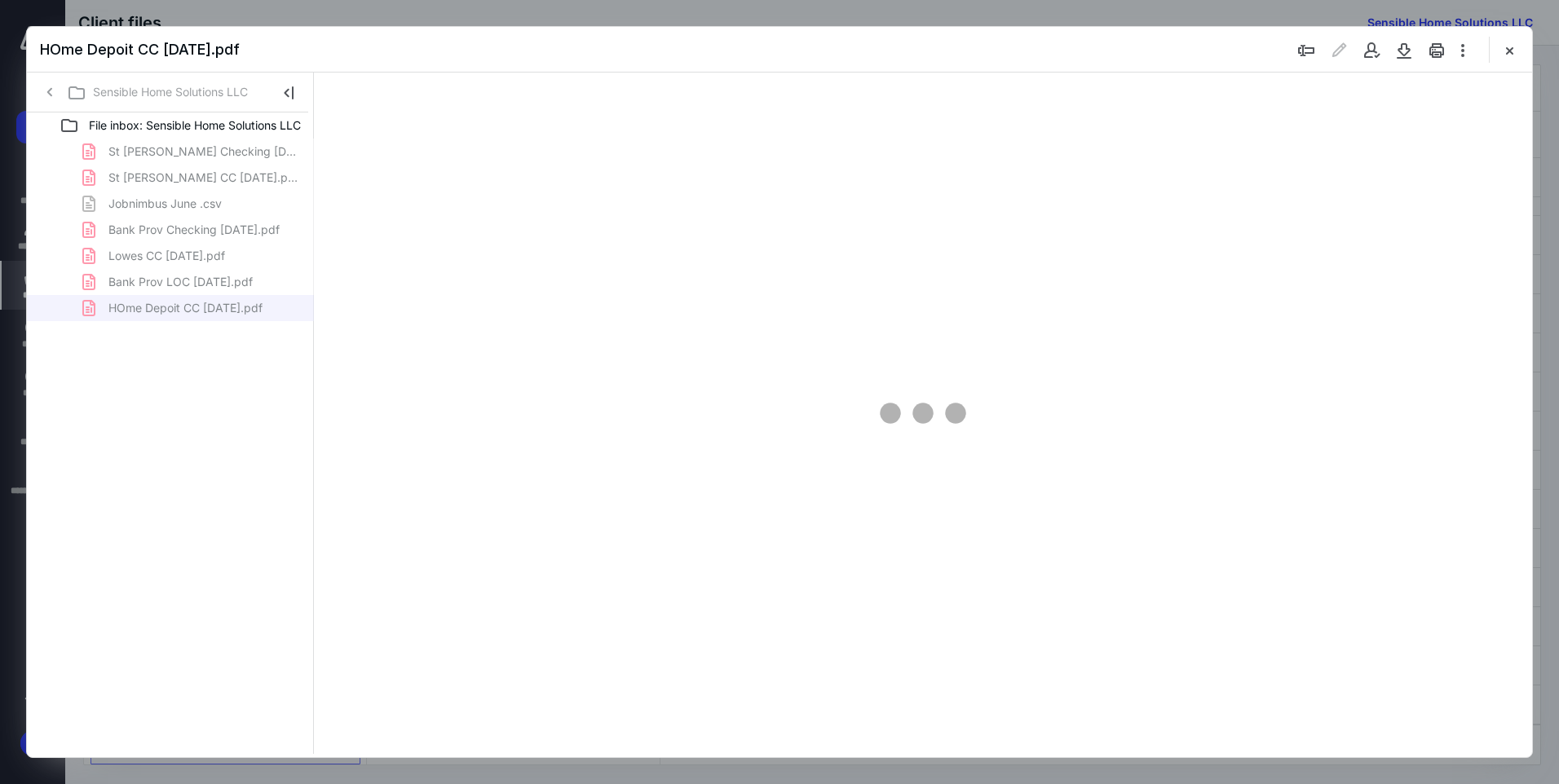 type on "95" 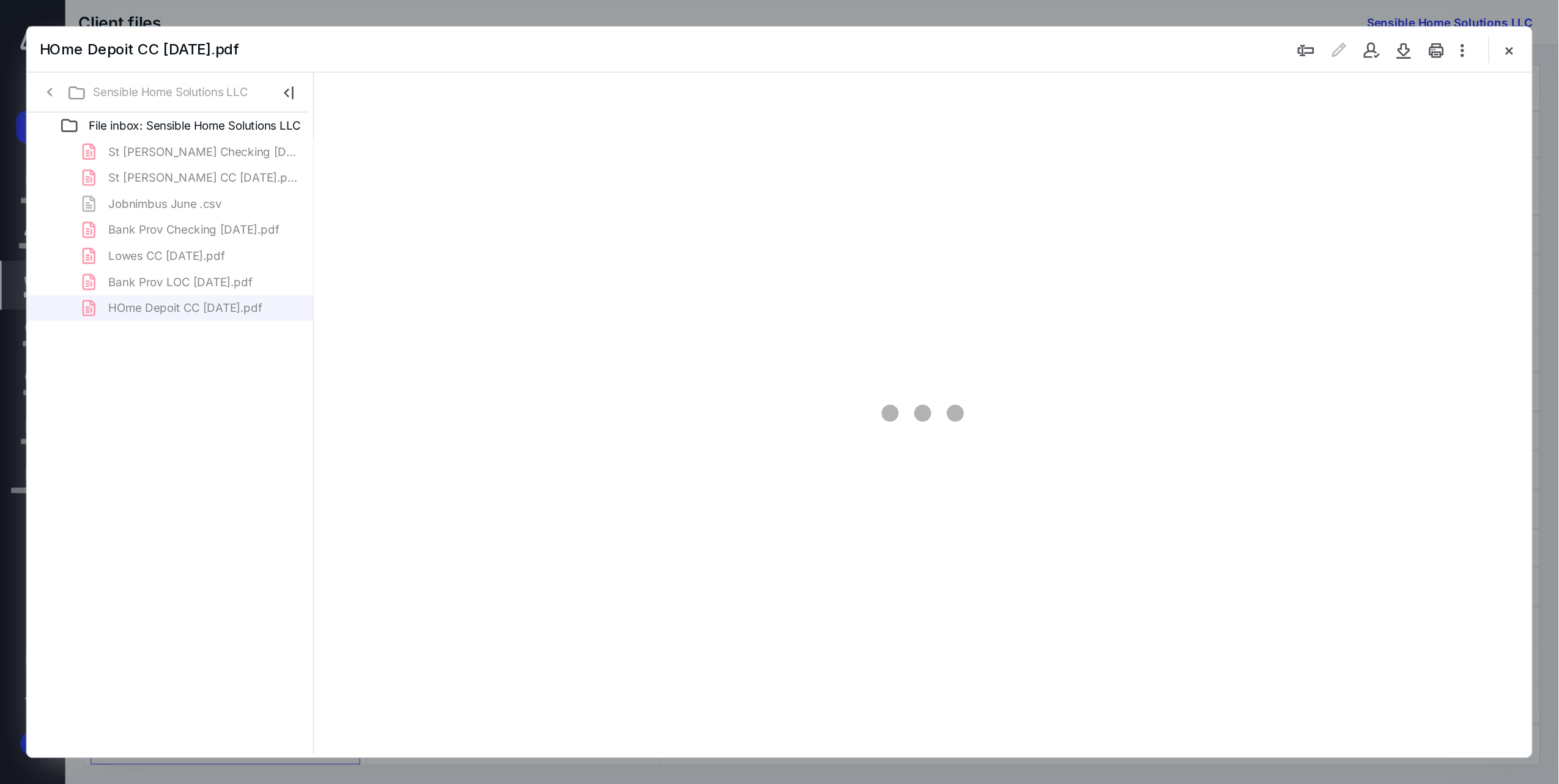 scroll, scrollTop: 49, scrollLeft: 0, axis: vertical 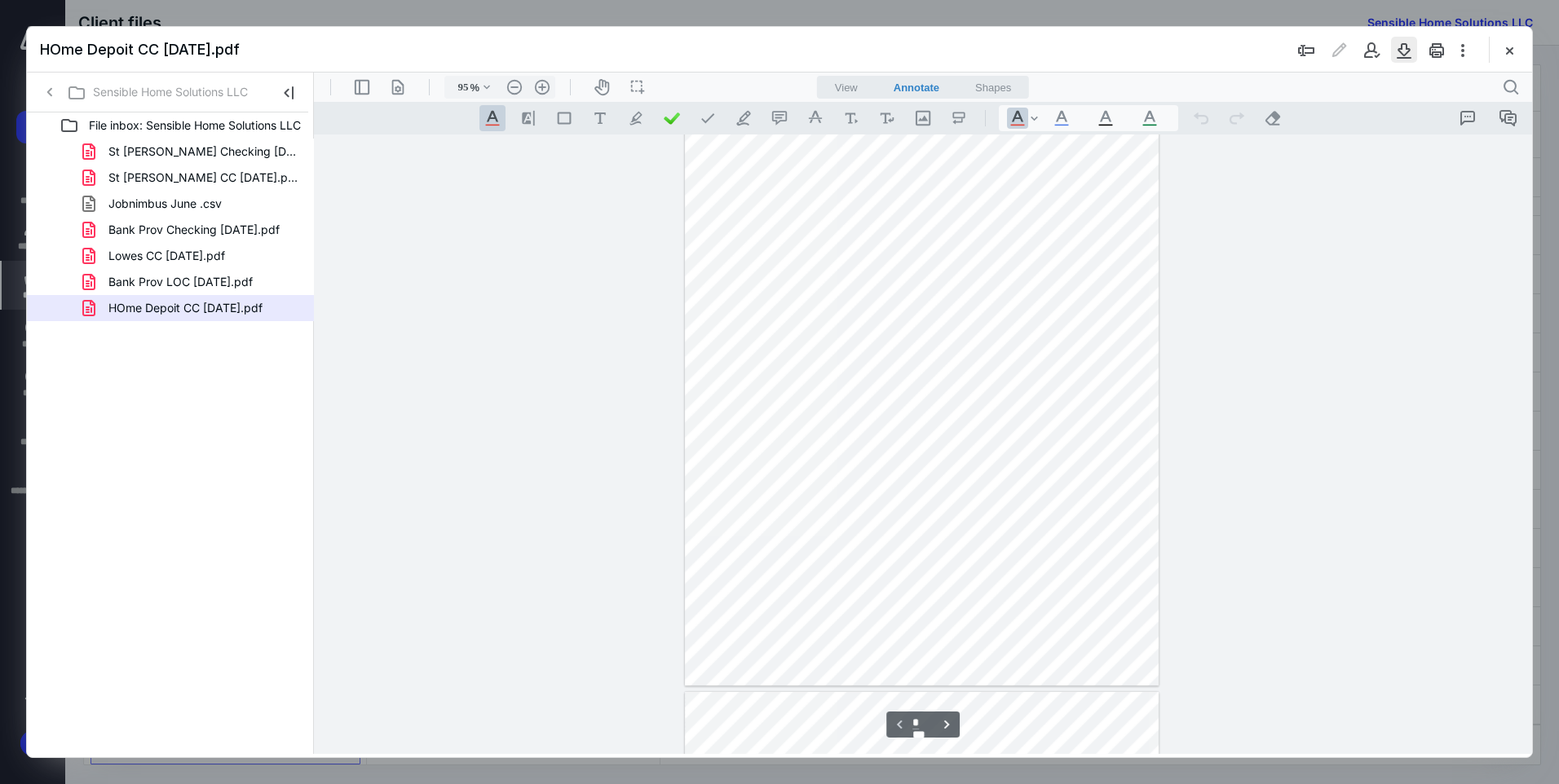 click at bounding box center (1404, 50) 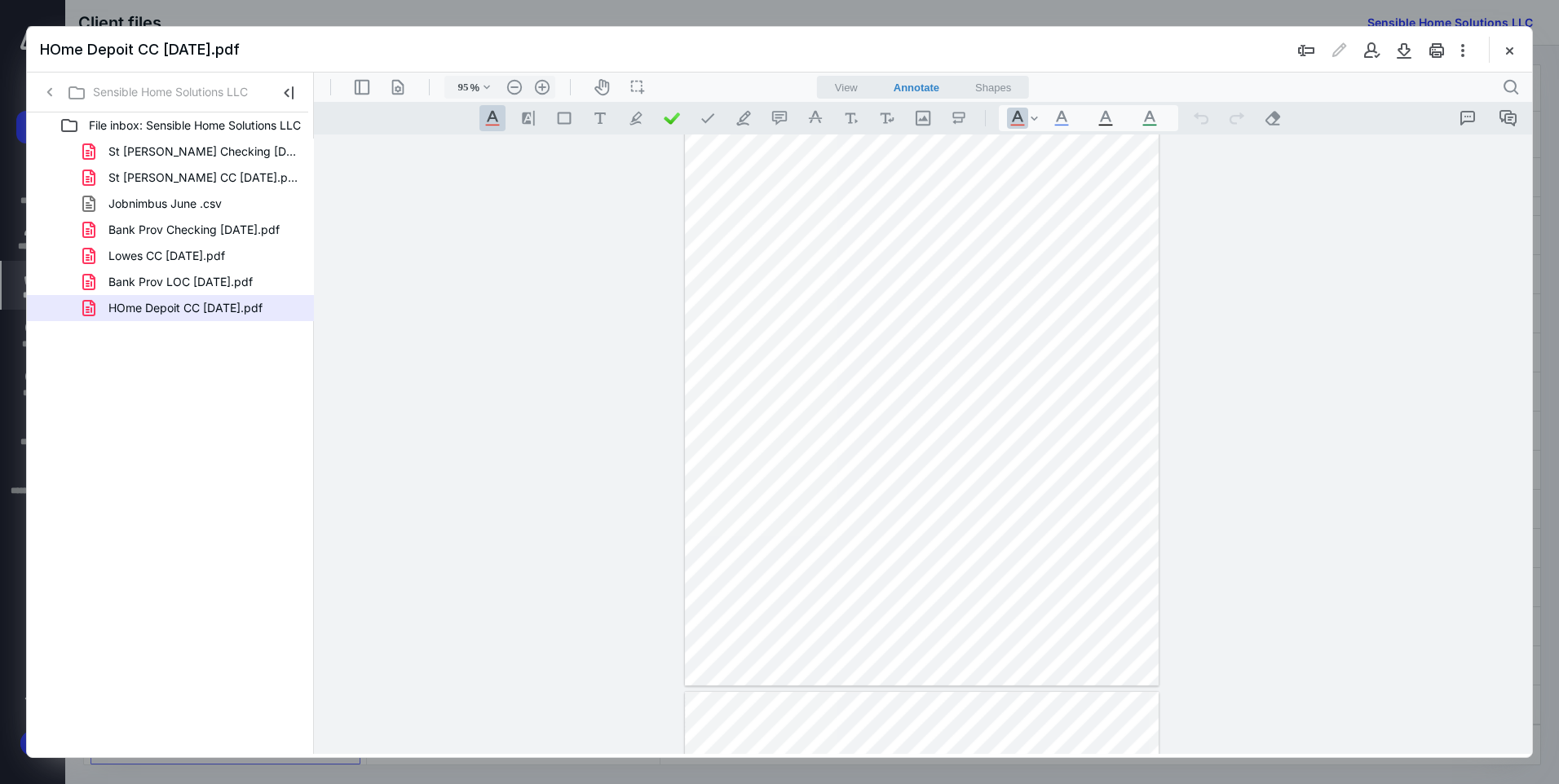 click on "**********" at bounding box center (923, 444) 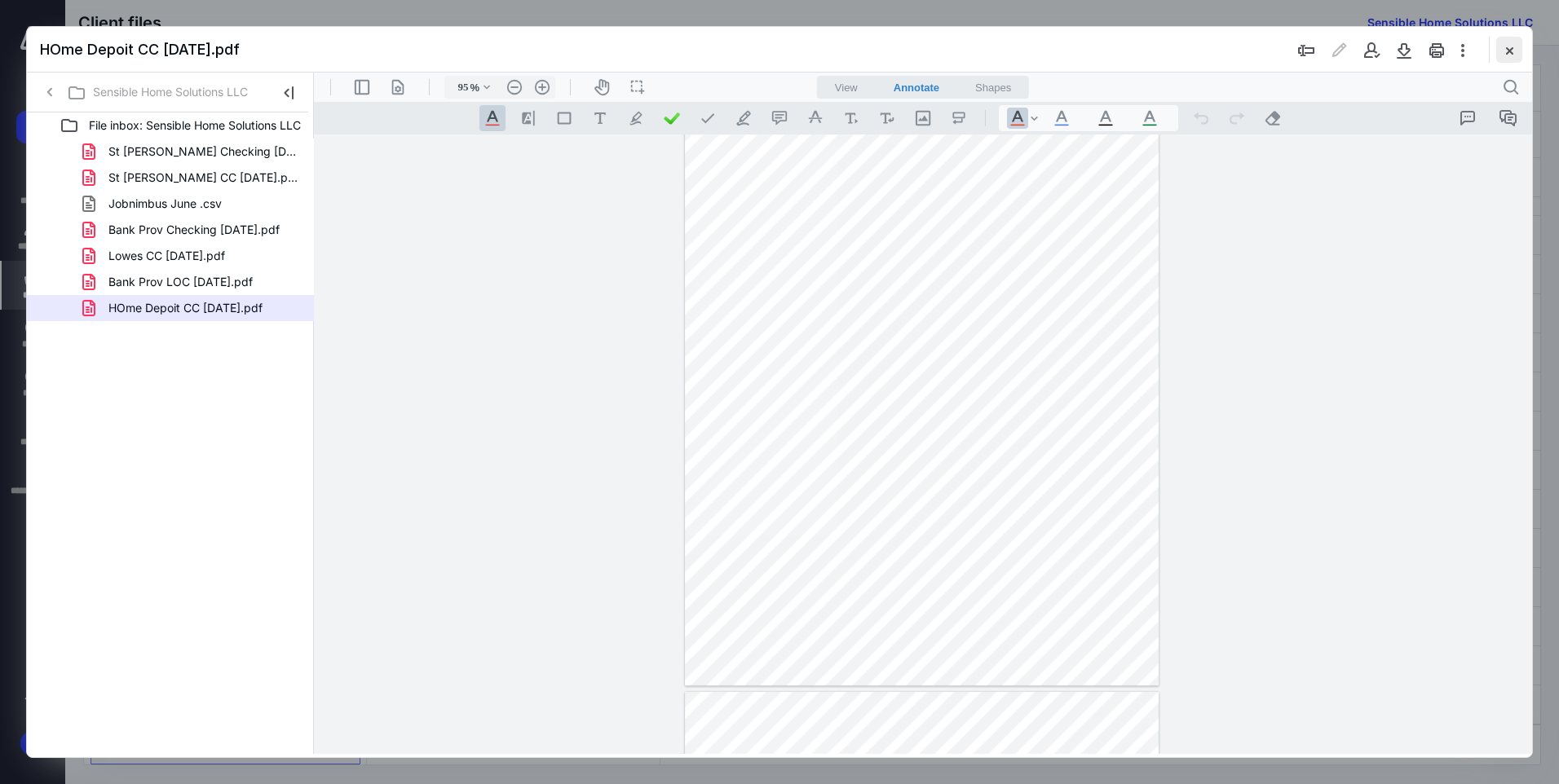 click at bounding box center [1509, 50] 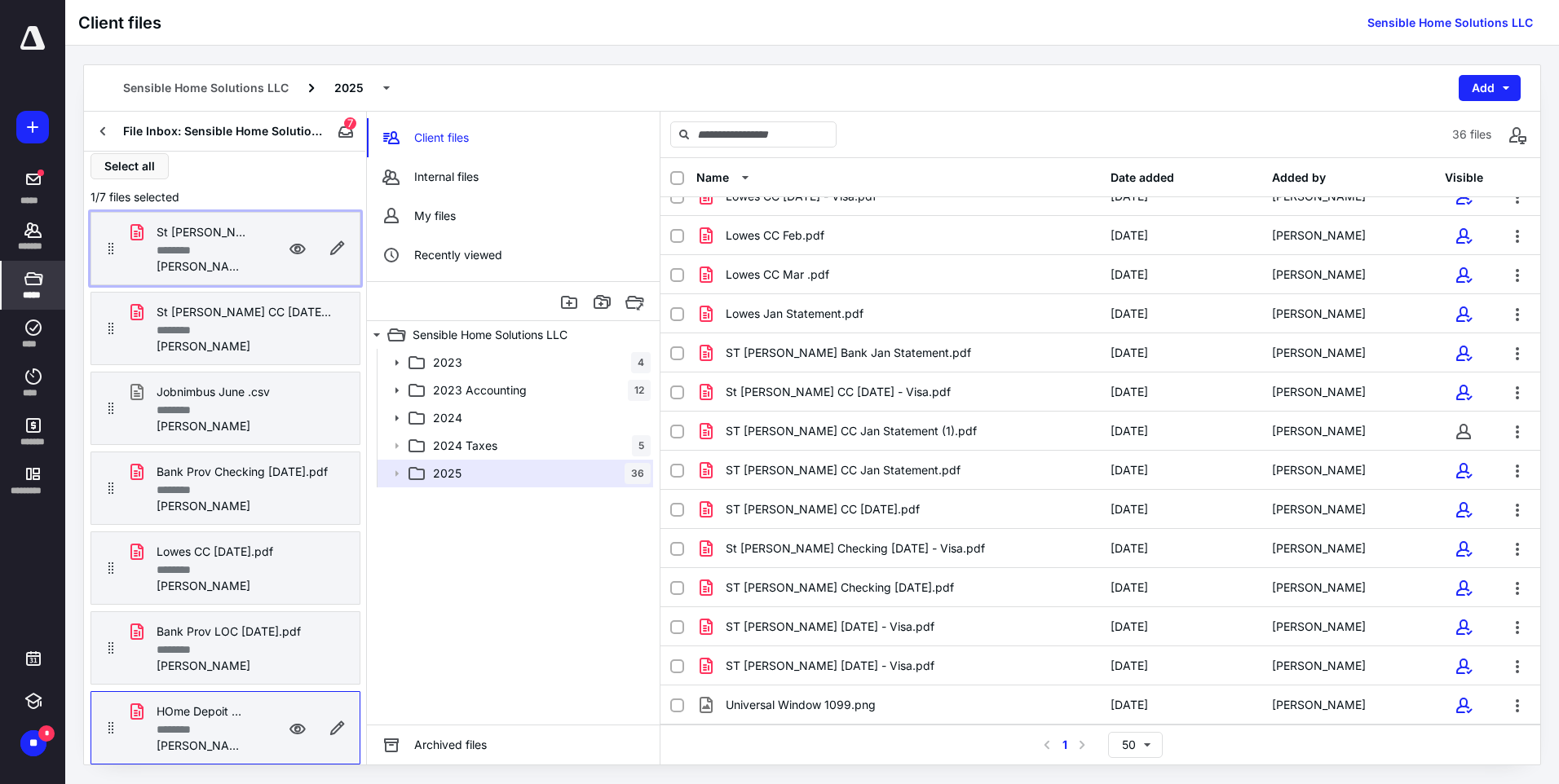 click on "********" at bounding box center [202, 250] 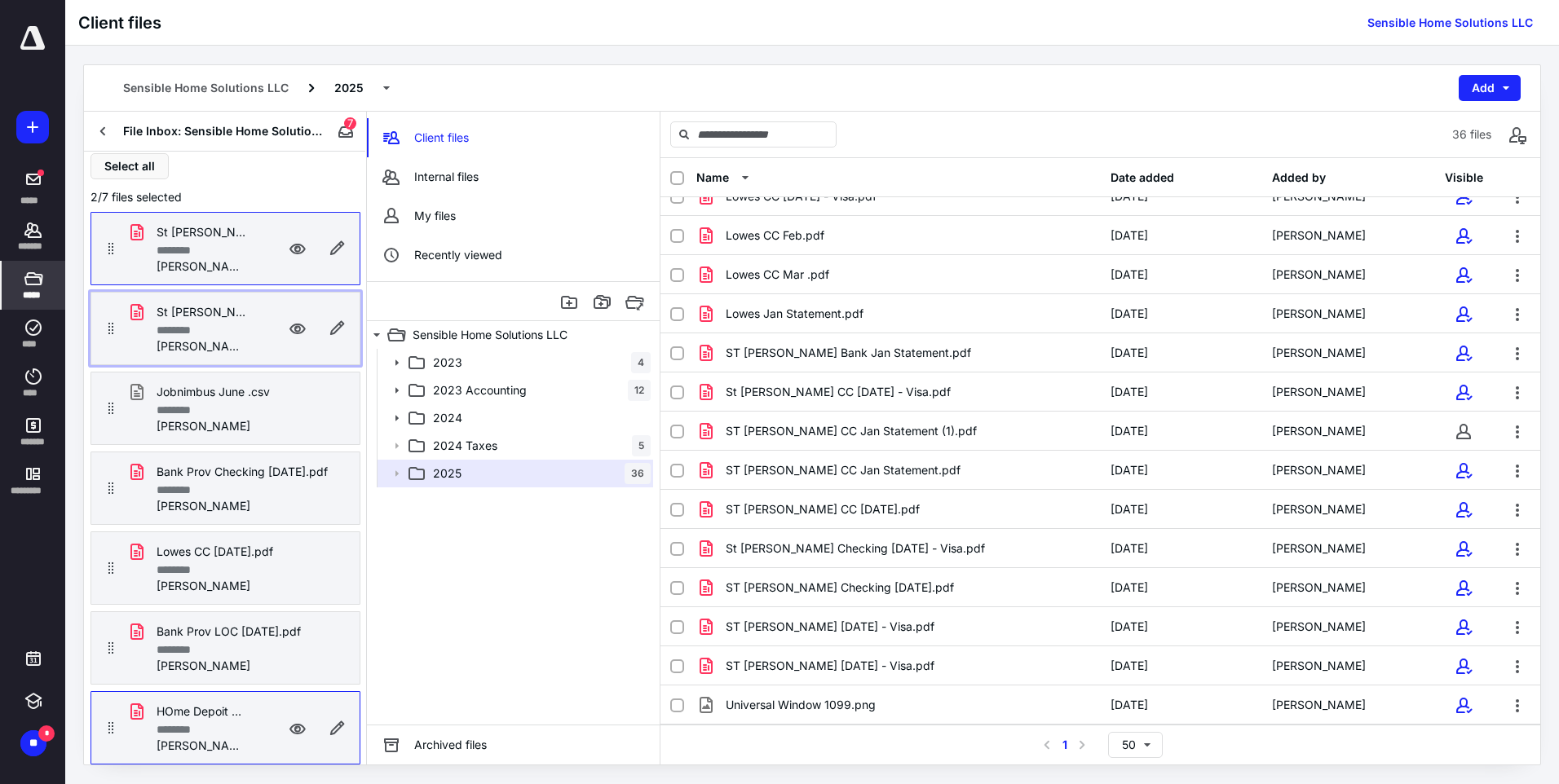 click on "********" at bounding box center (202, 330) 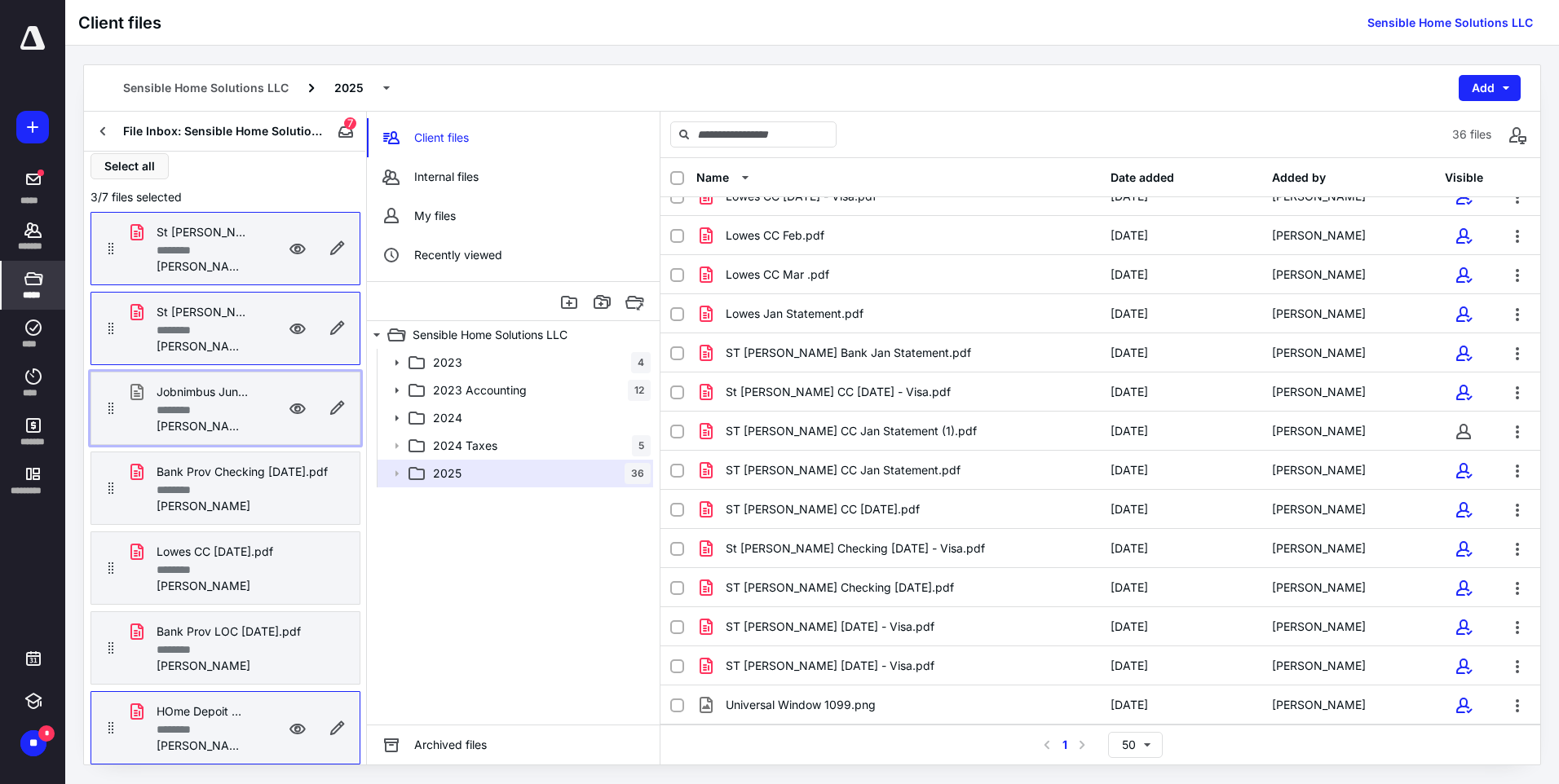 click on "Jobnimbus June .csv" at bounding box center [202, 392] 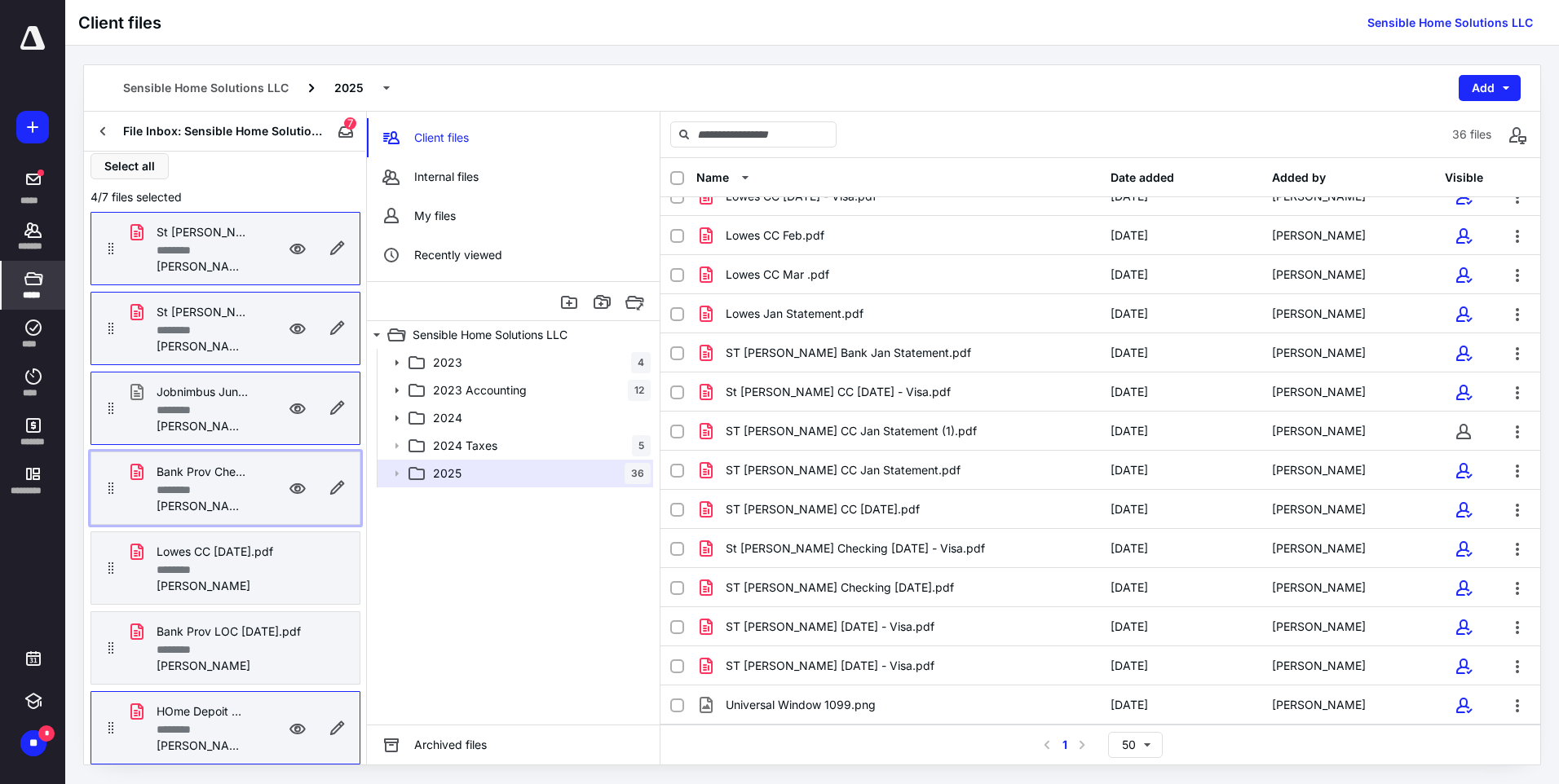 click on "Bank Prov Checking [DATE].pdf" at bounding box center [202, 472] 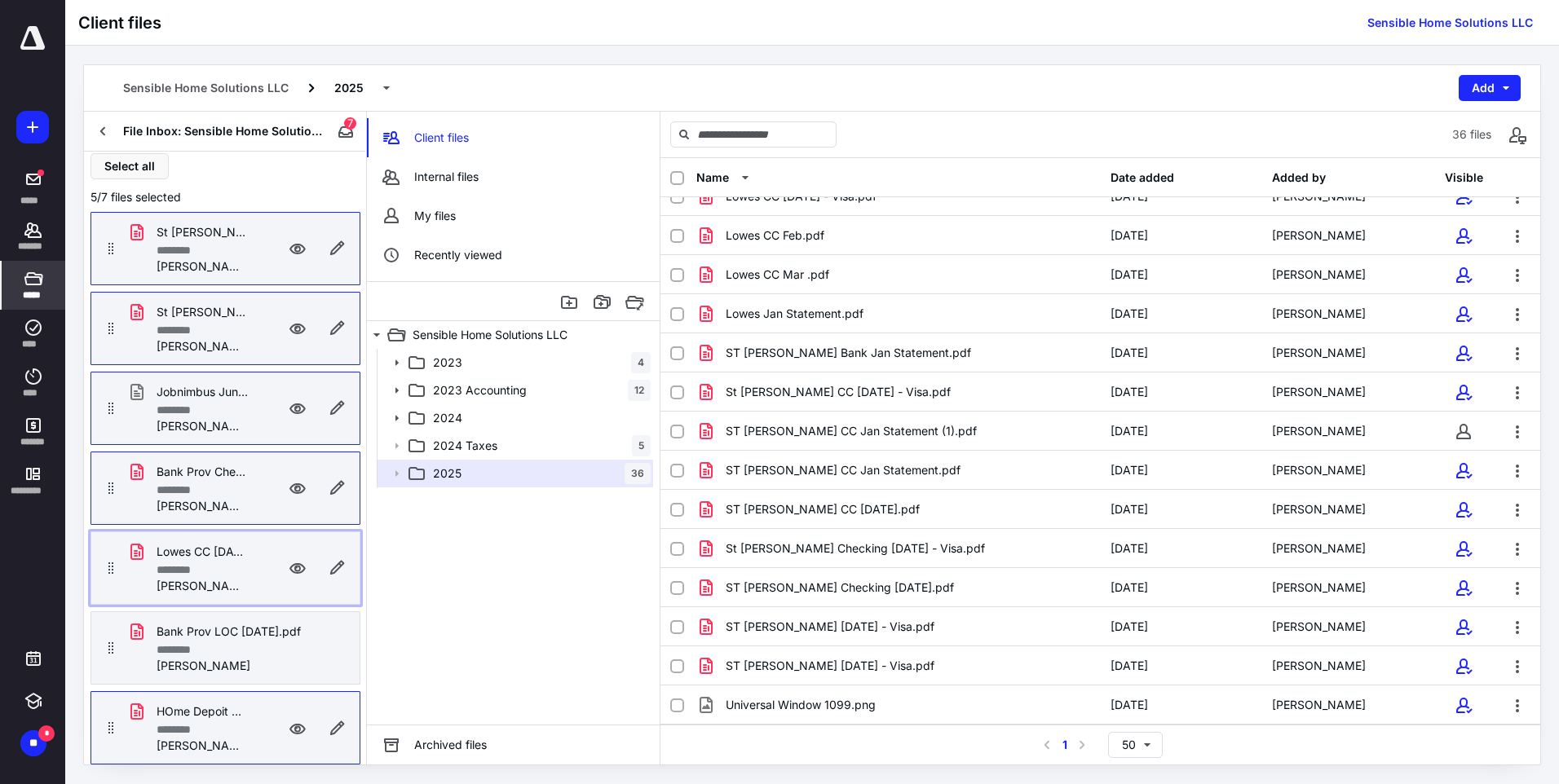 click on "Lowes CC [DATE].pdf" at bounding box center (202, 552) 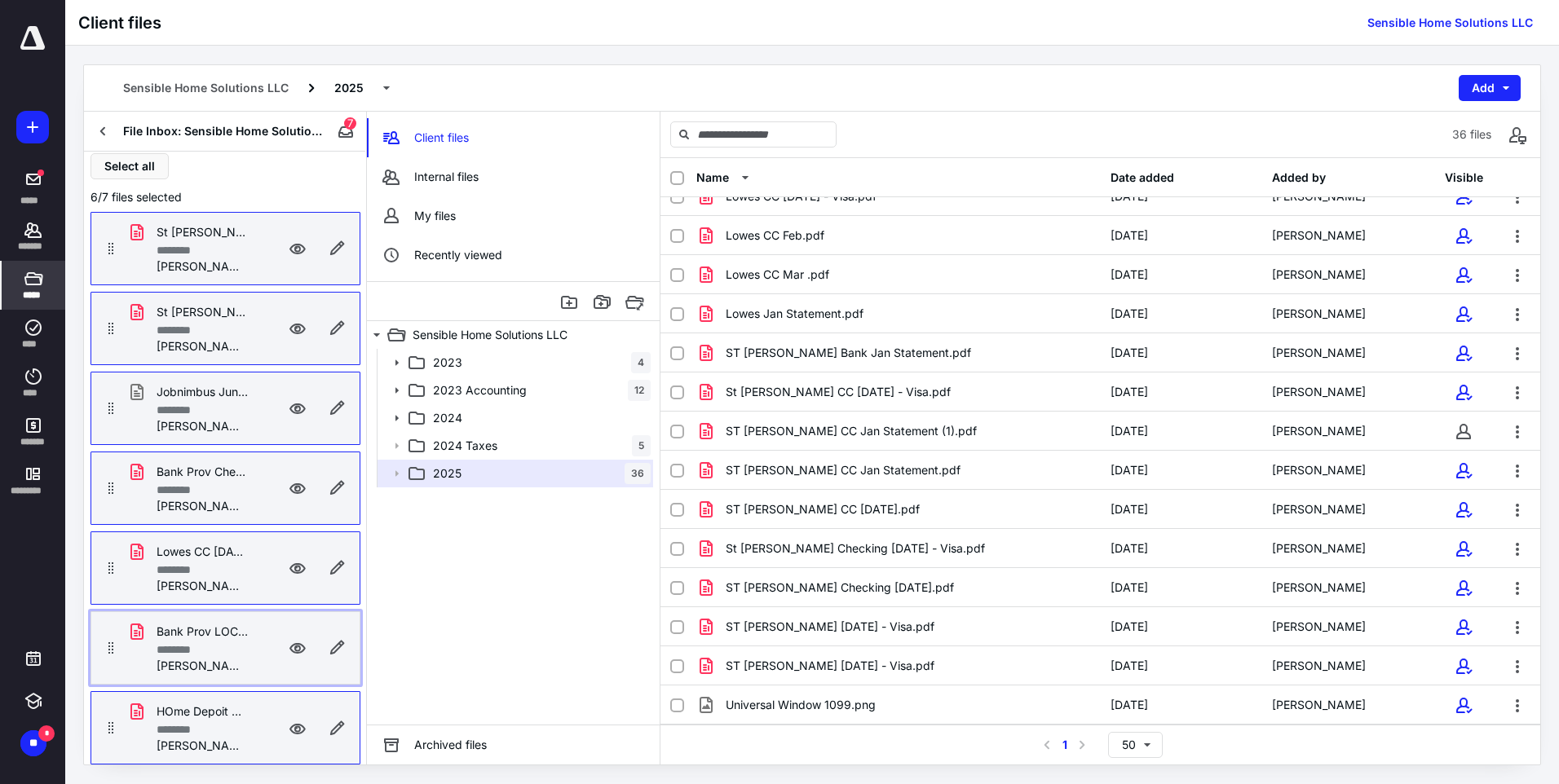 click on "Bank Prov LOC [DATE].pdf" at bounding box center (202, 632) 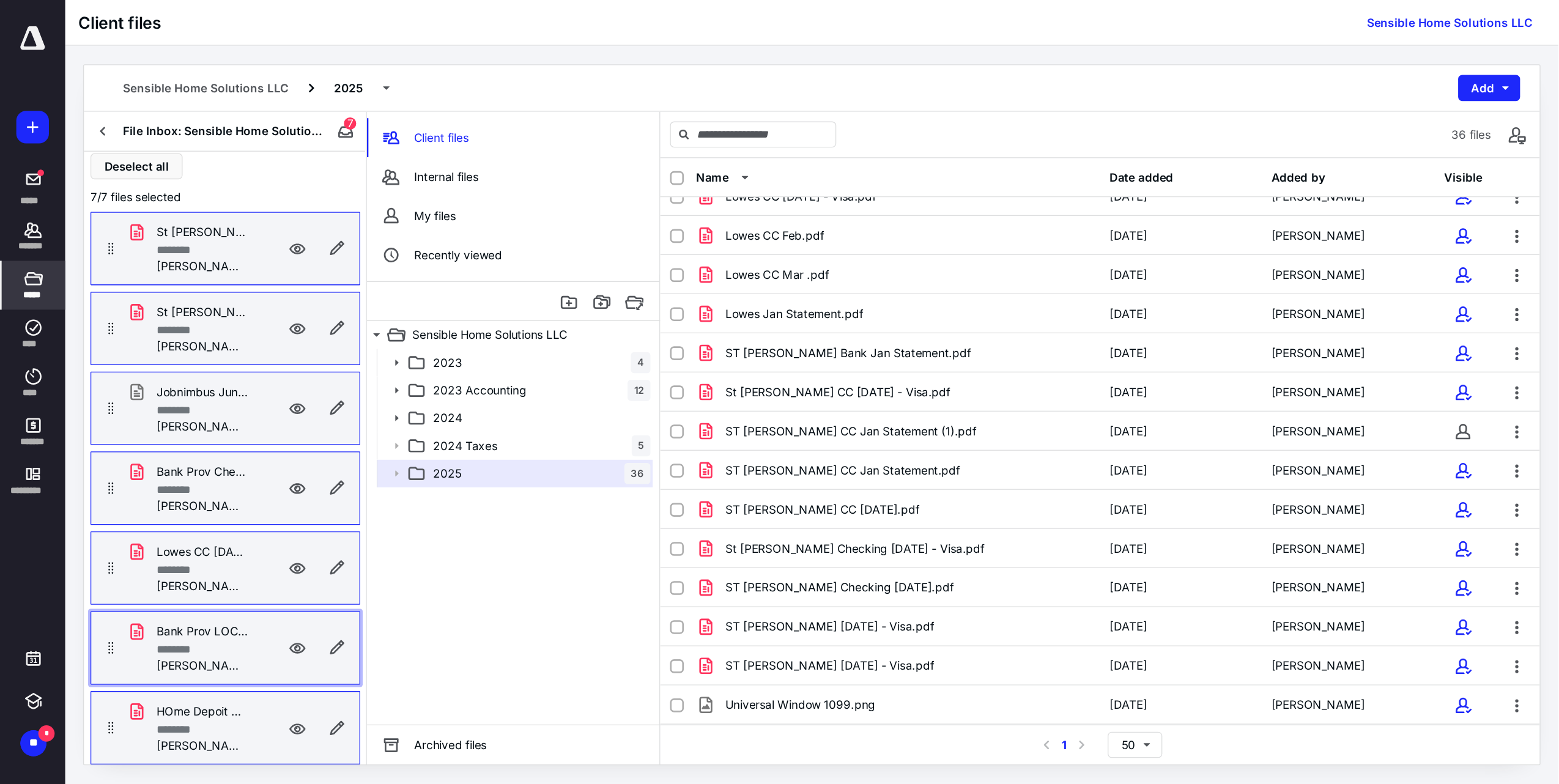 scroll, scrollTop: 0, scrollLeft: 0, axis: both 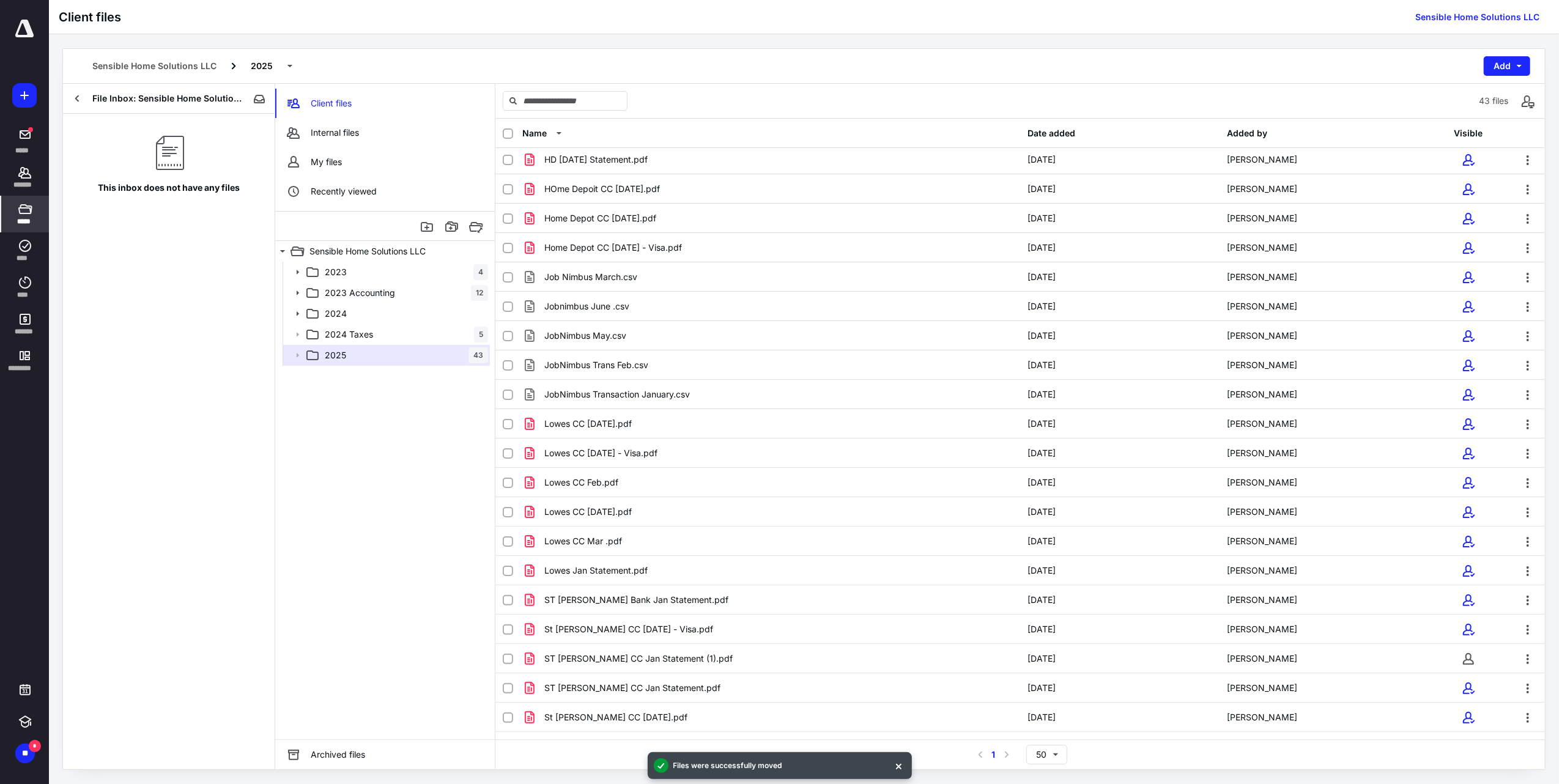 click on "2023 4 2023 Accounting 12 2024 2024 Taxes 5 2025 43" at bounding box center [385, 500] 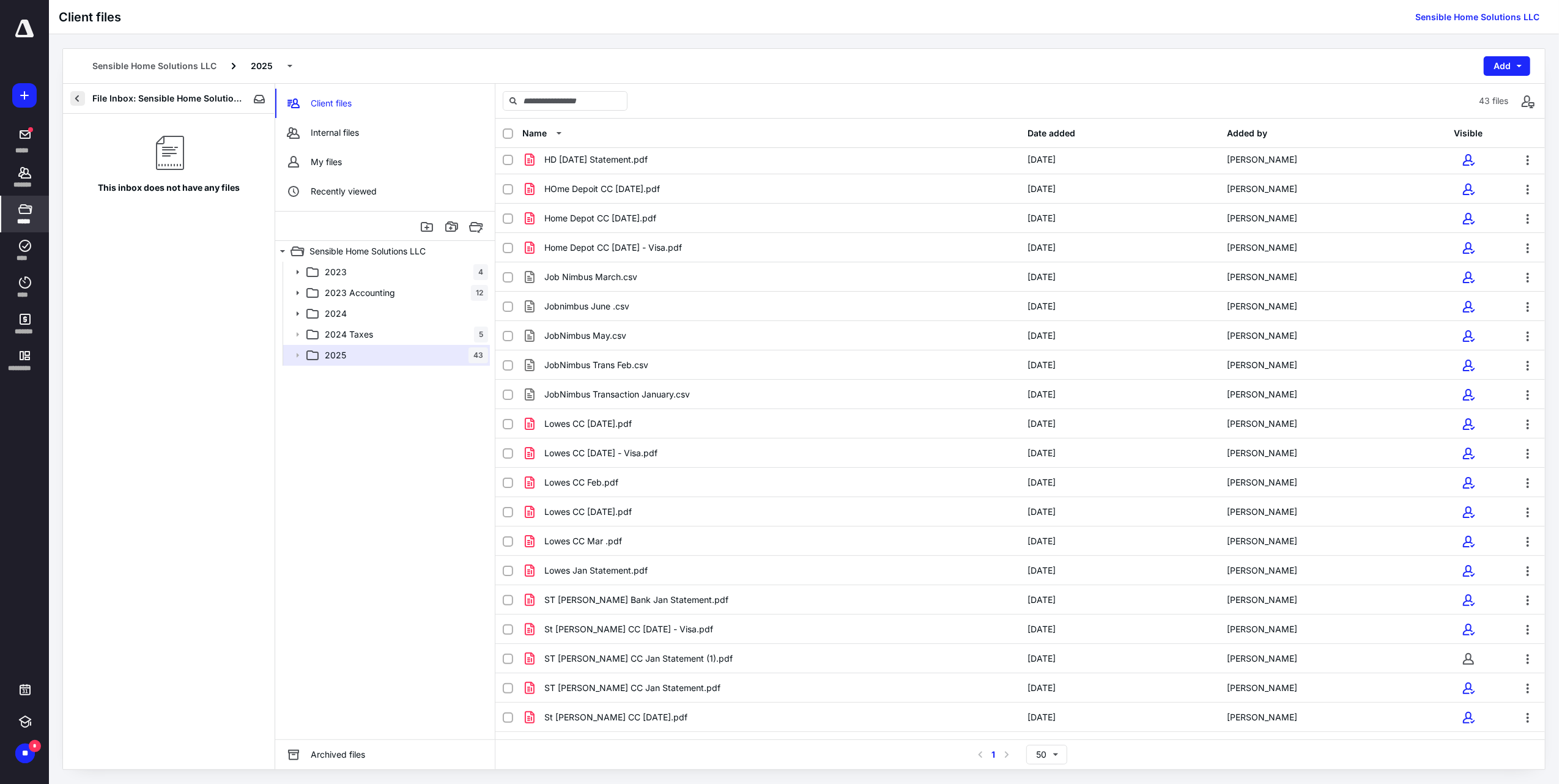 click at bounding box center [78, 98] 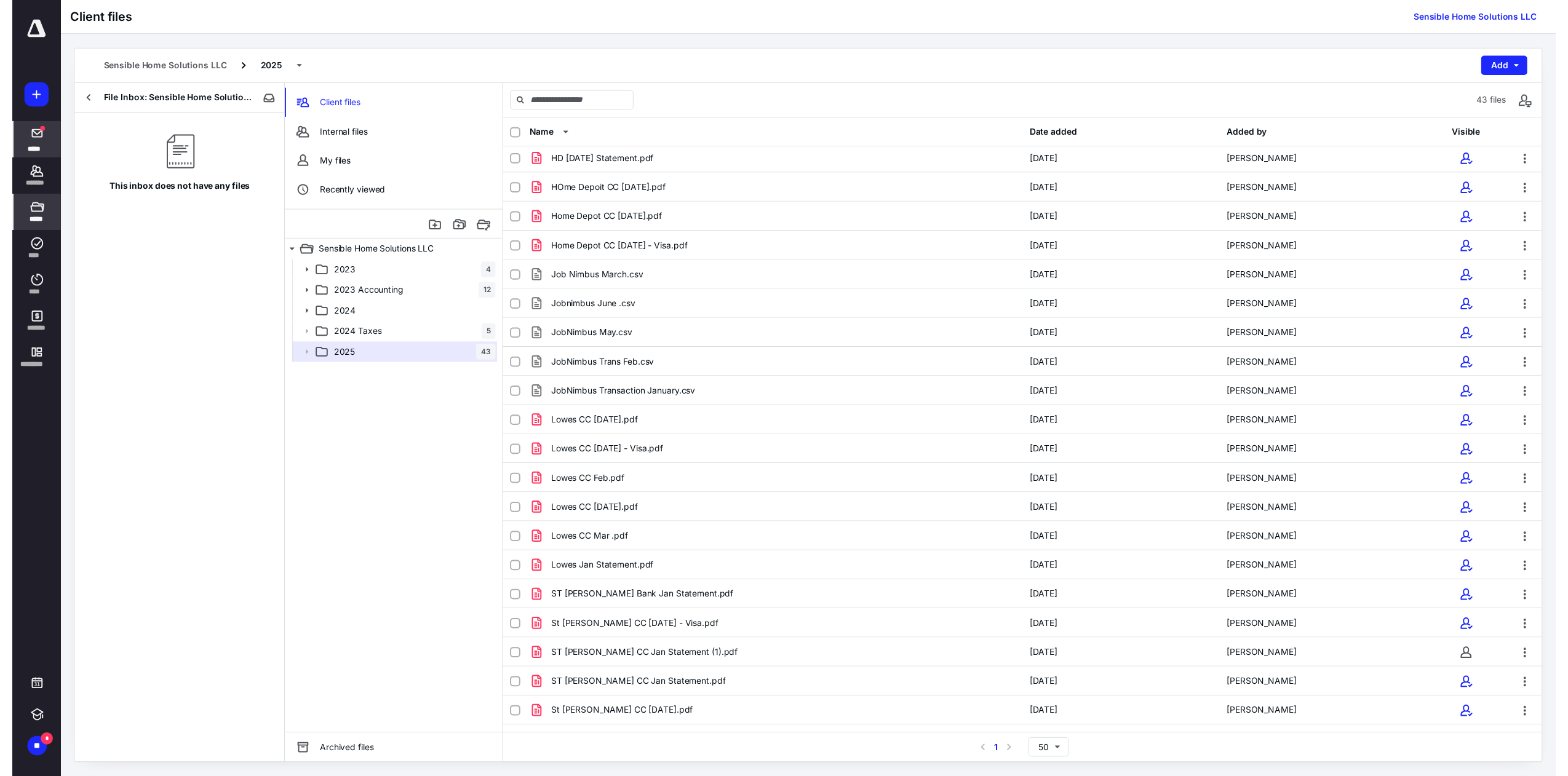 scroll, scrollTop: 0, scrollLeft: 0, axis: both 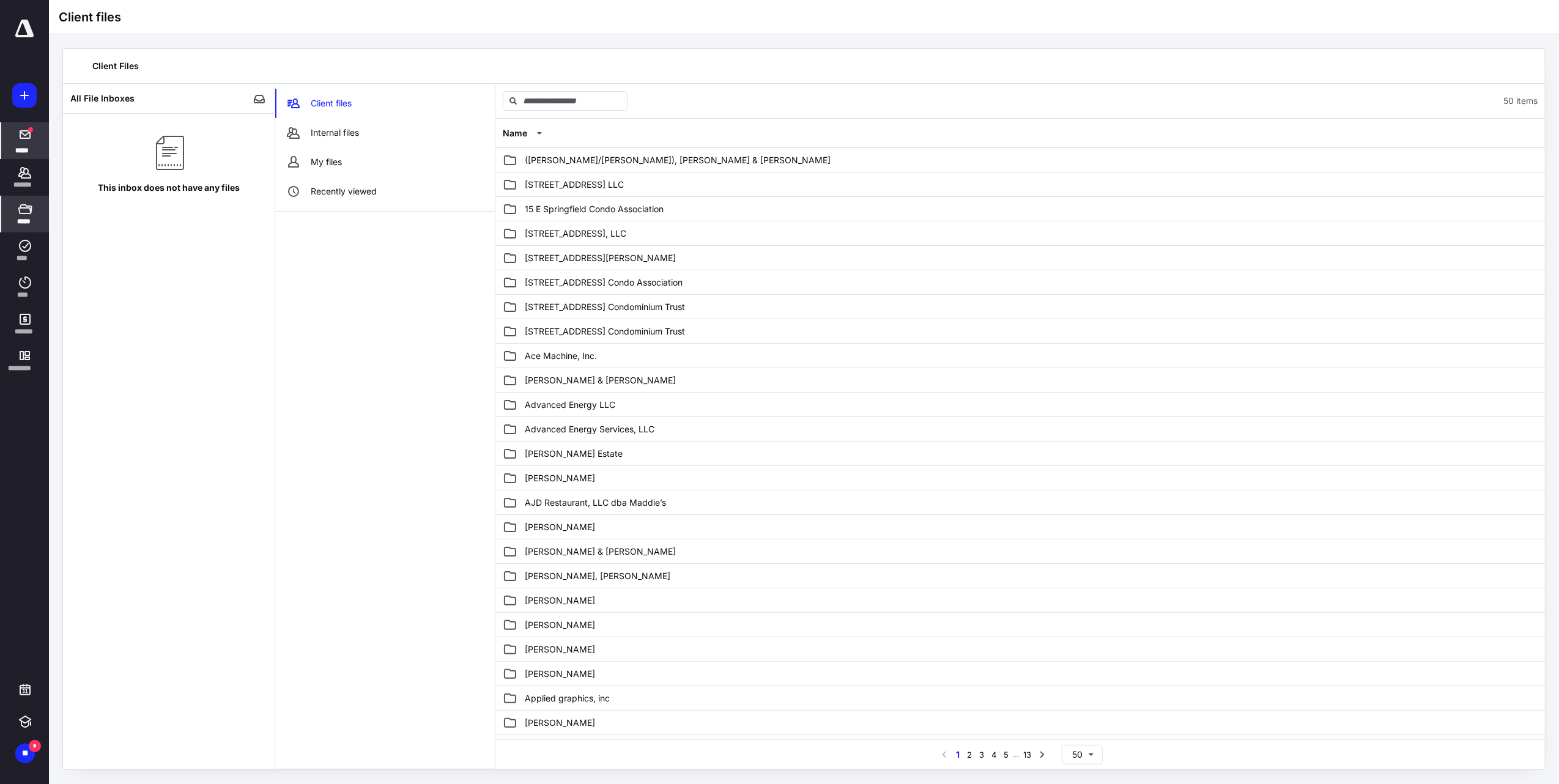 click at bounding box center (25, 135) 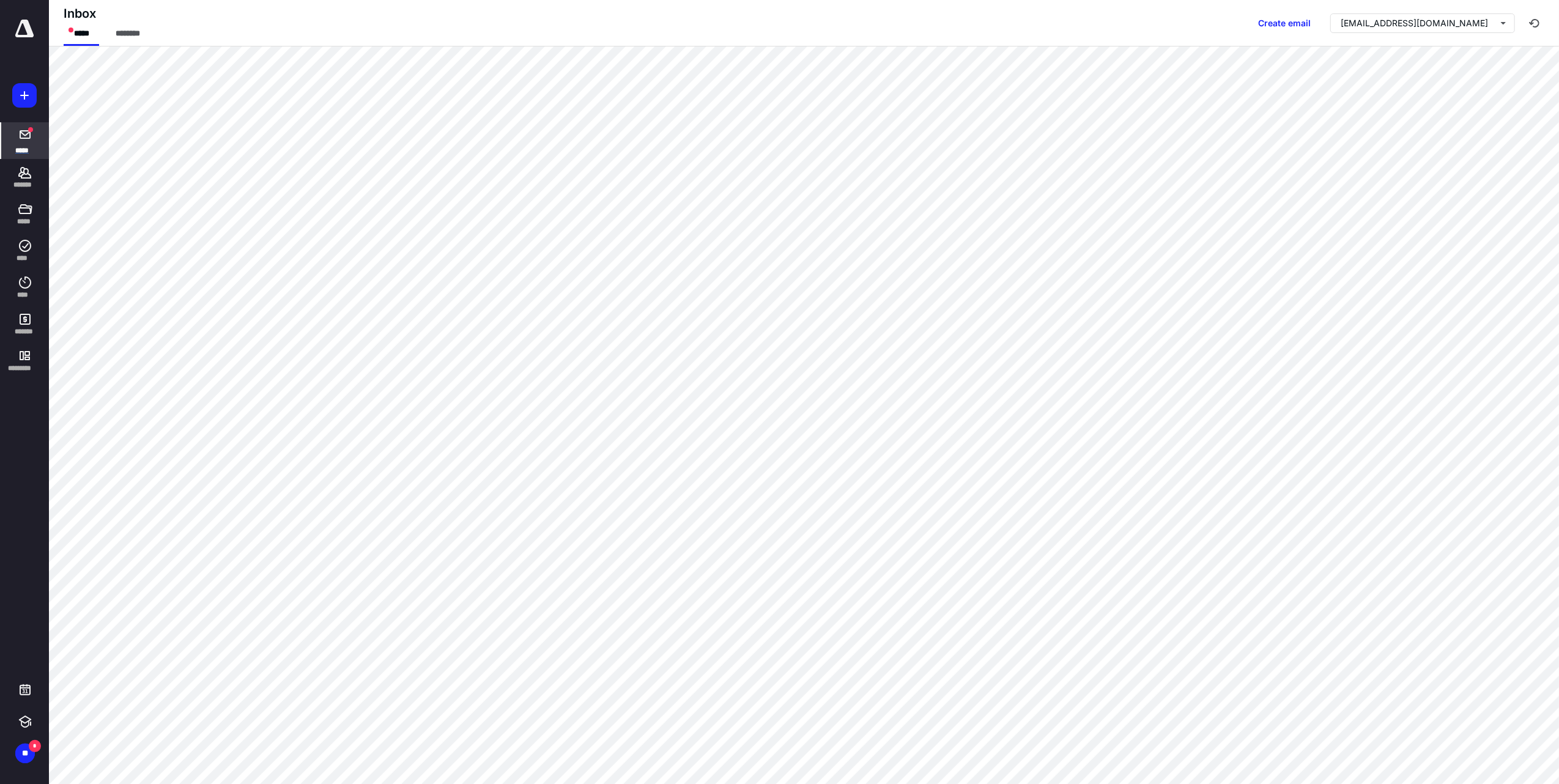 drag, startPoint x: 8, startPoint y: 133, endPoint x: 30, endPoint y: 121, distance: 25.059928 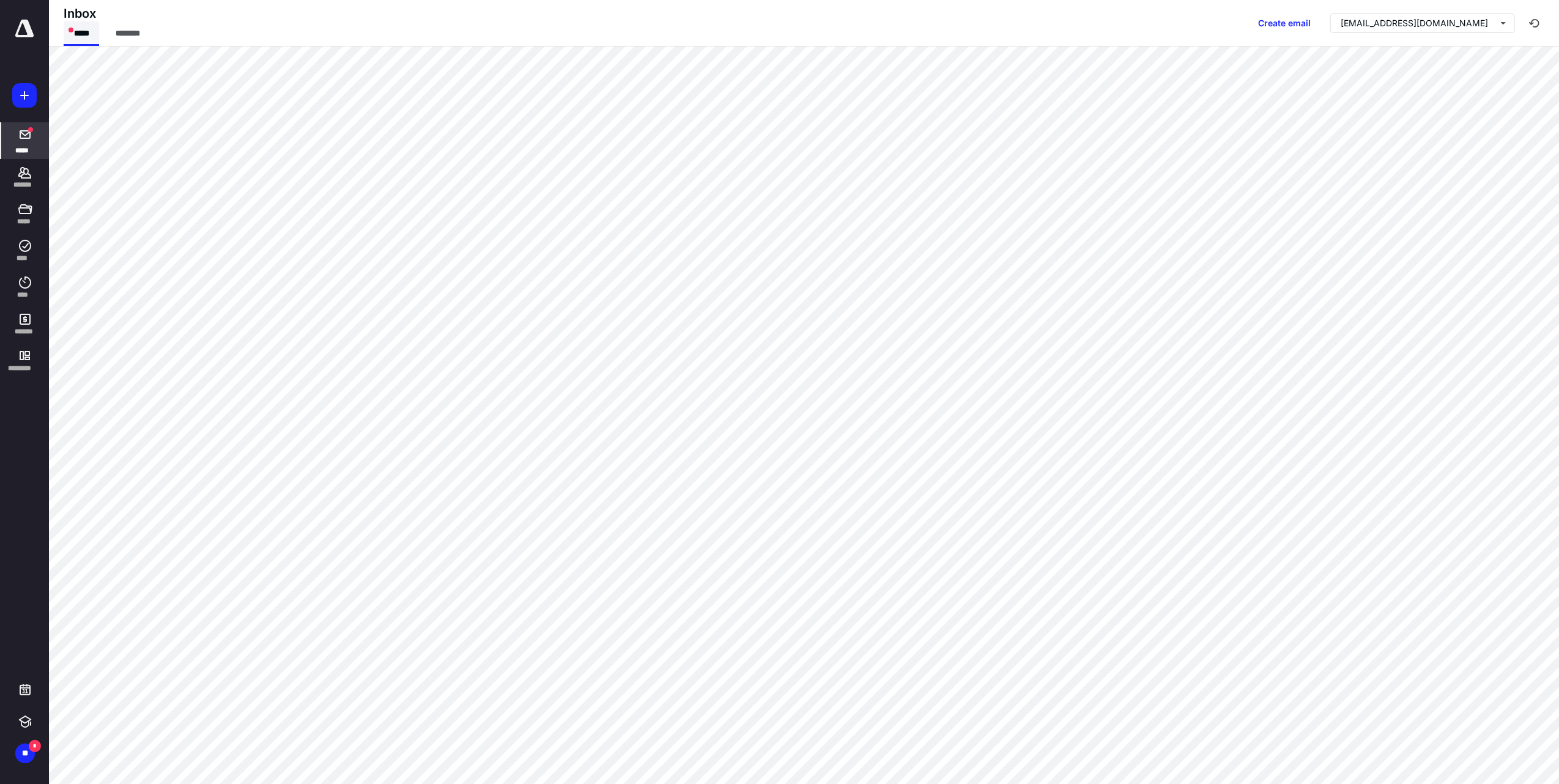 click on "*****" at bounding box center [81, 34] 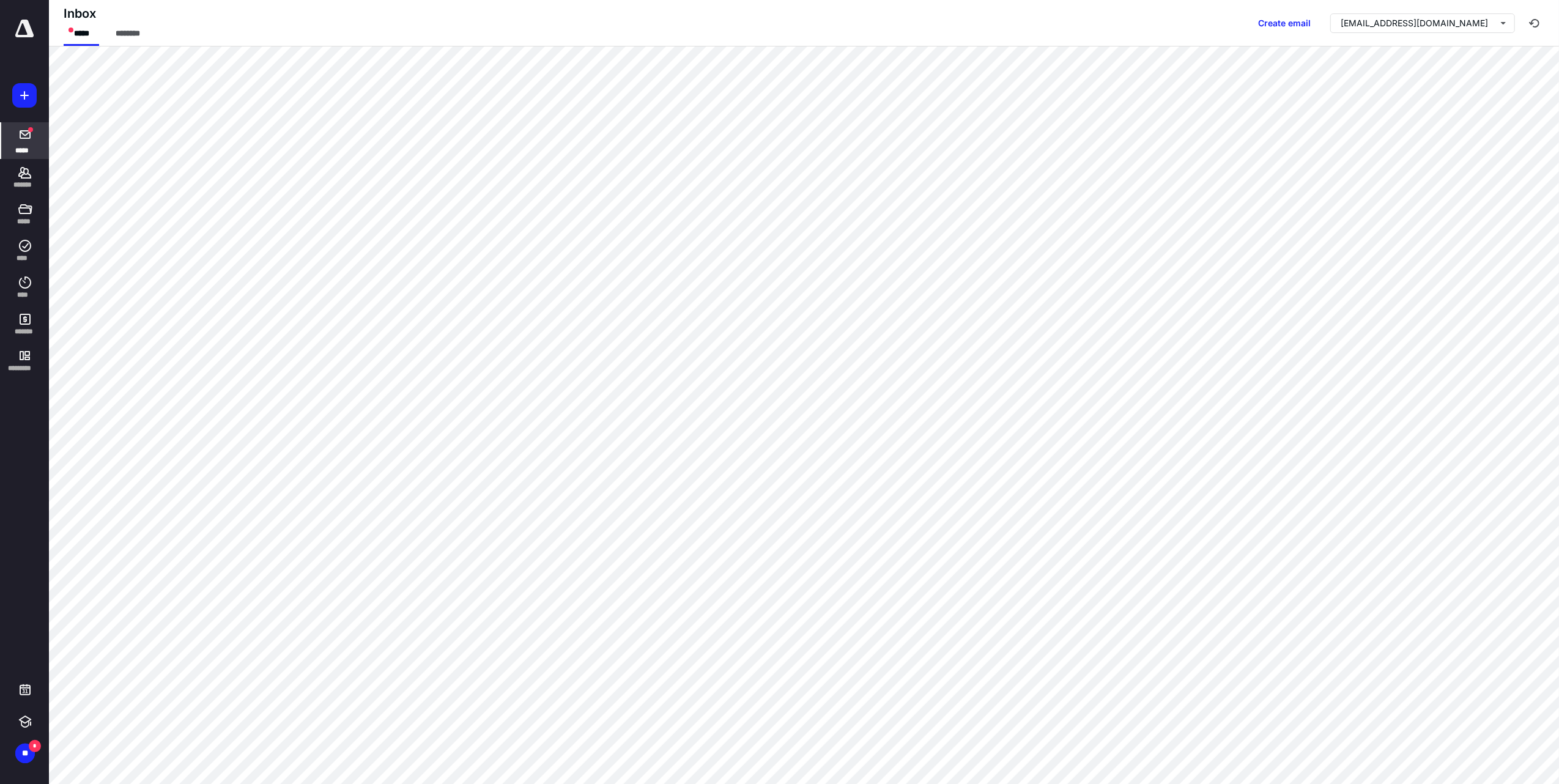 click 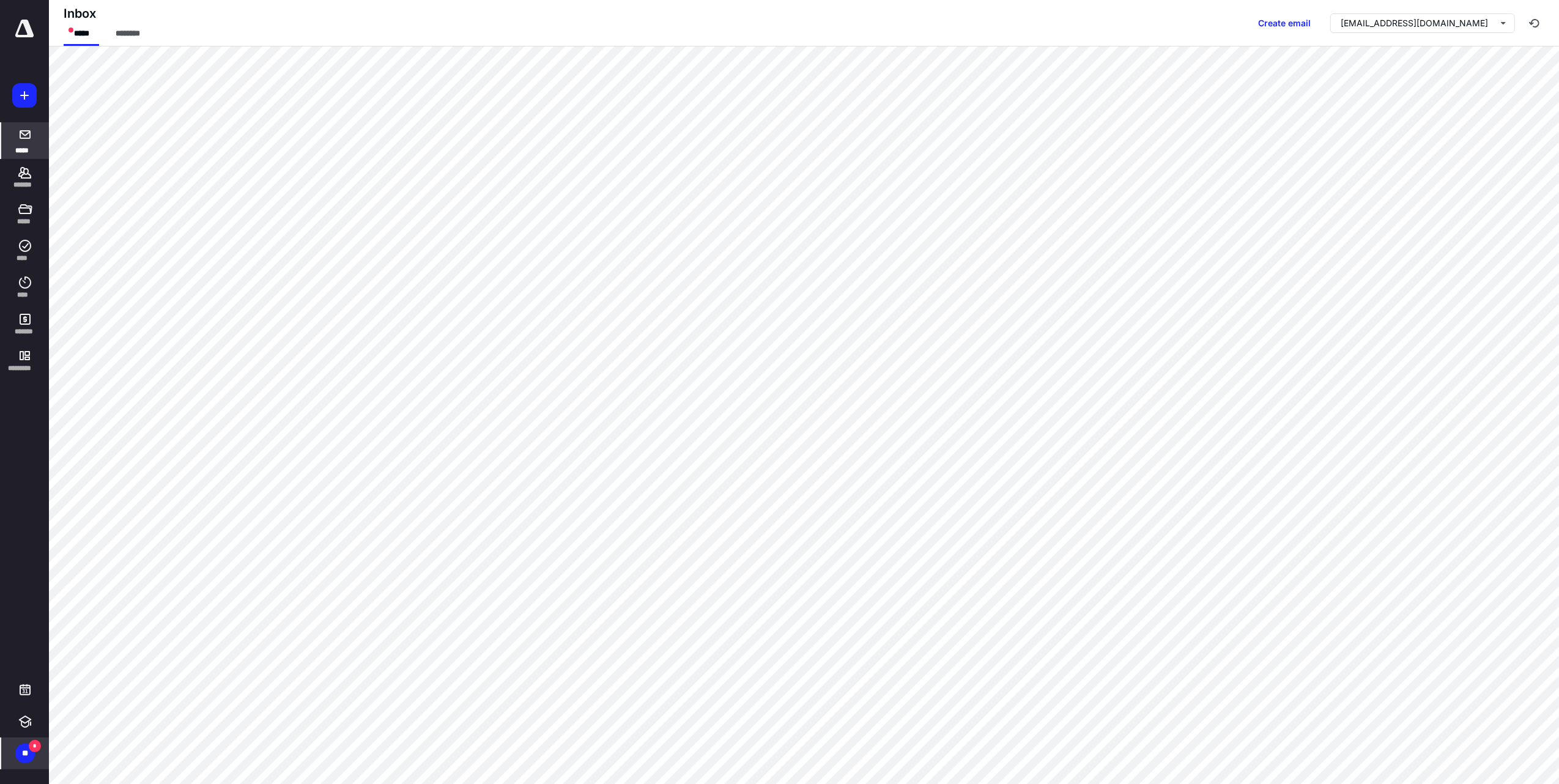 click on "**" at bounding box center (25, 753) 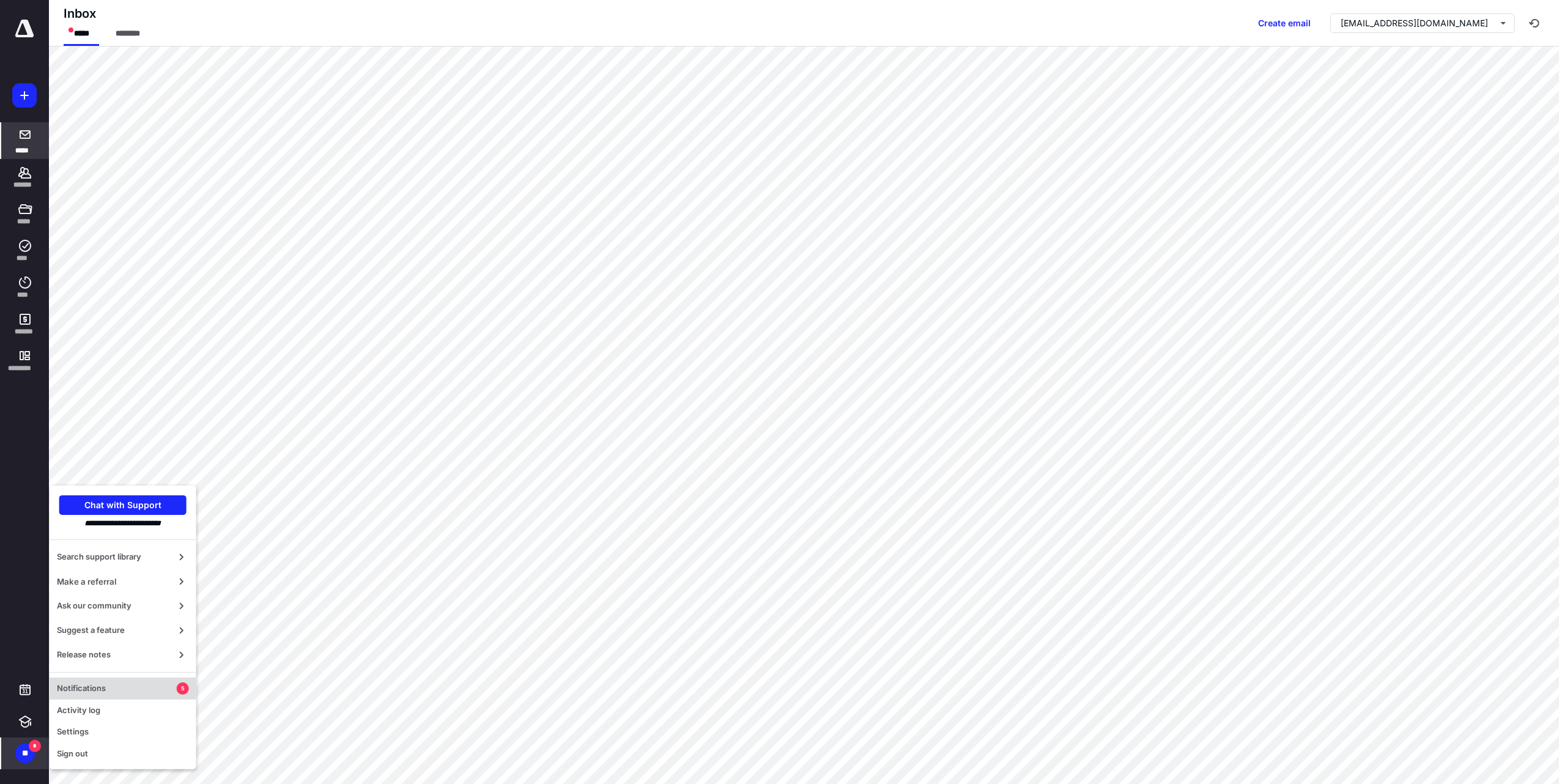click on "Notifications" at bounding box center (117, 689) 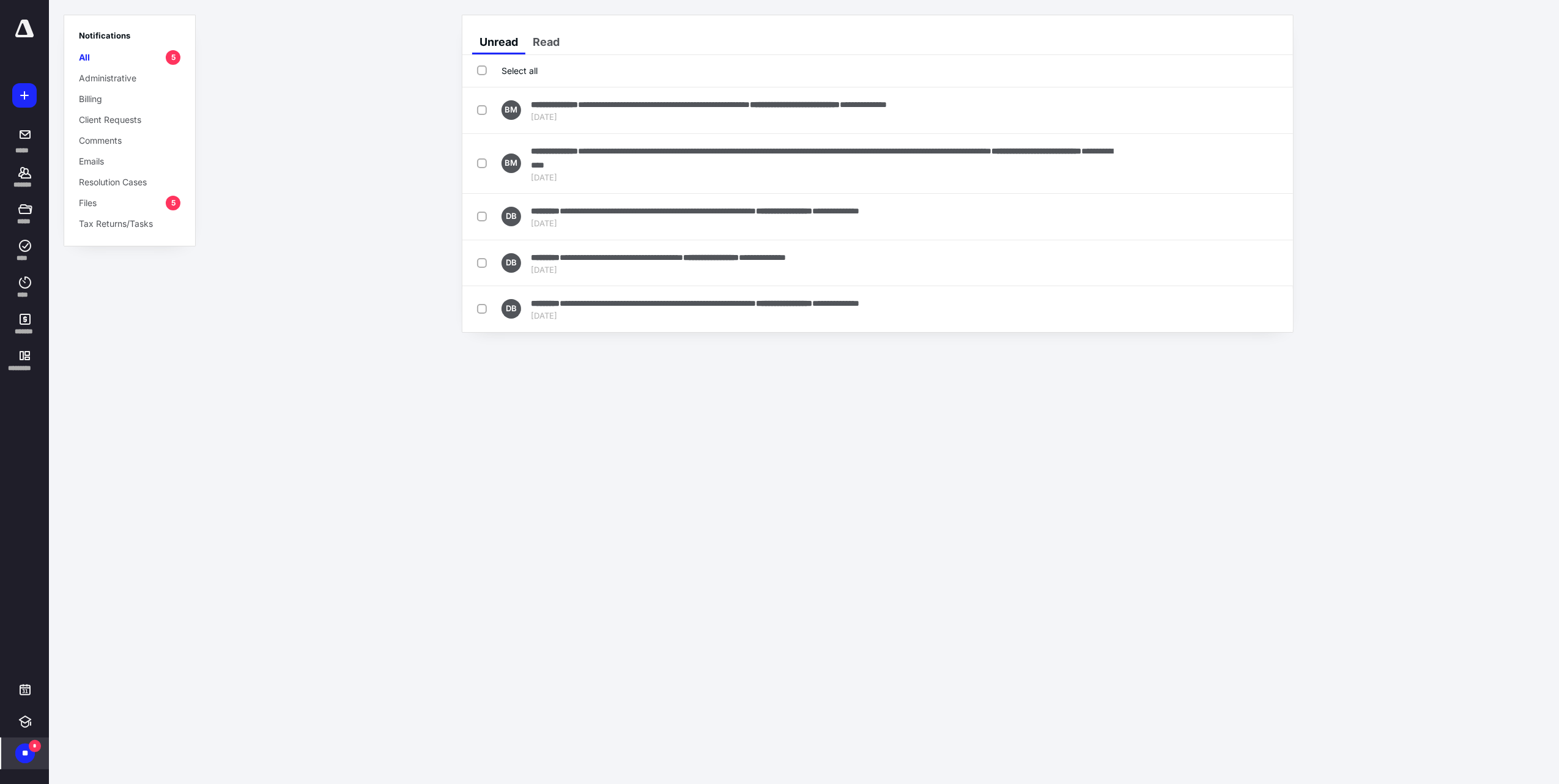 click on "Select all" at bounding box center [507, 70] 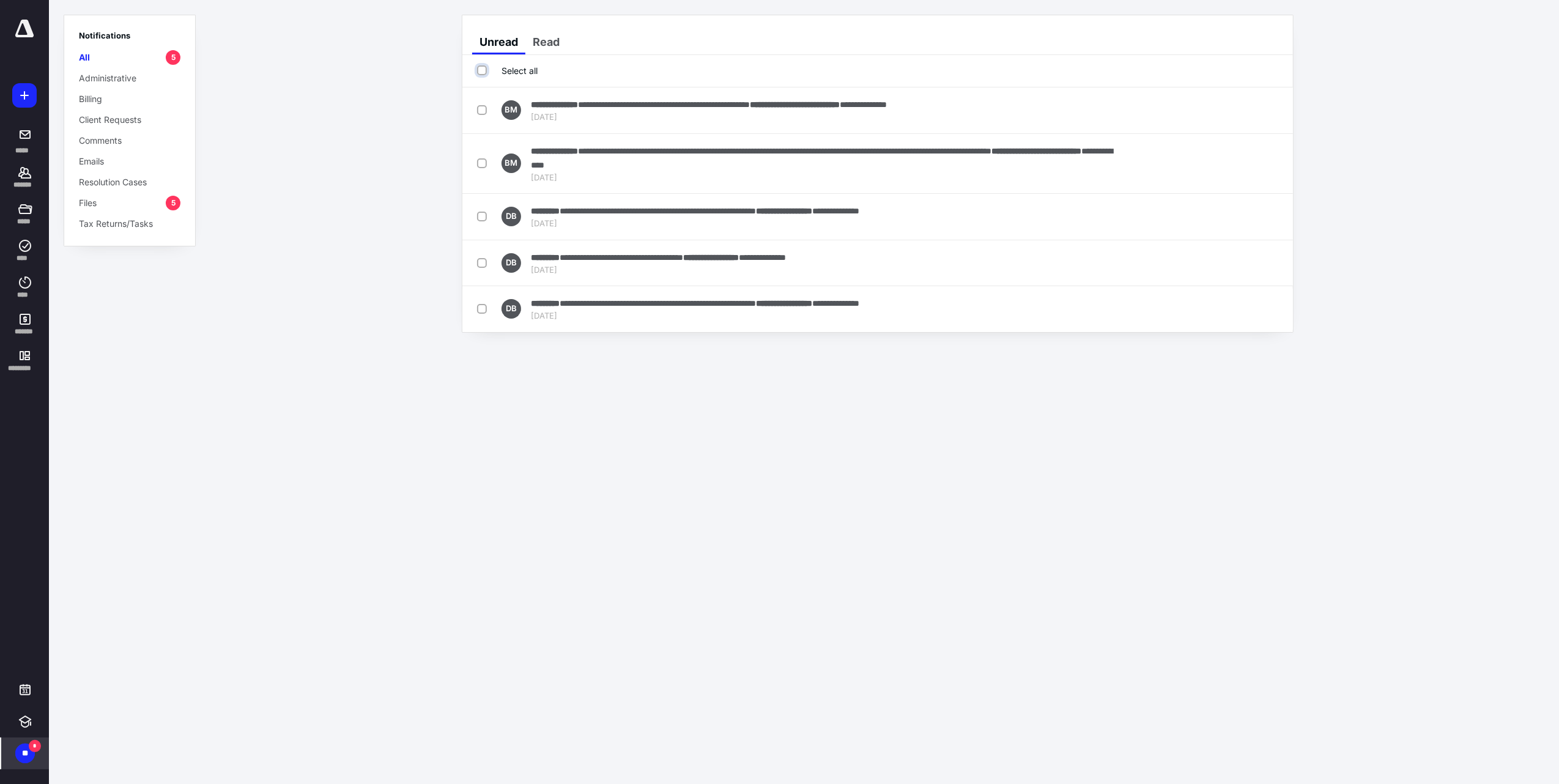 click on "Select all" at bounding box center [483, 70] 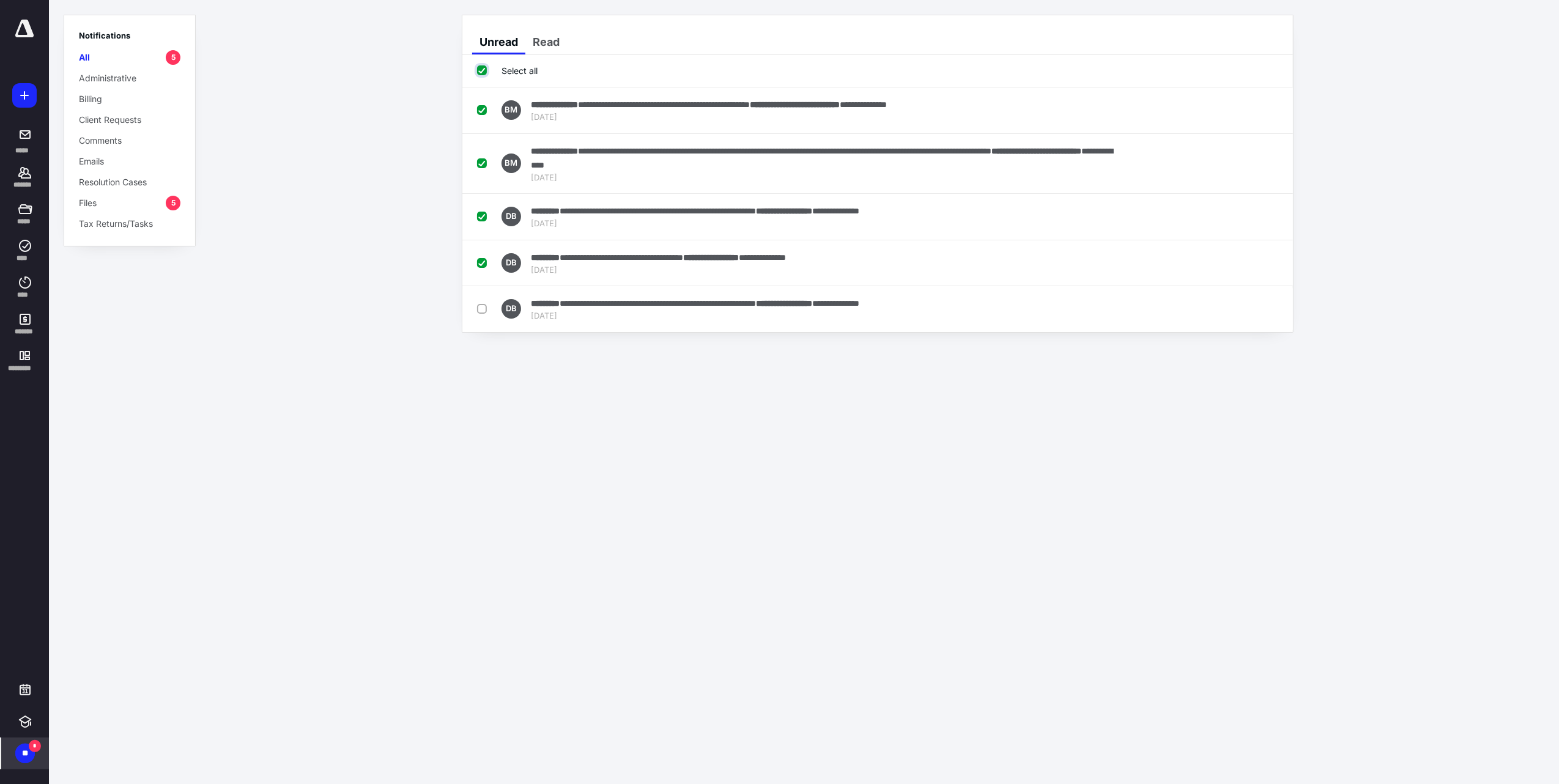 checkbox on "true" 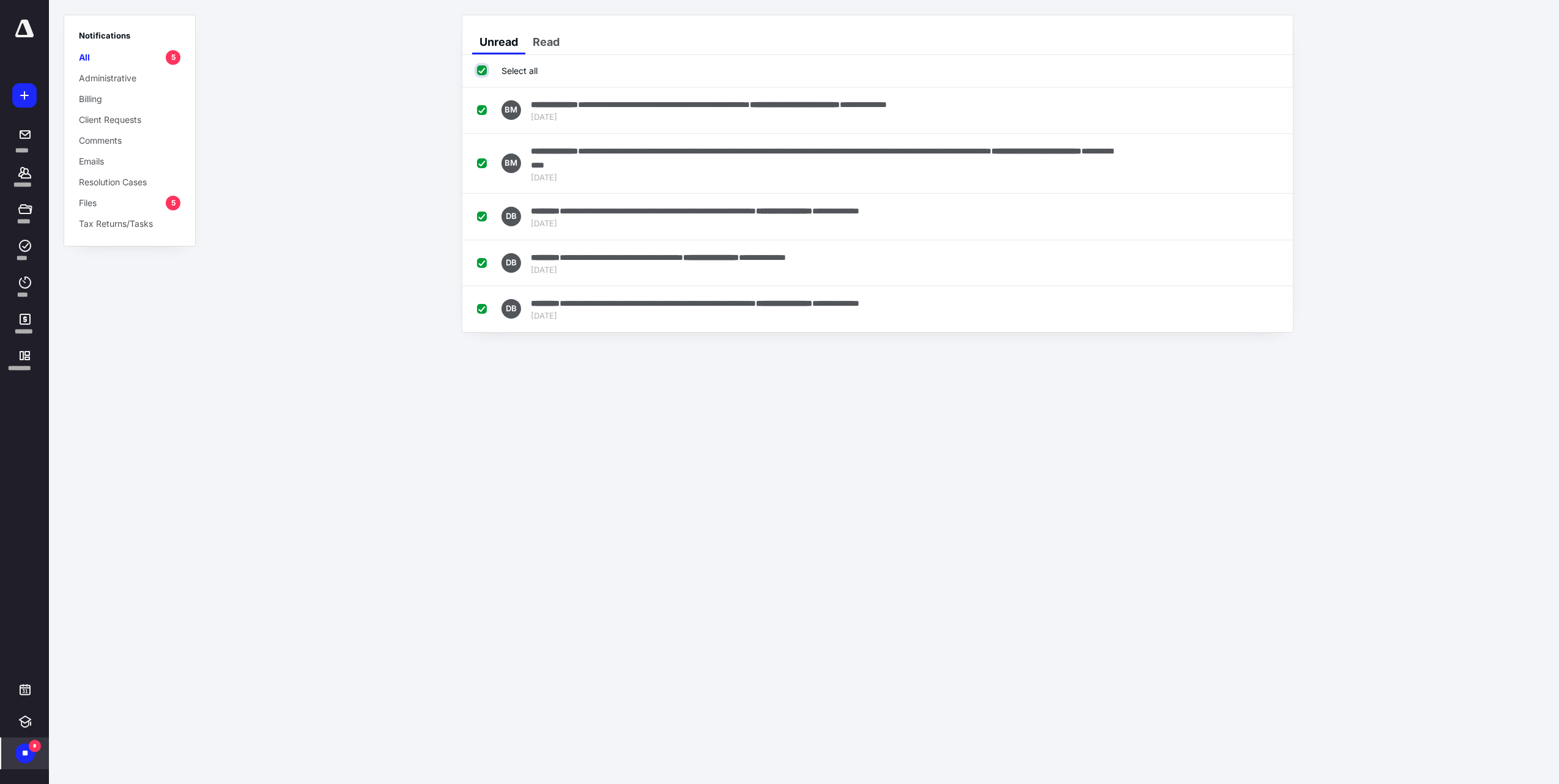checkbox on "true" 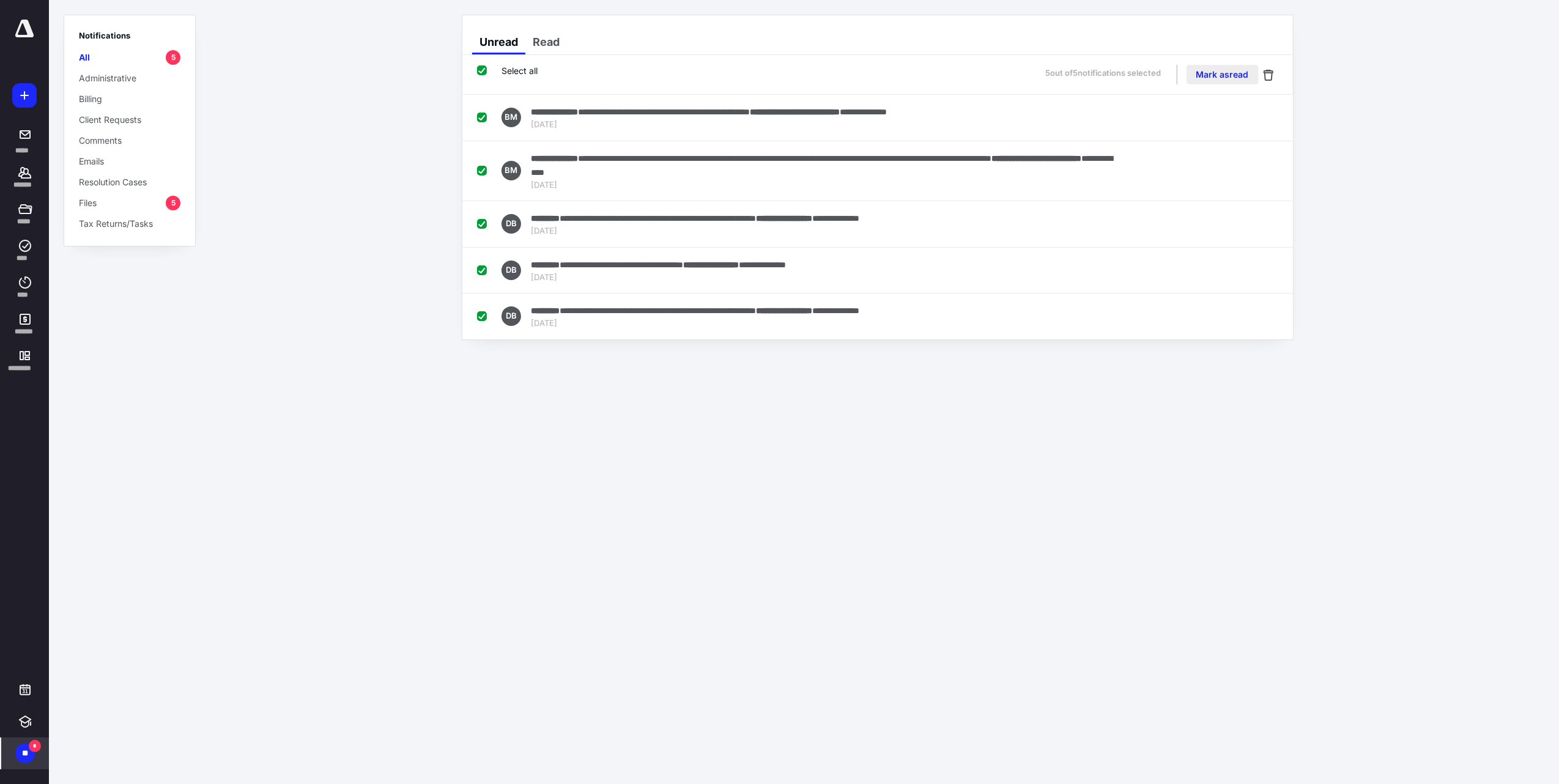 click on "Mark as  read" at bounding box center [1223, 75] 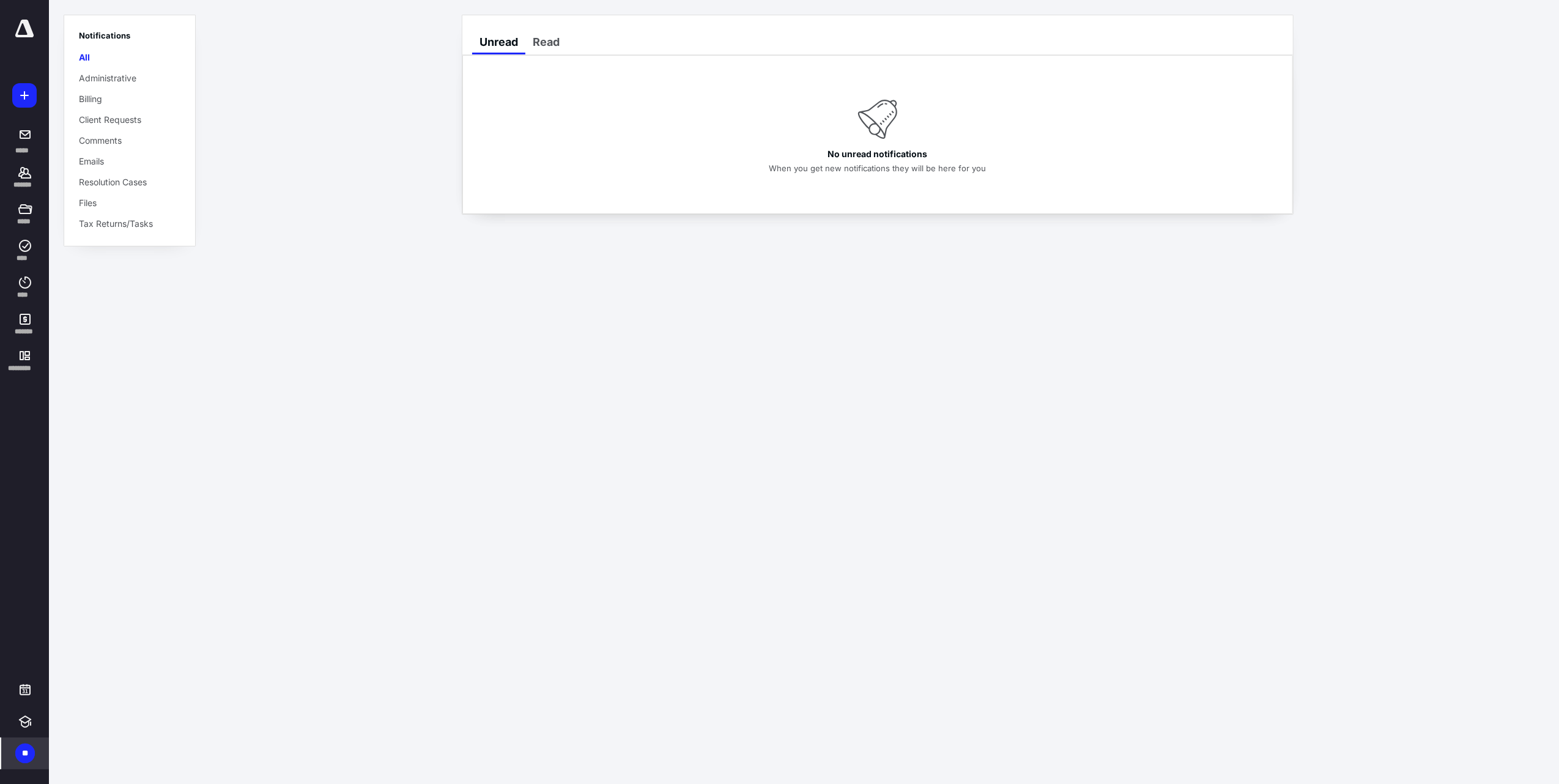click on "No unread notifications When you get new notifications they will be here for you" at bounding box center (878, 135) 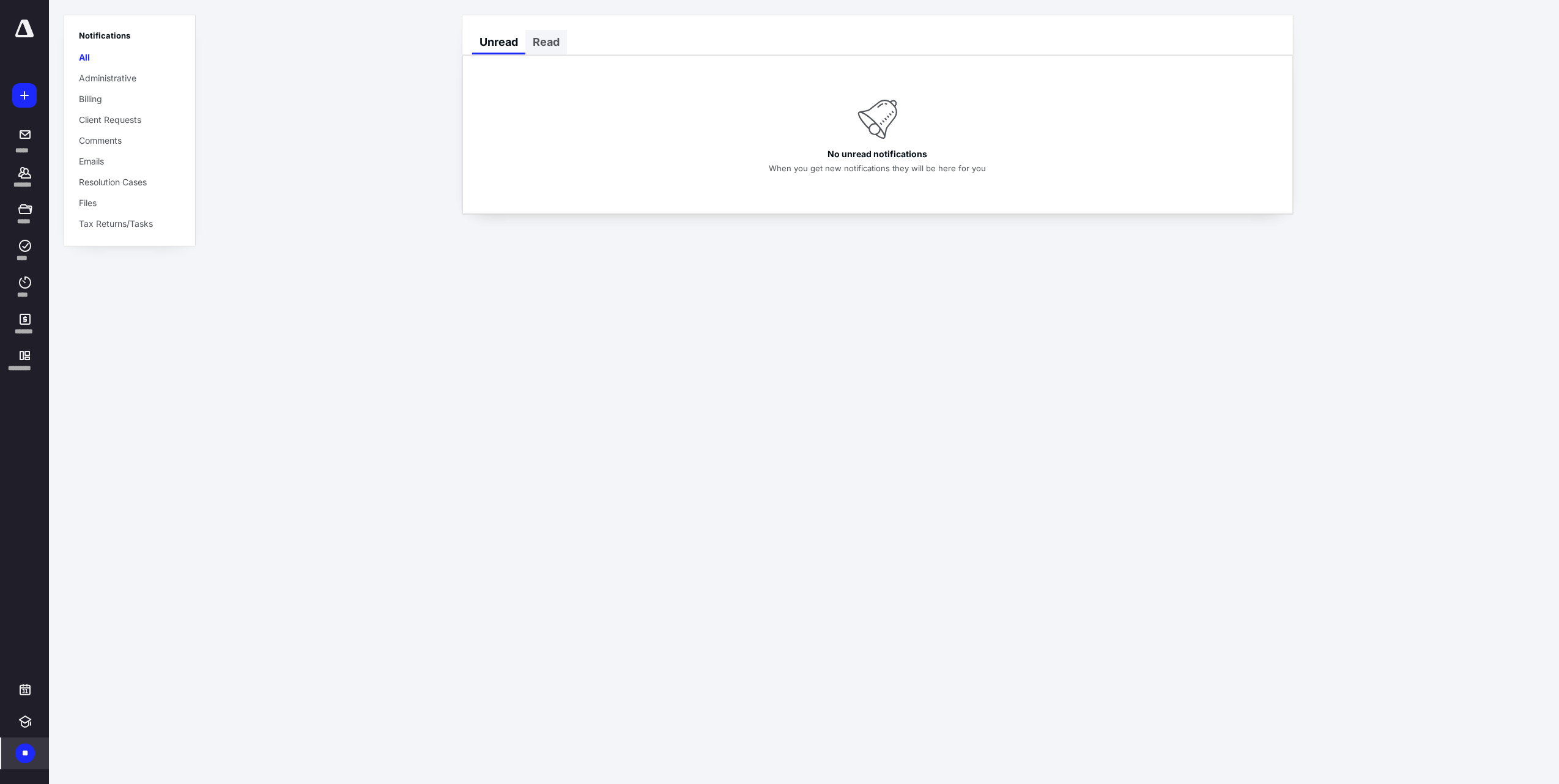 click on "Read" at bounding box center [546, 42] 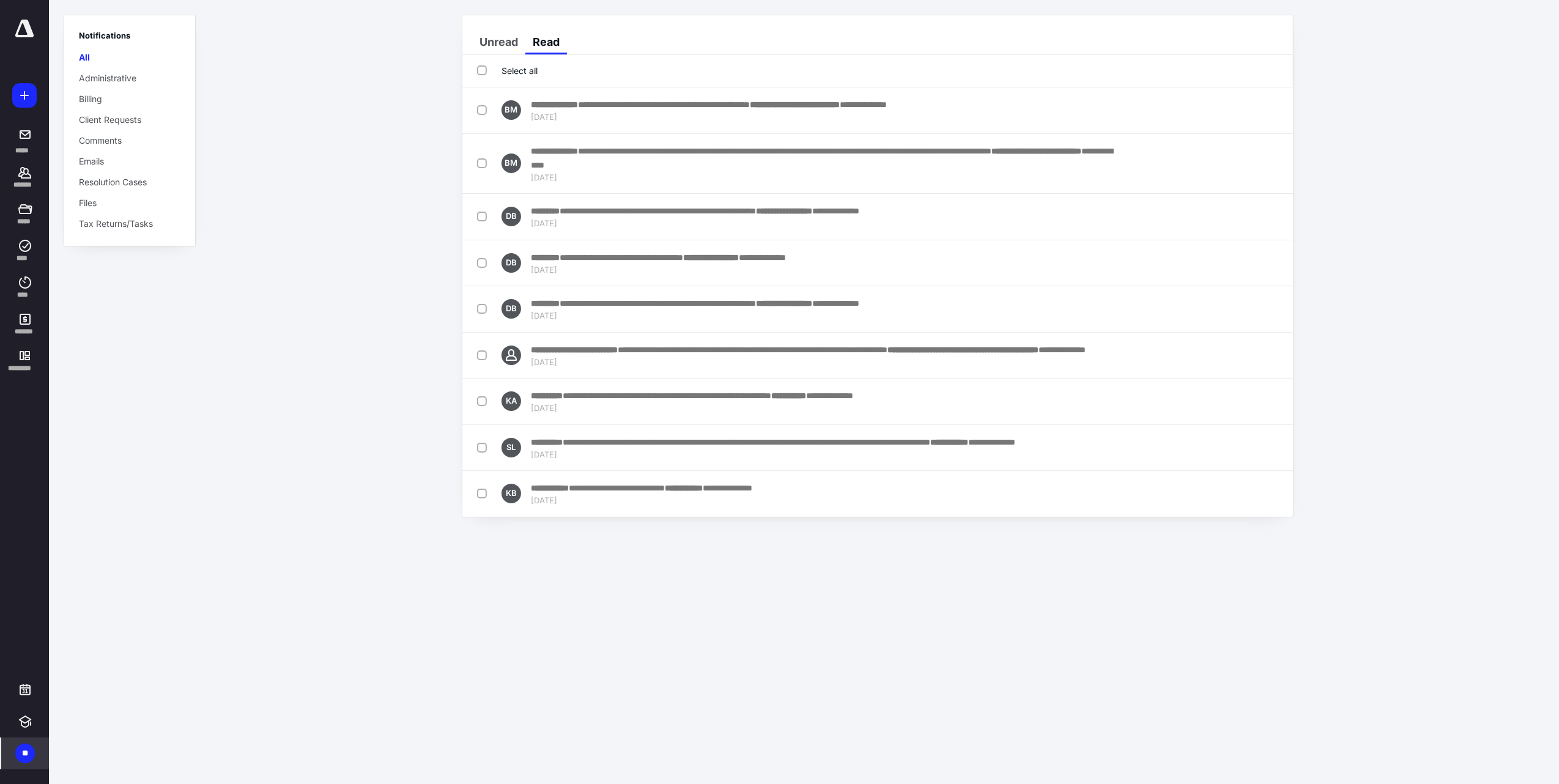 click on "Select all" at bounding box center [507, 70] 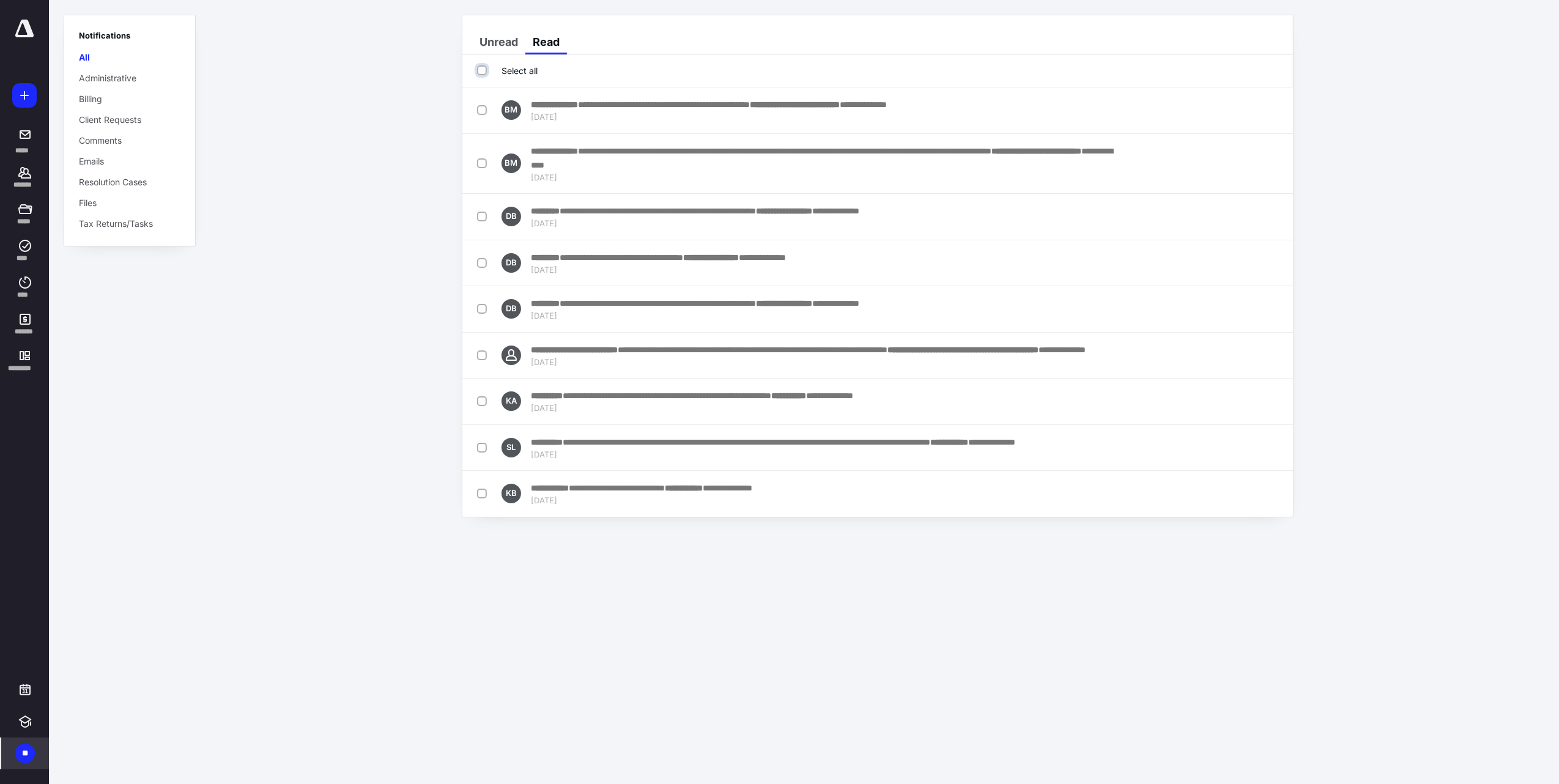 checkbox on "true" 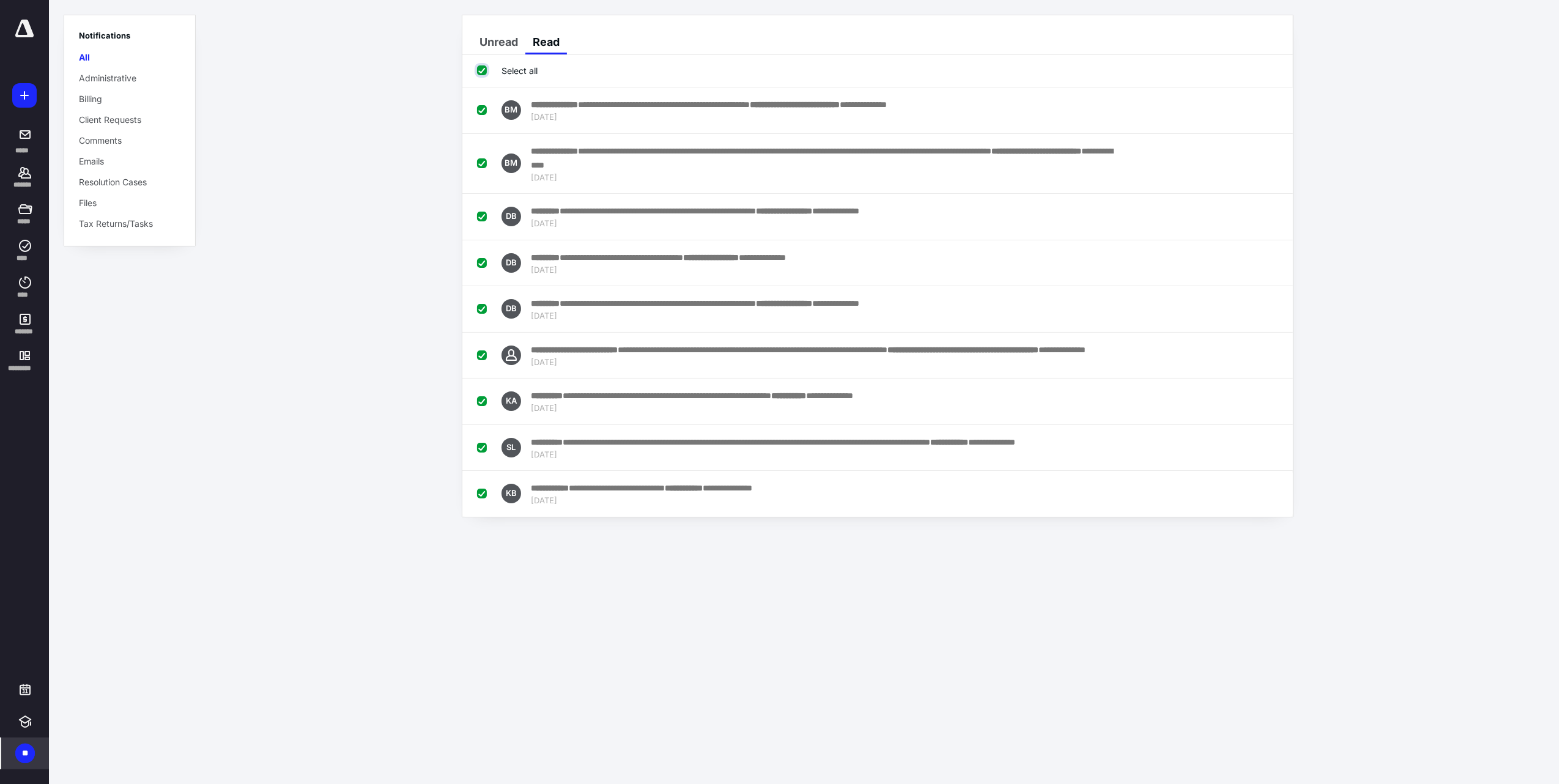 checkbox on "true" 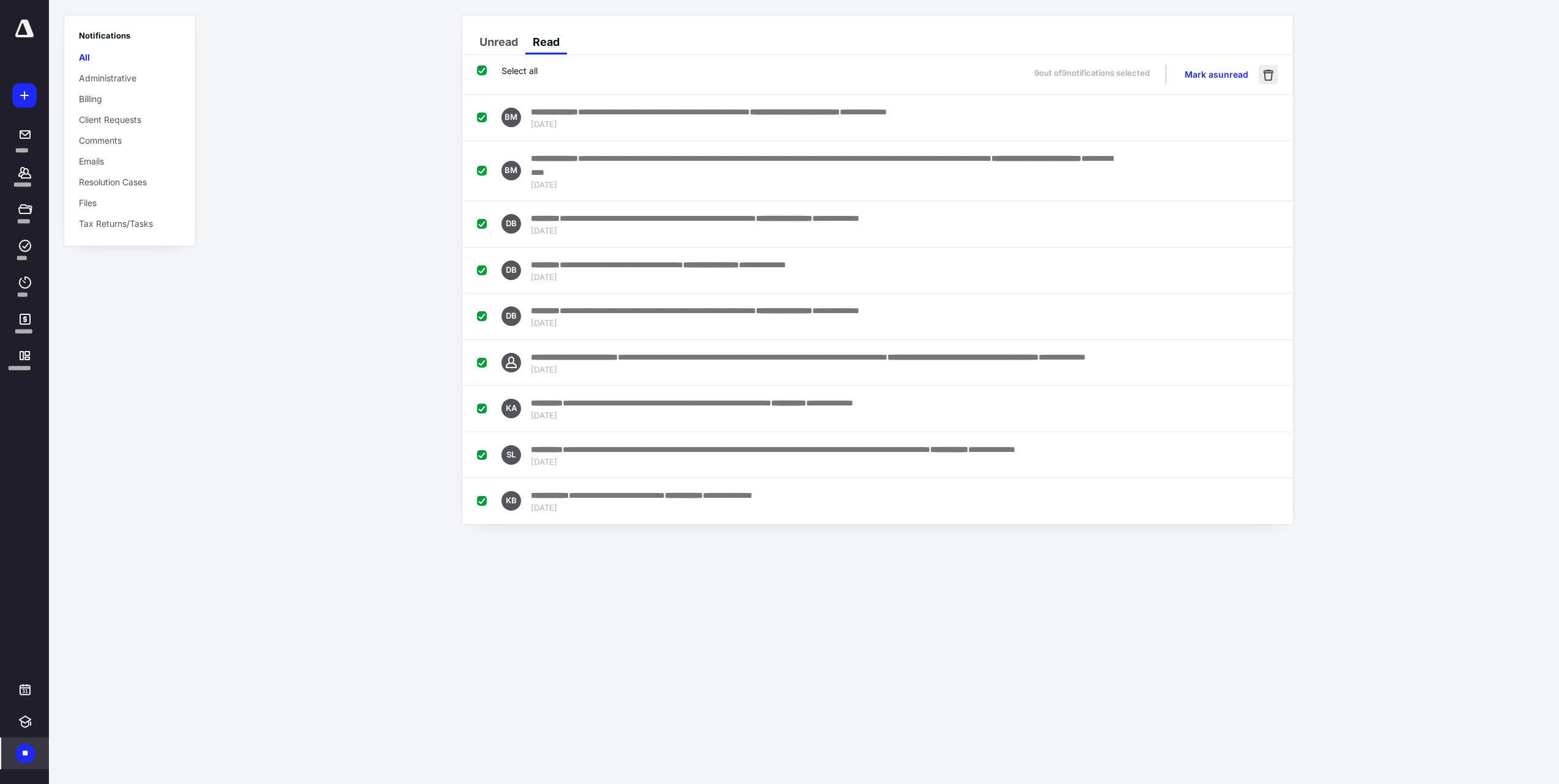 click at bounding box center [1268, 75] 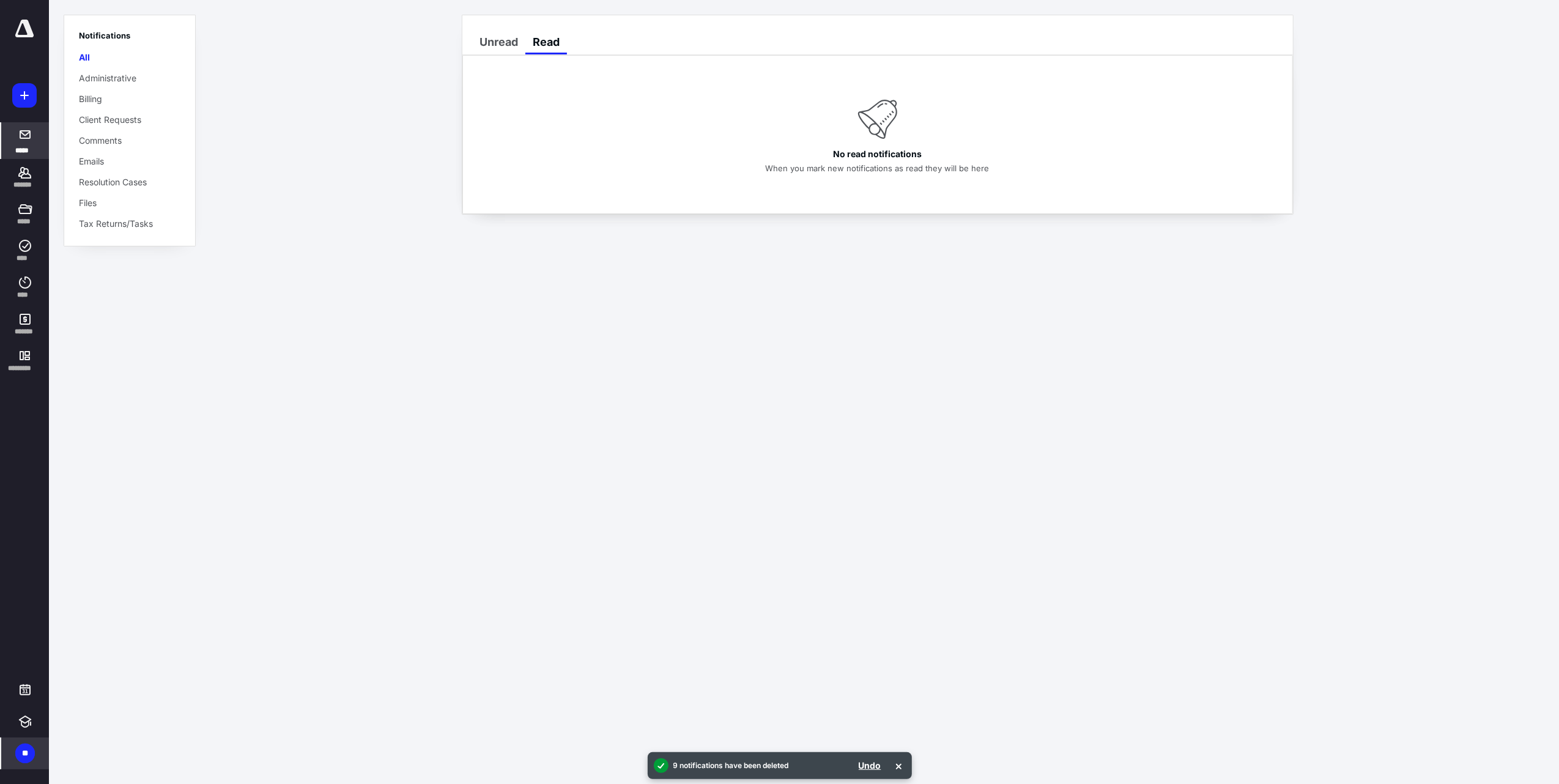 click on "*****" at bounding box center [25, 141] 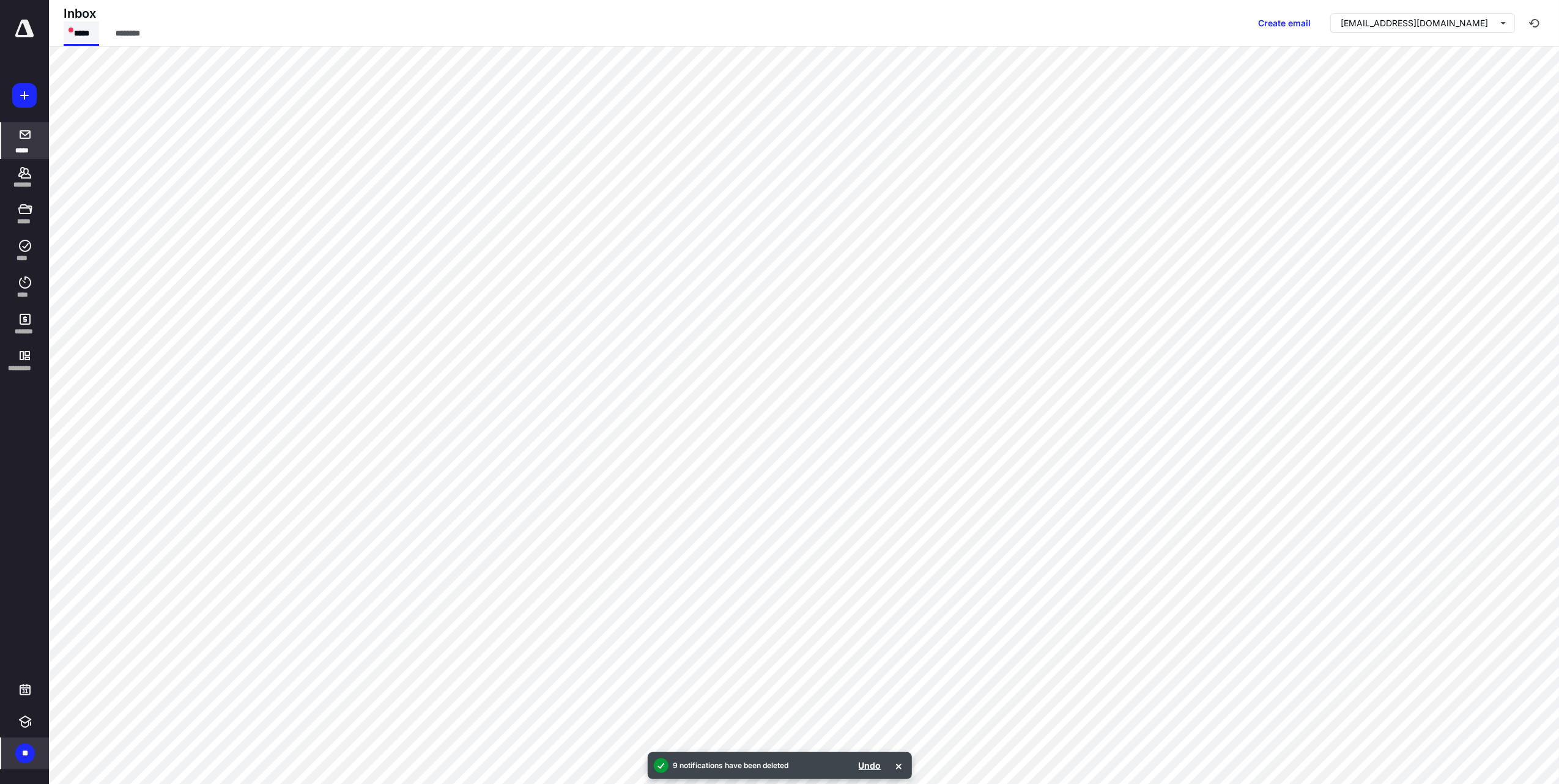 click on "*****" at bounding box center [81, 34] 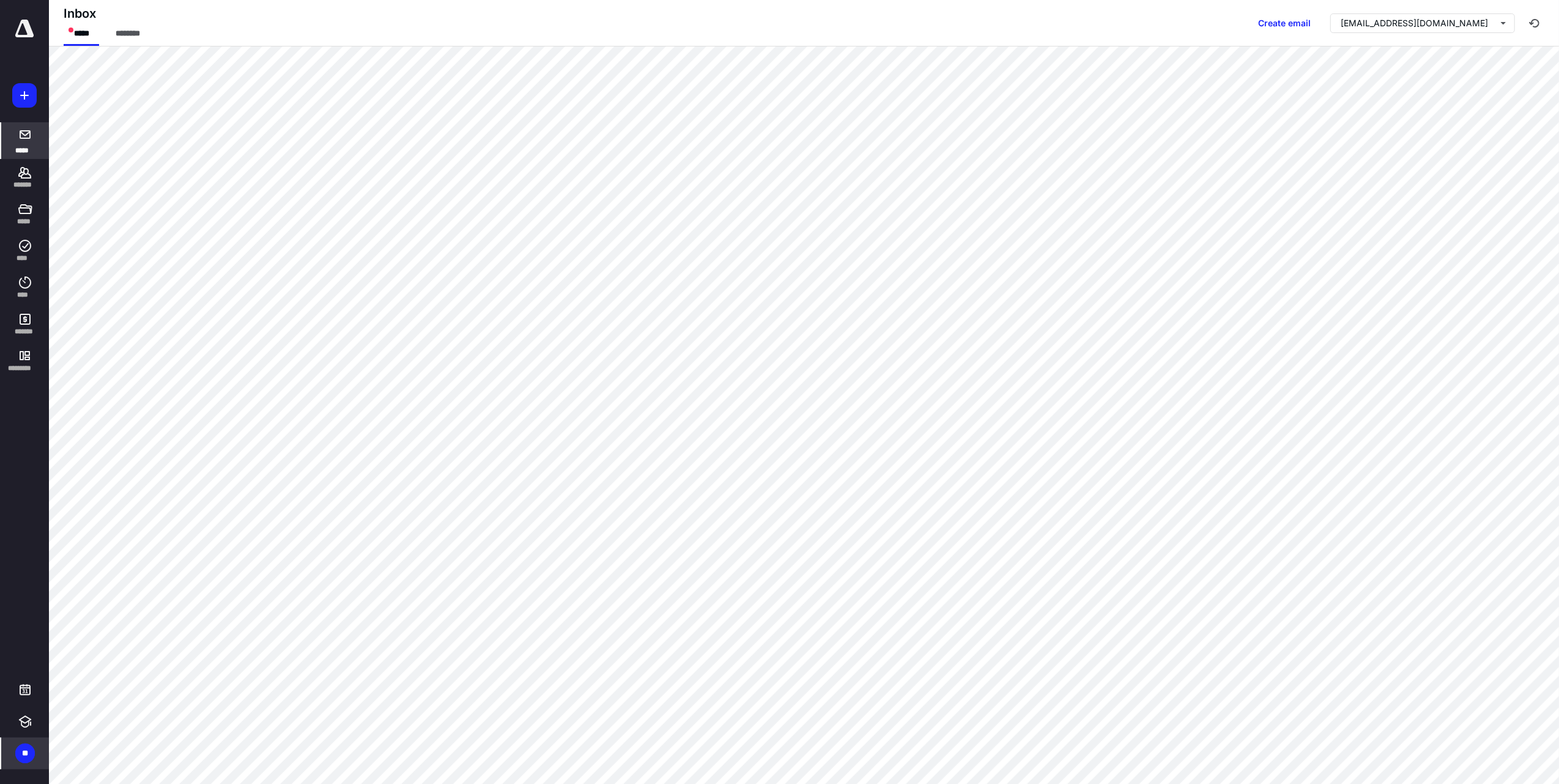 click on "*****" at bounding box center [25, 141] 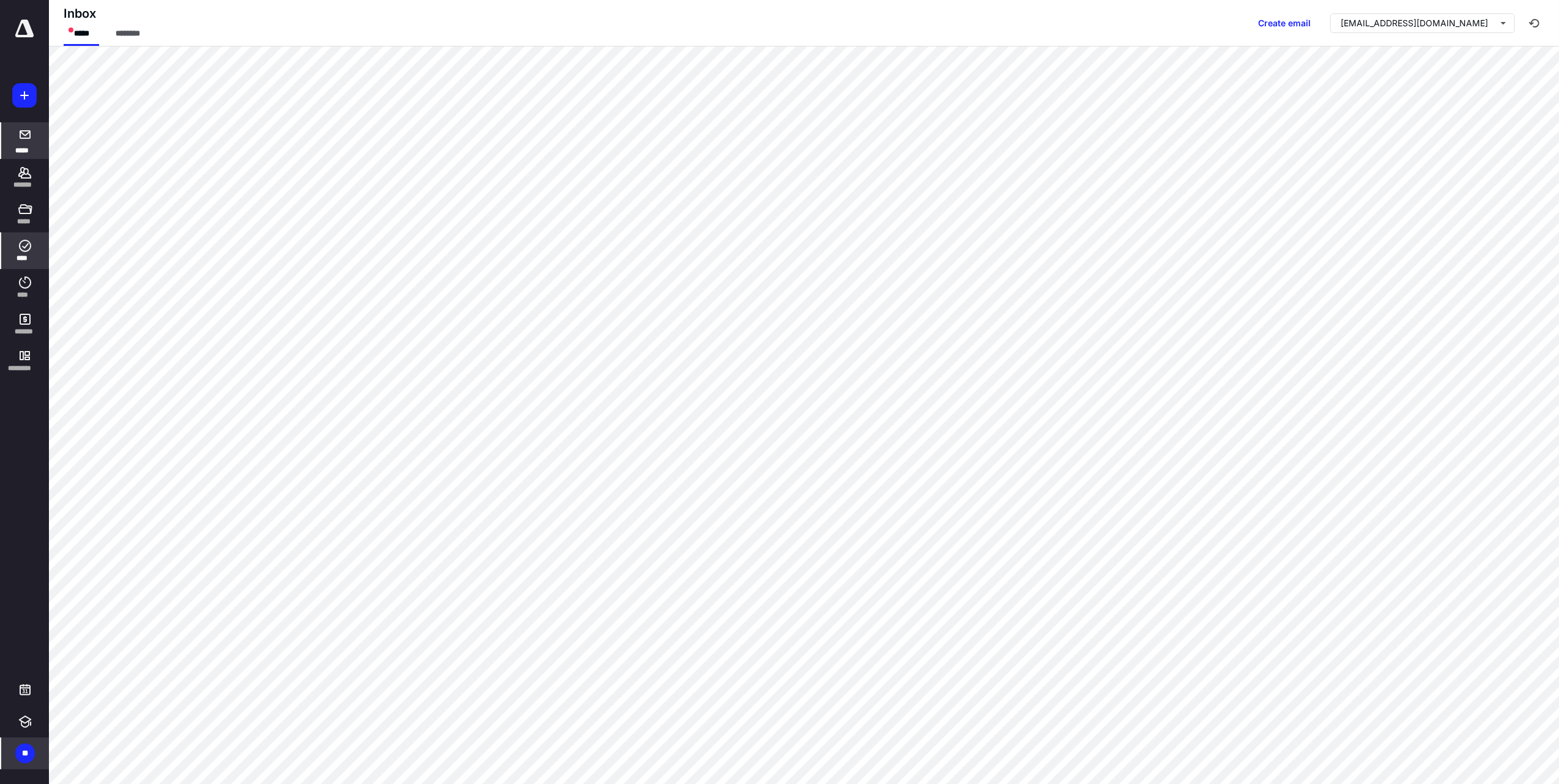 click 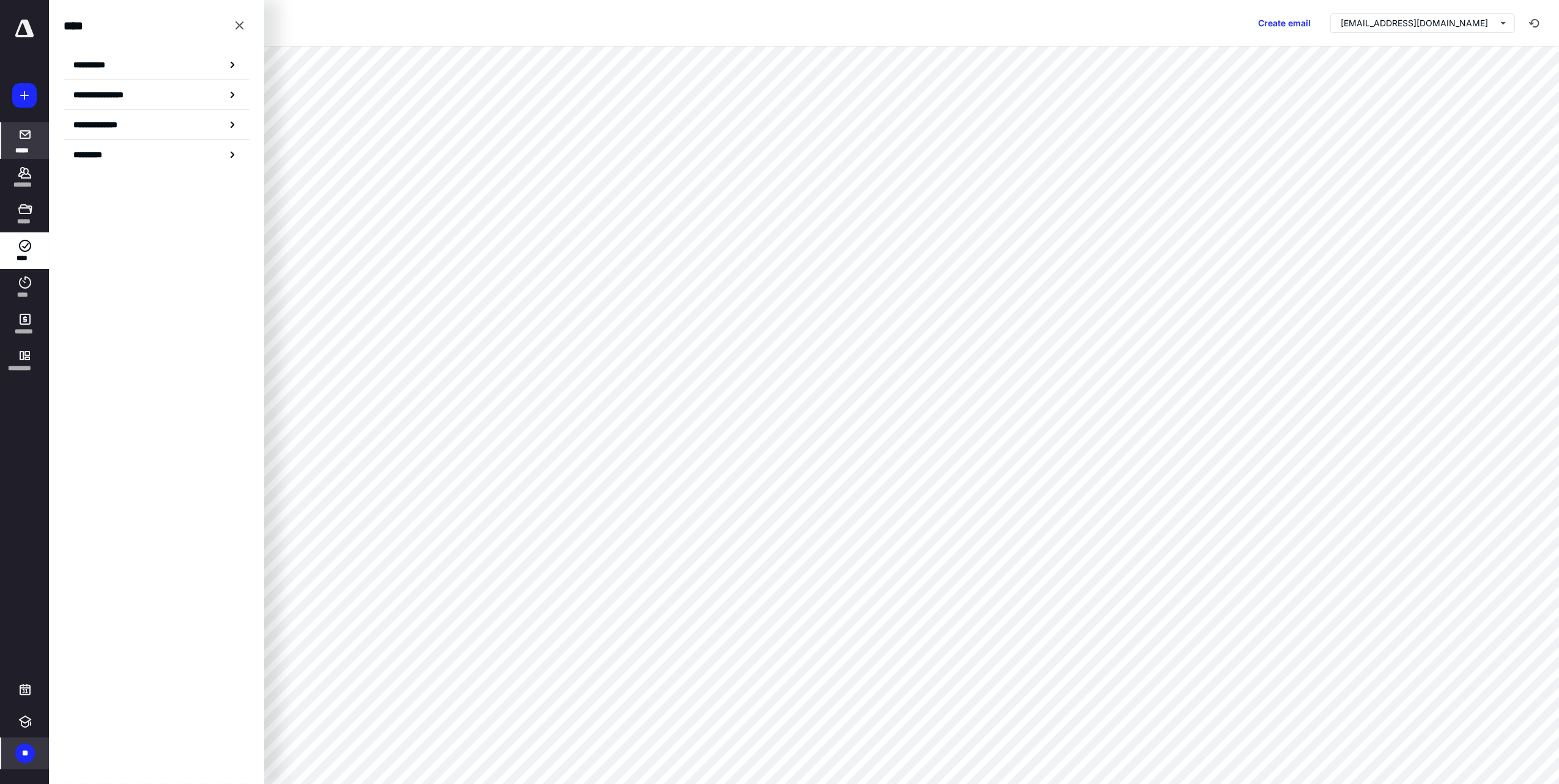 click on "**********" at bounding box center [157, 92] 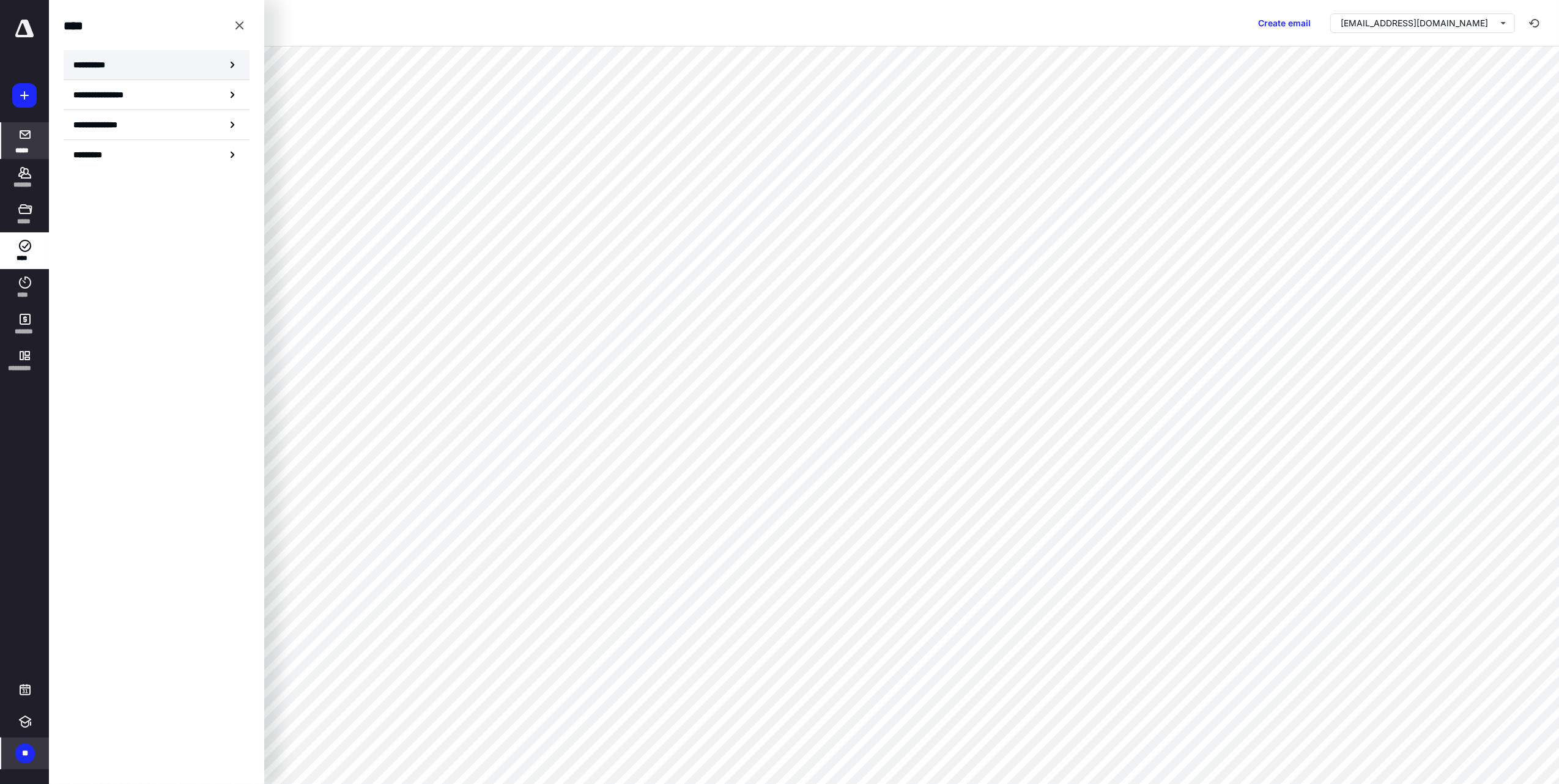 click on "**********" at bounding box center [157, 65] 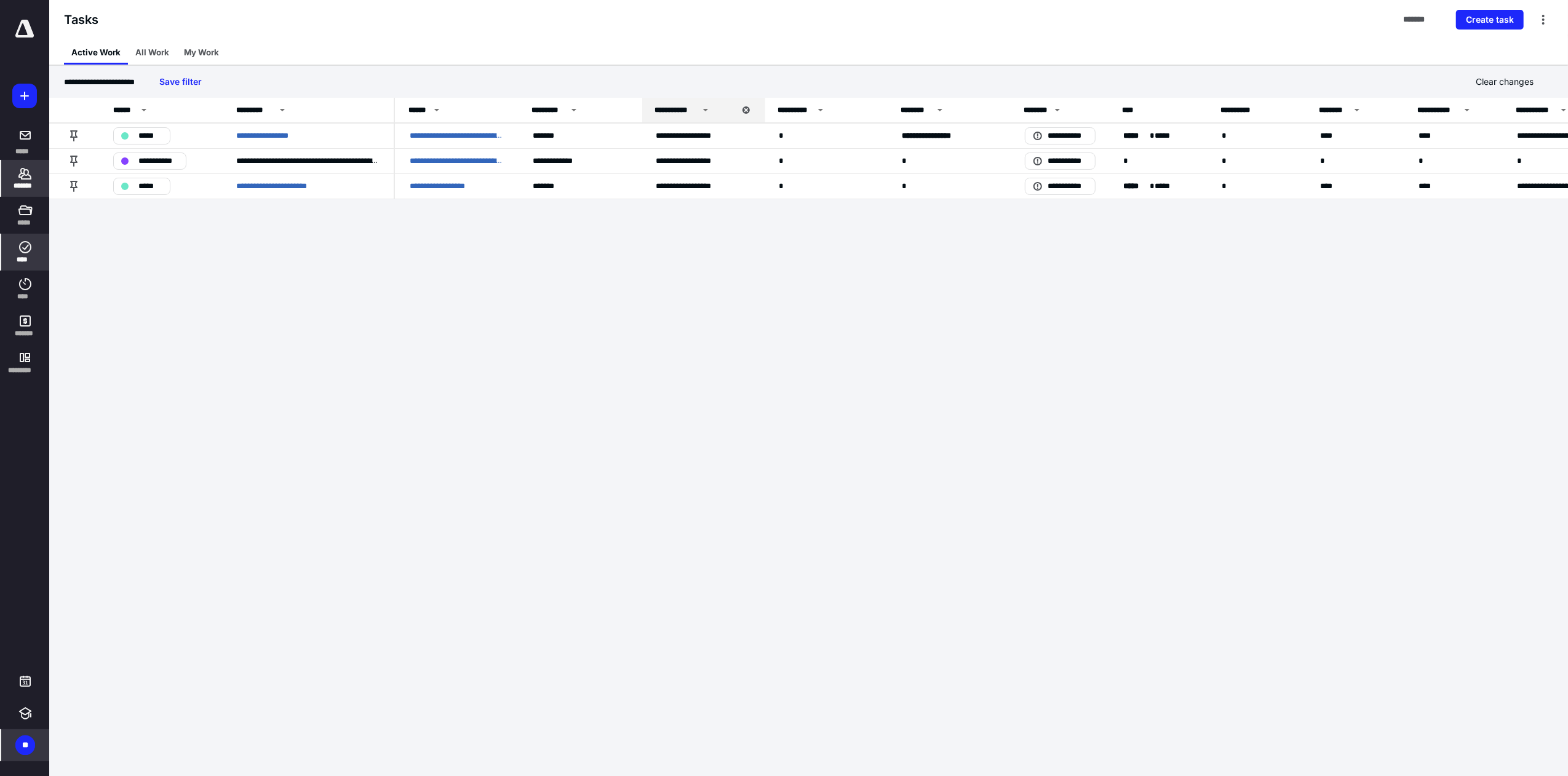 click on "*******" at bounding box center [25, 186] 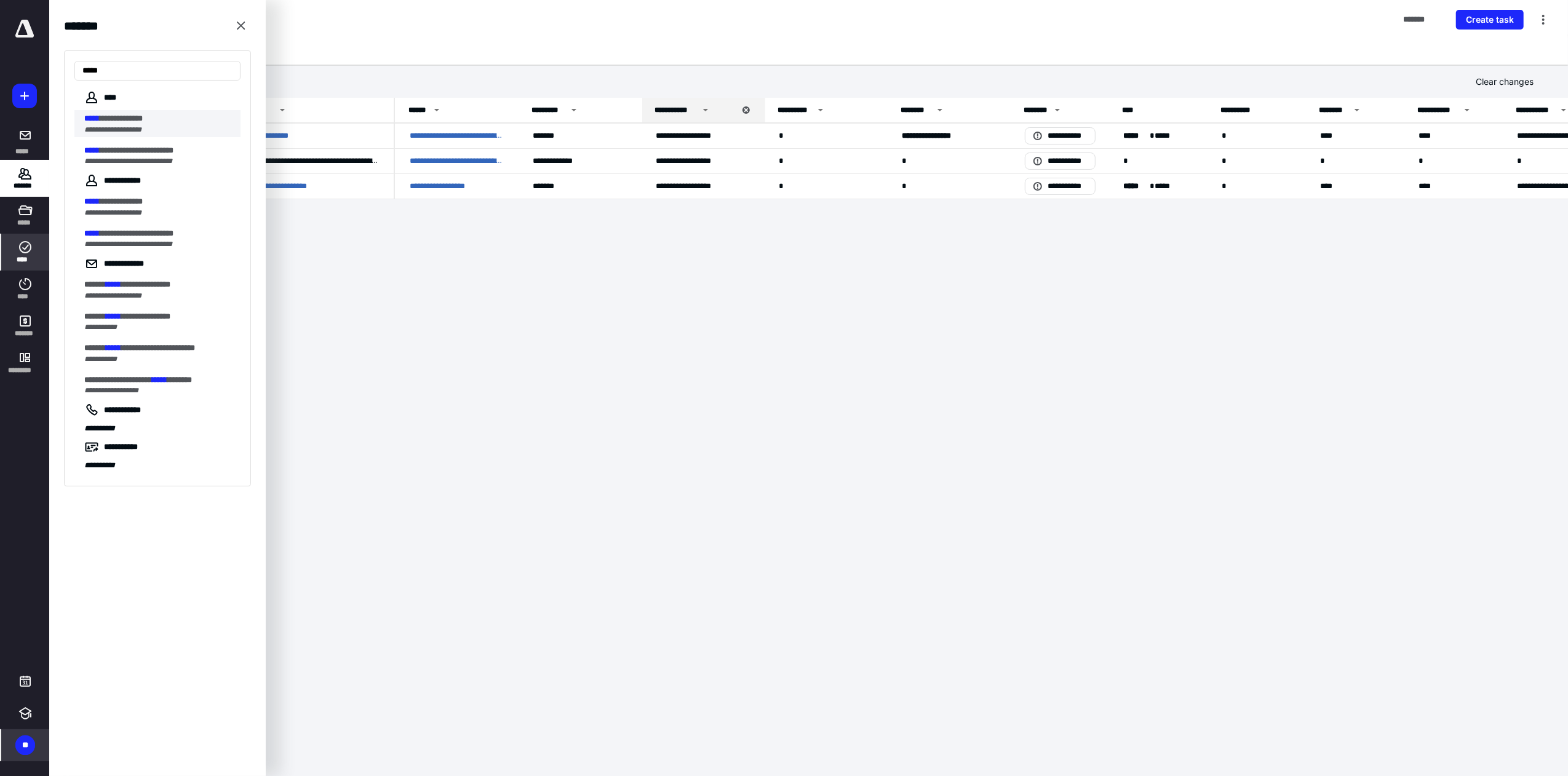 type on "*****" 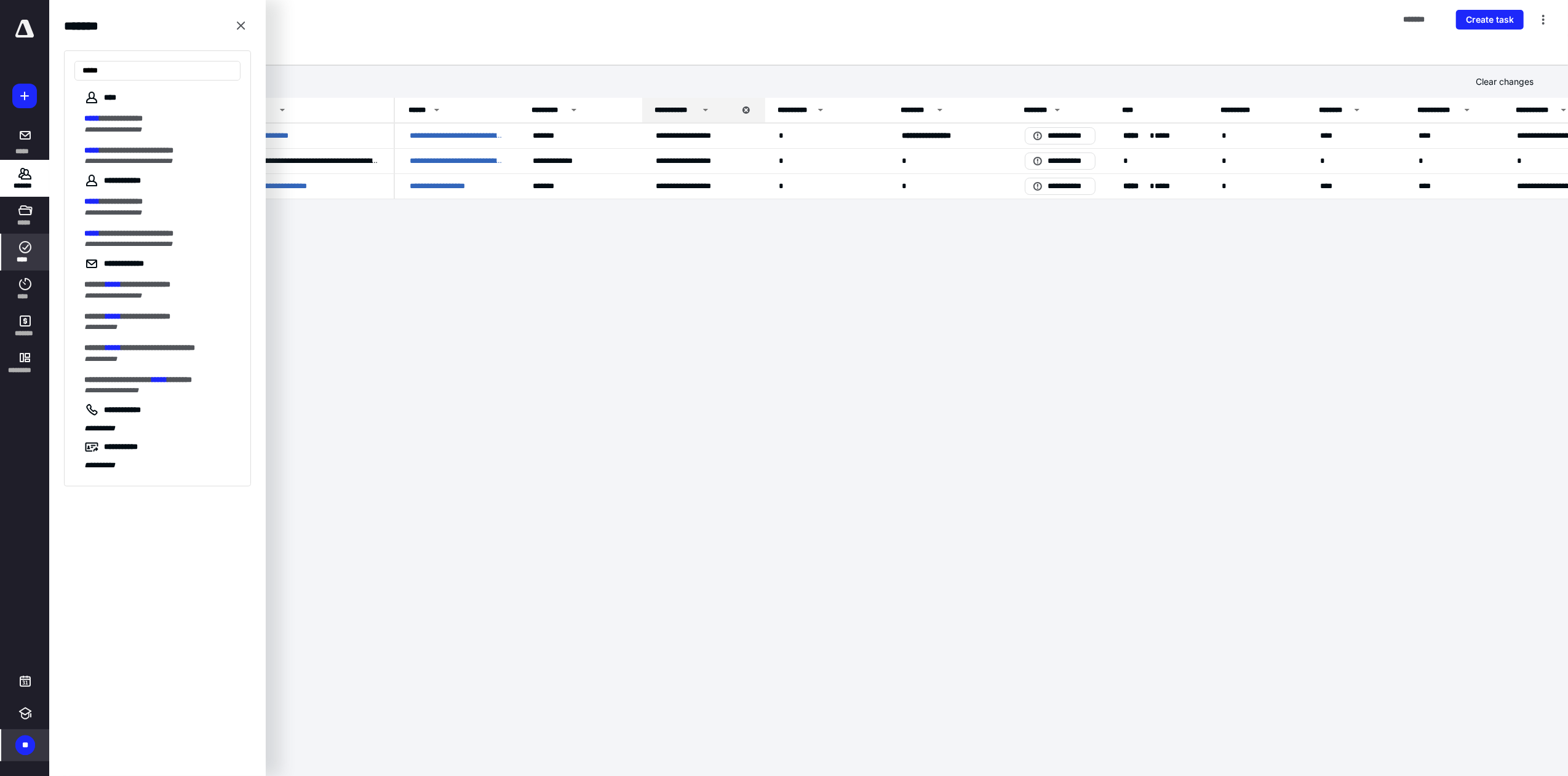 click on "**********" at bounding box center (159, 130) 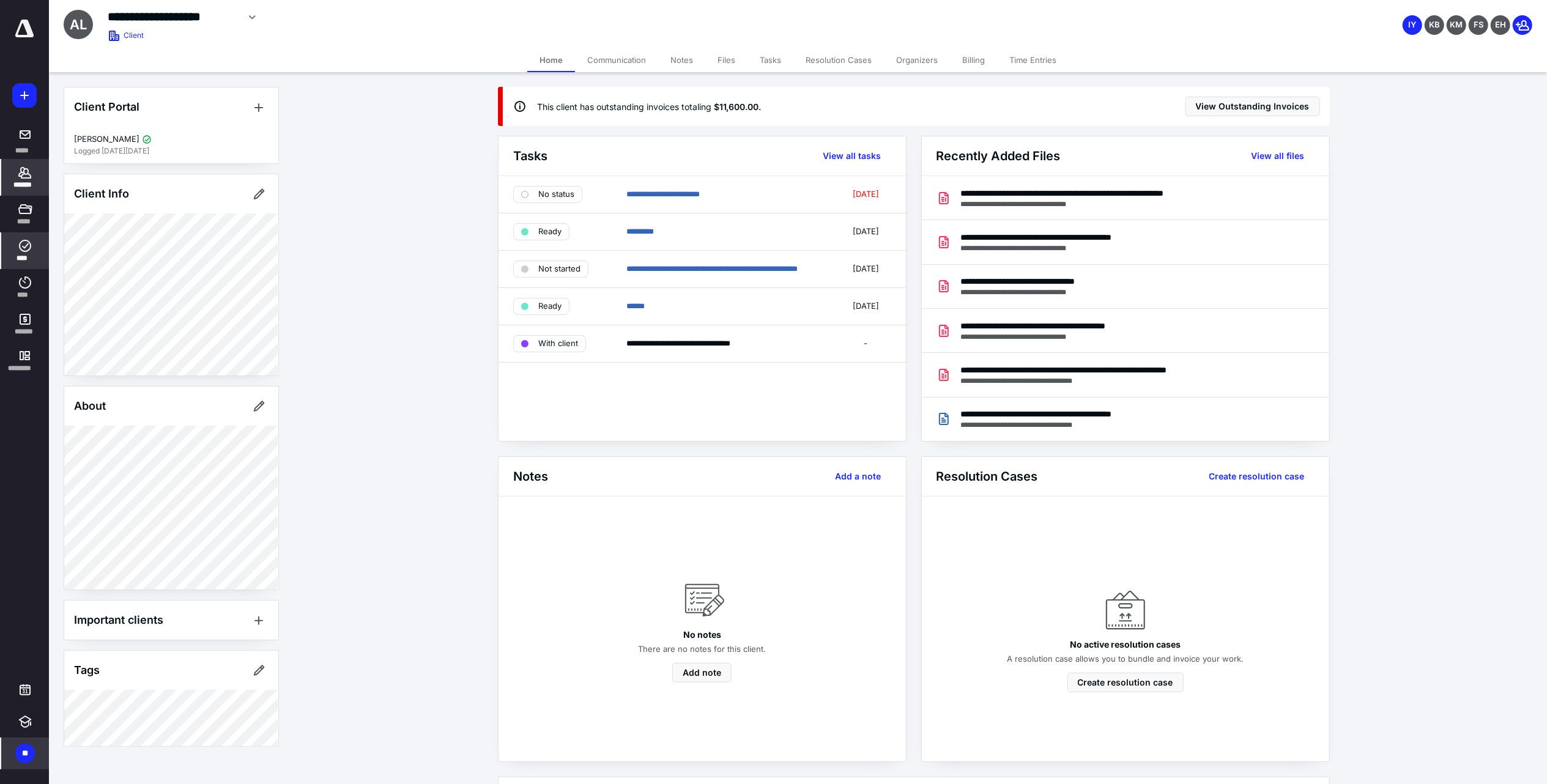 click on "****" at bounding box center (25, 258) 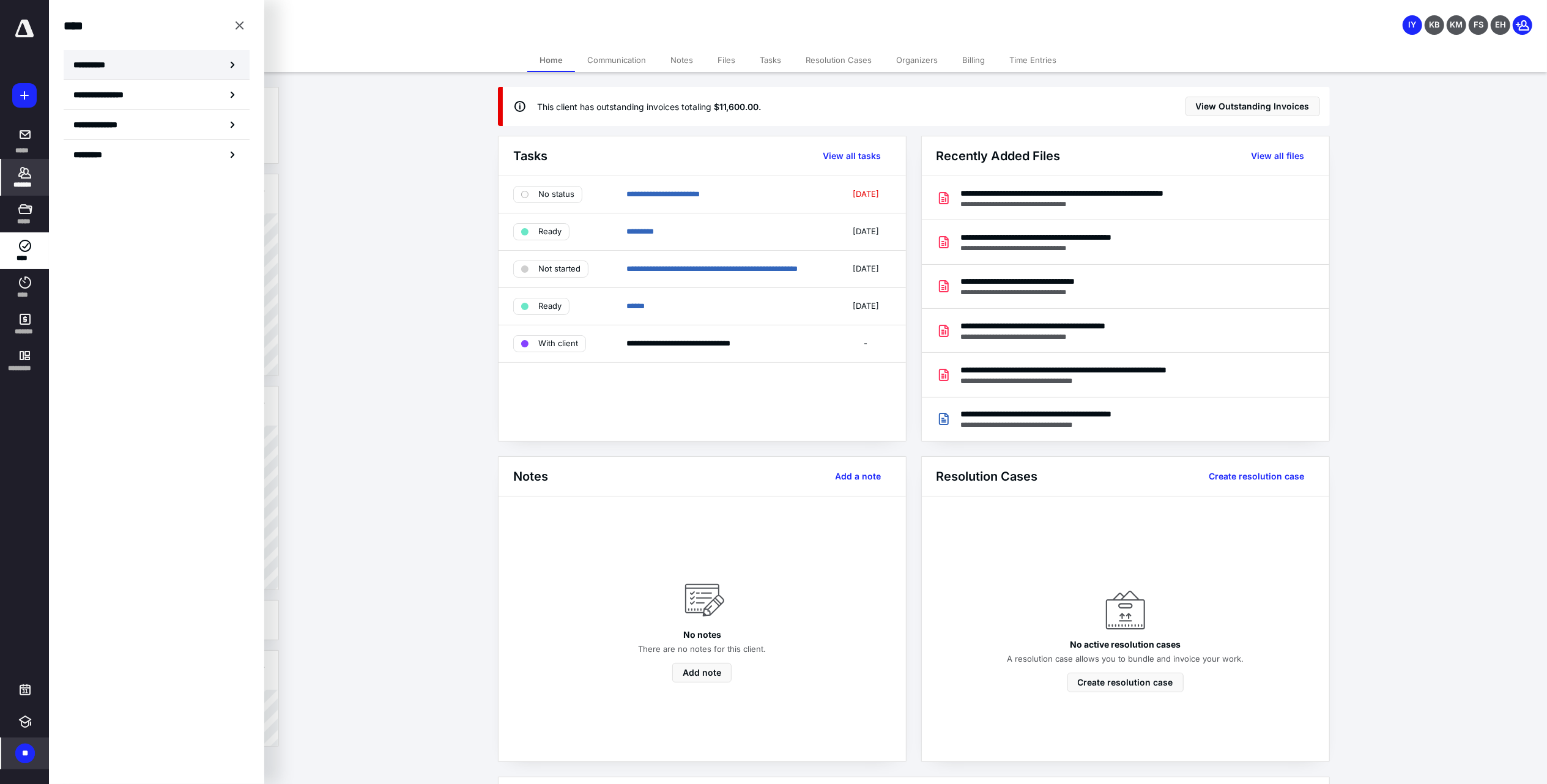 click on "**********" at bounding box center (157, 65) 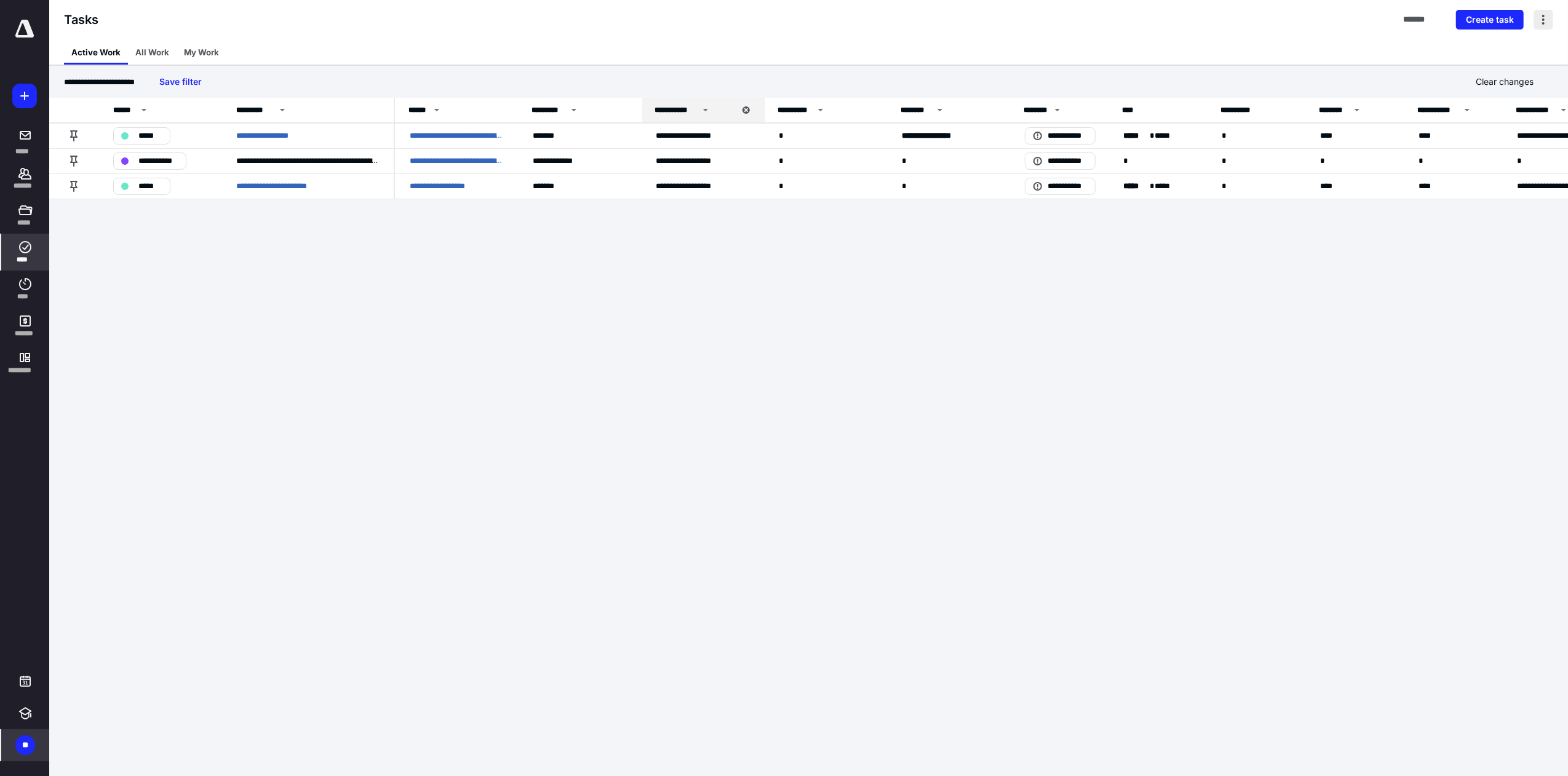 click at bounding box center (1543, 20) 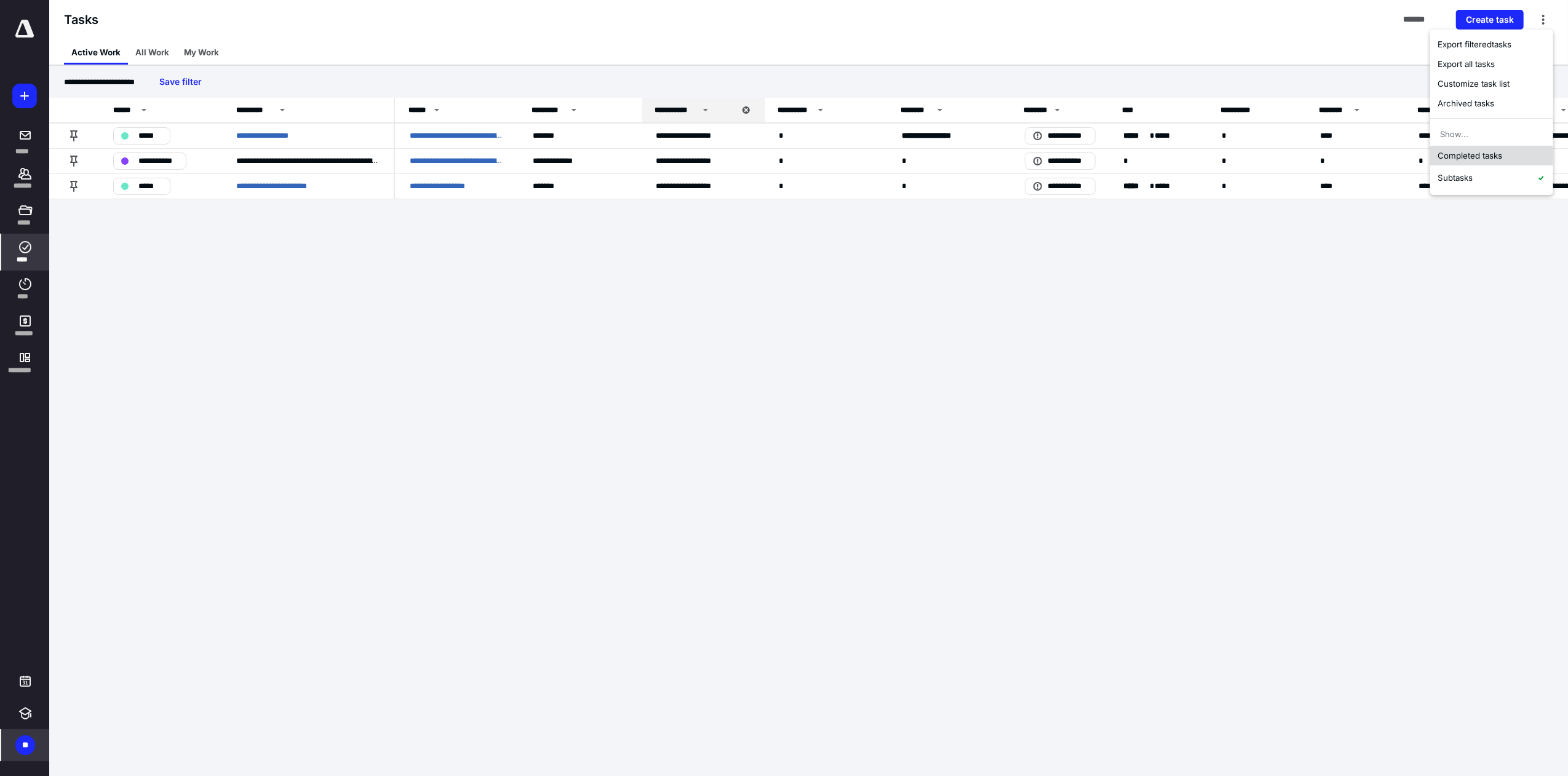 drag, startPoint x: 1492, startPoint y: 156, endPoint x: 1482, endPoint y: 165, distance: 13.453624 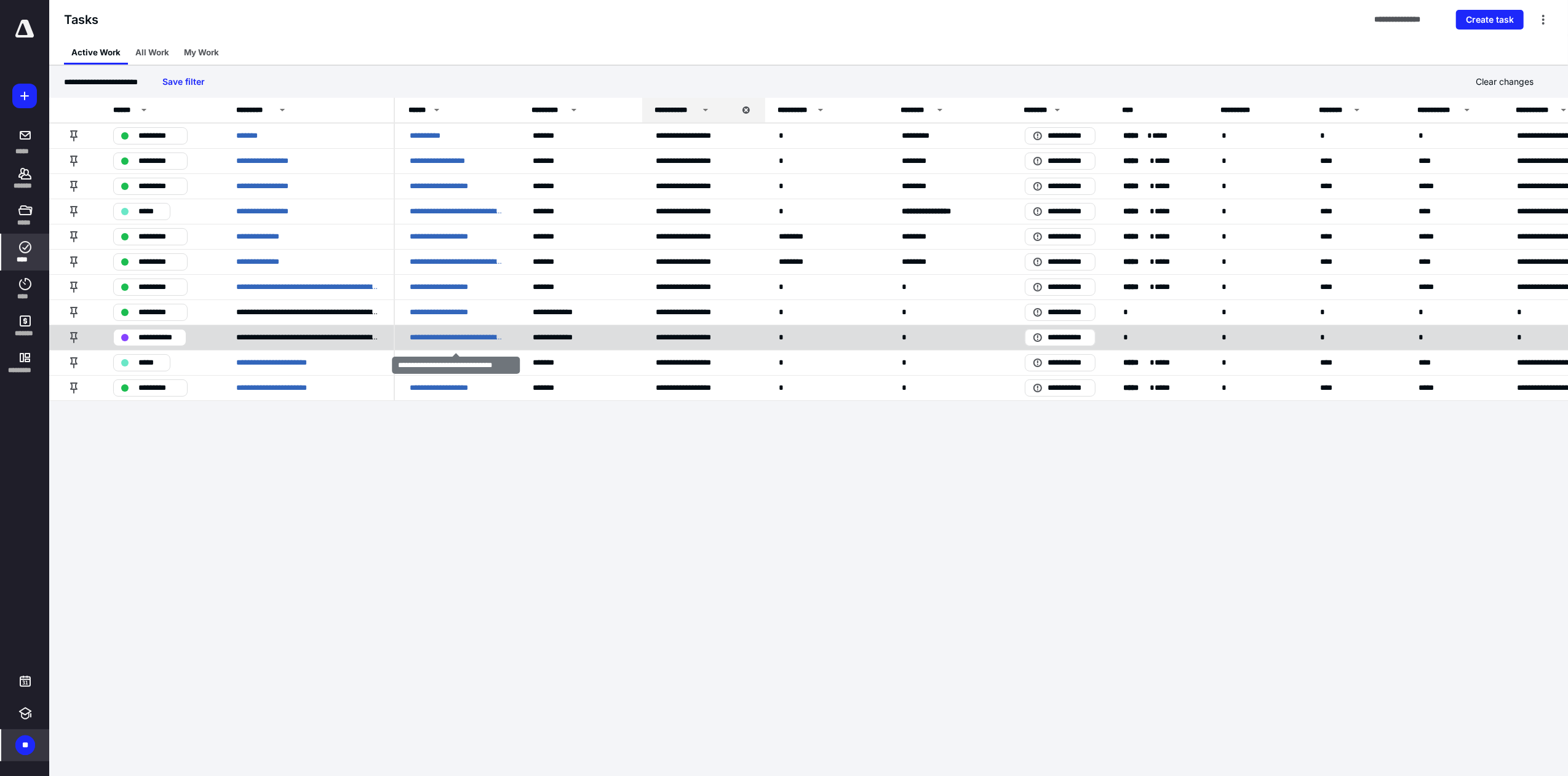 click on "**********" at bounding box center (456, 338) 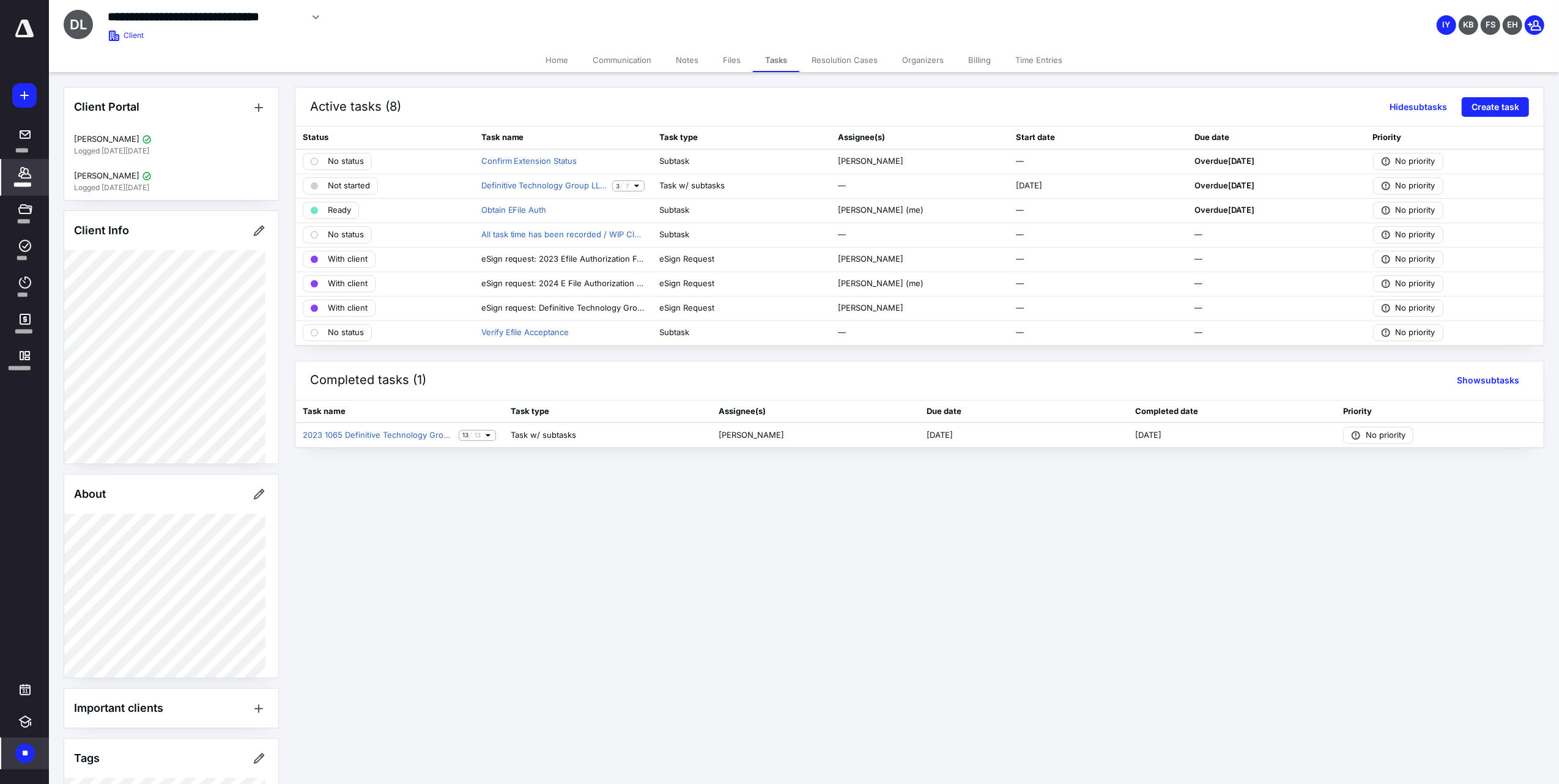click 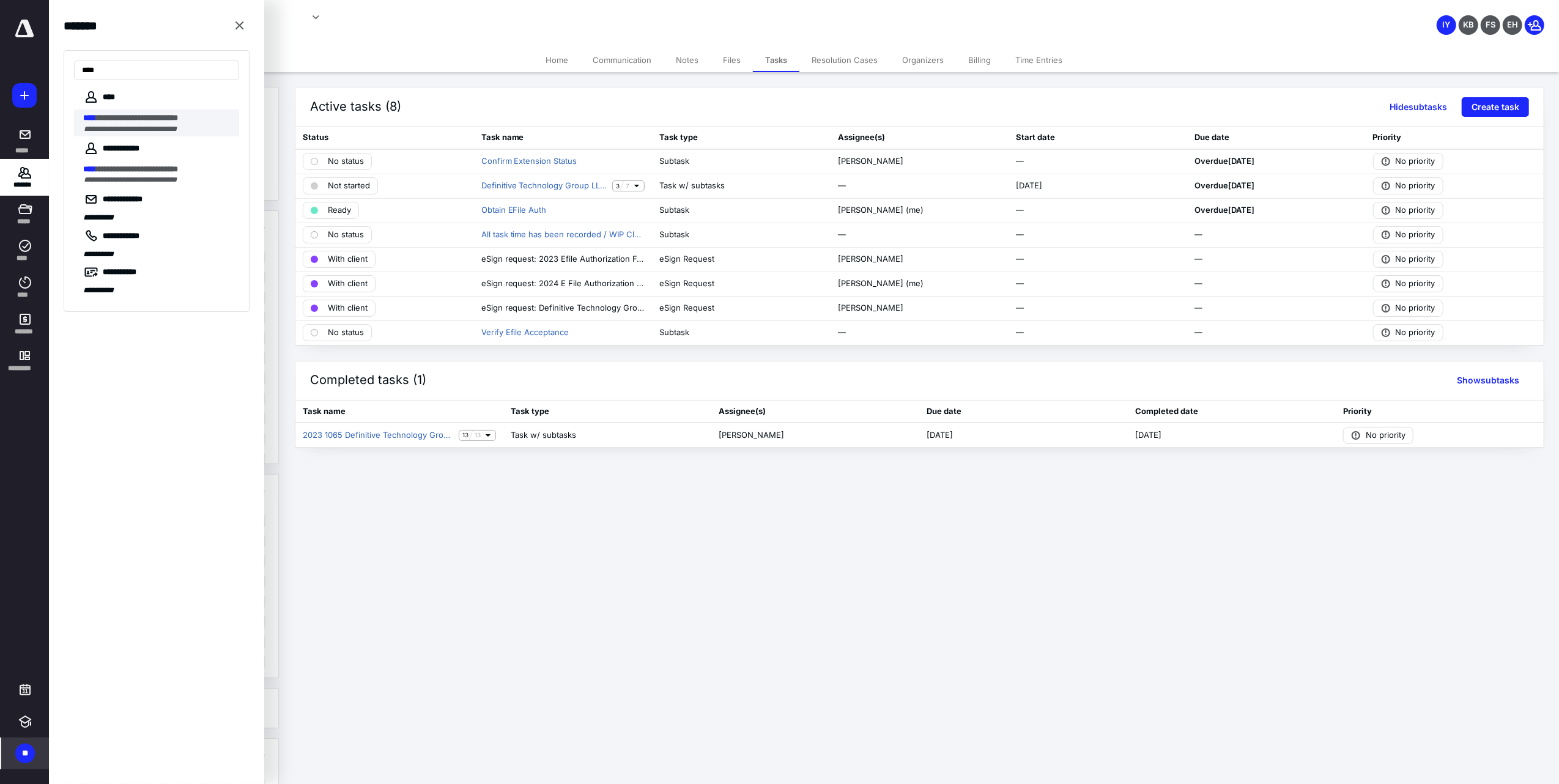 type on "****" 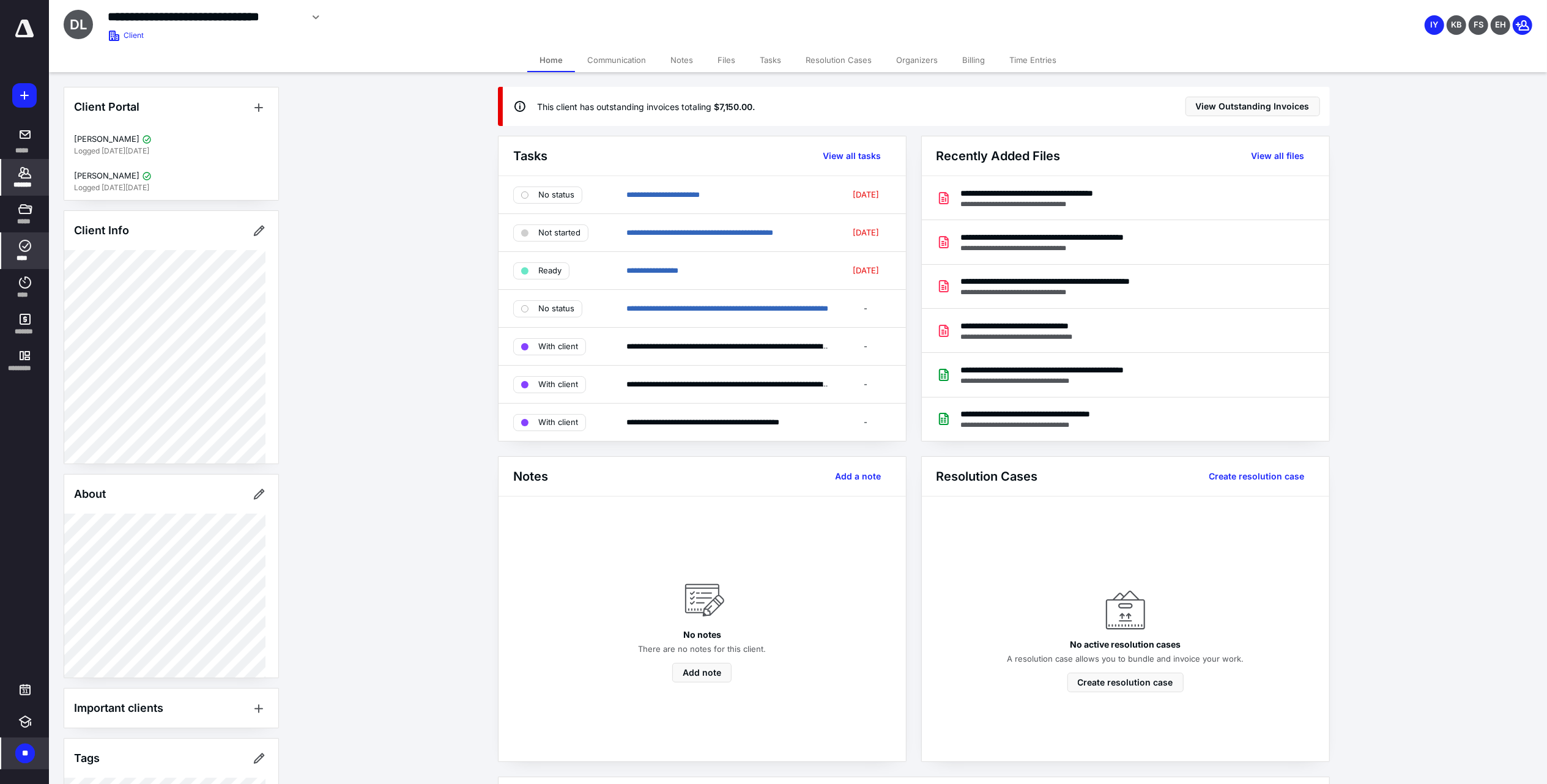 click 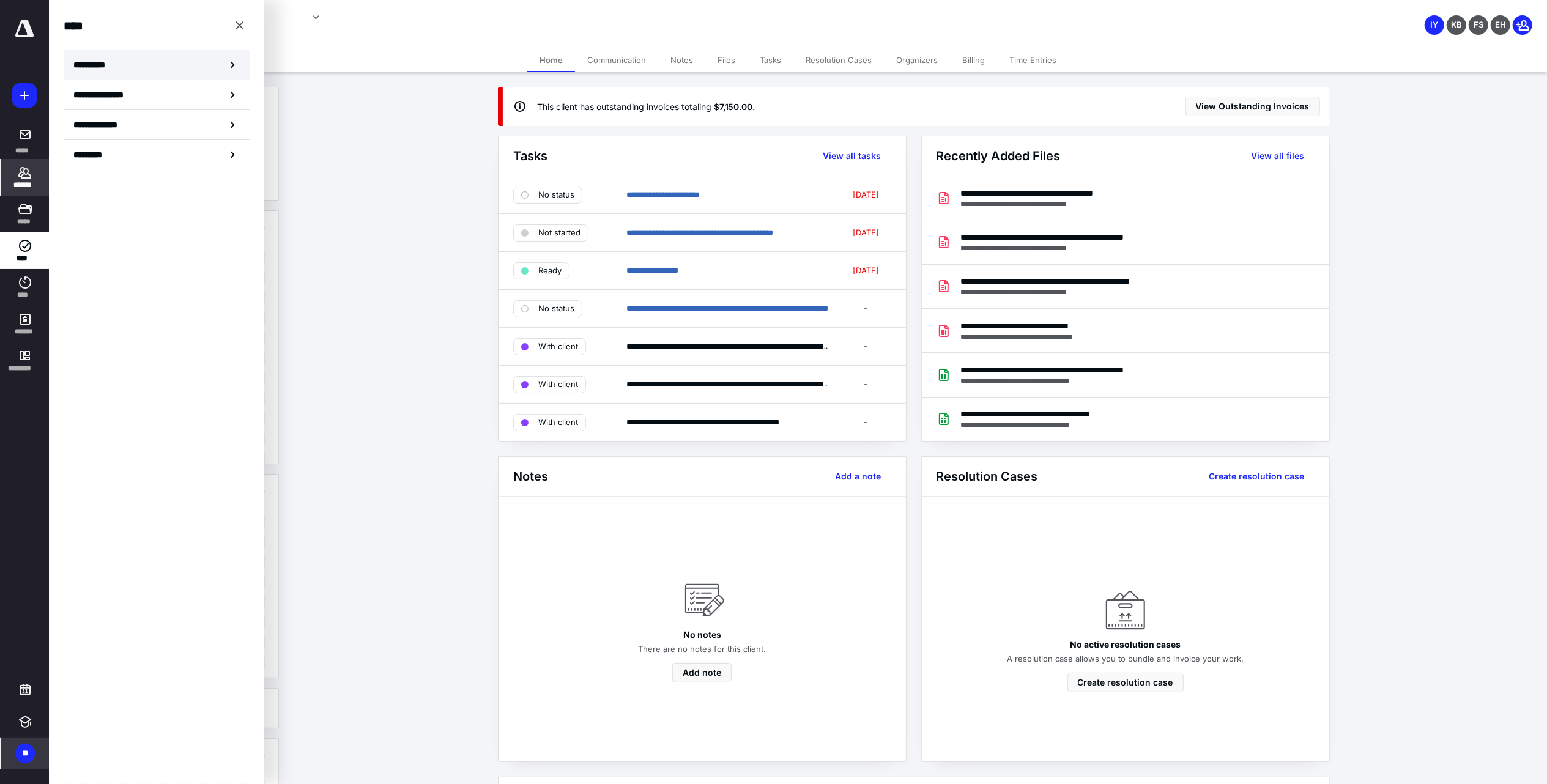 click on "**********" at bounding box center (157, 65) 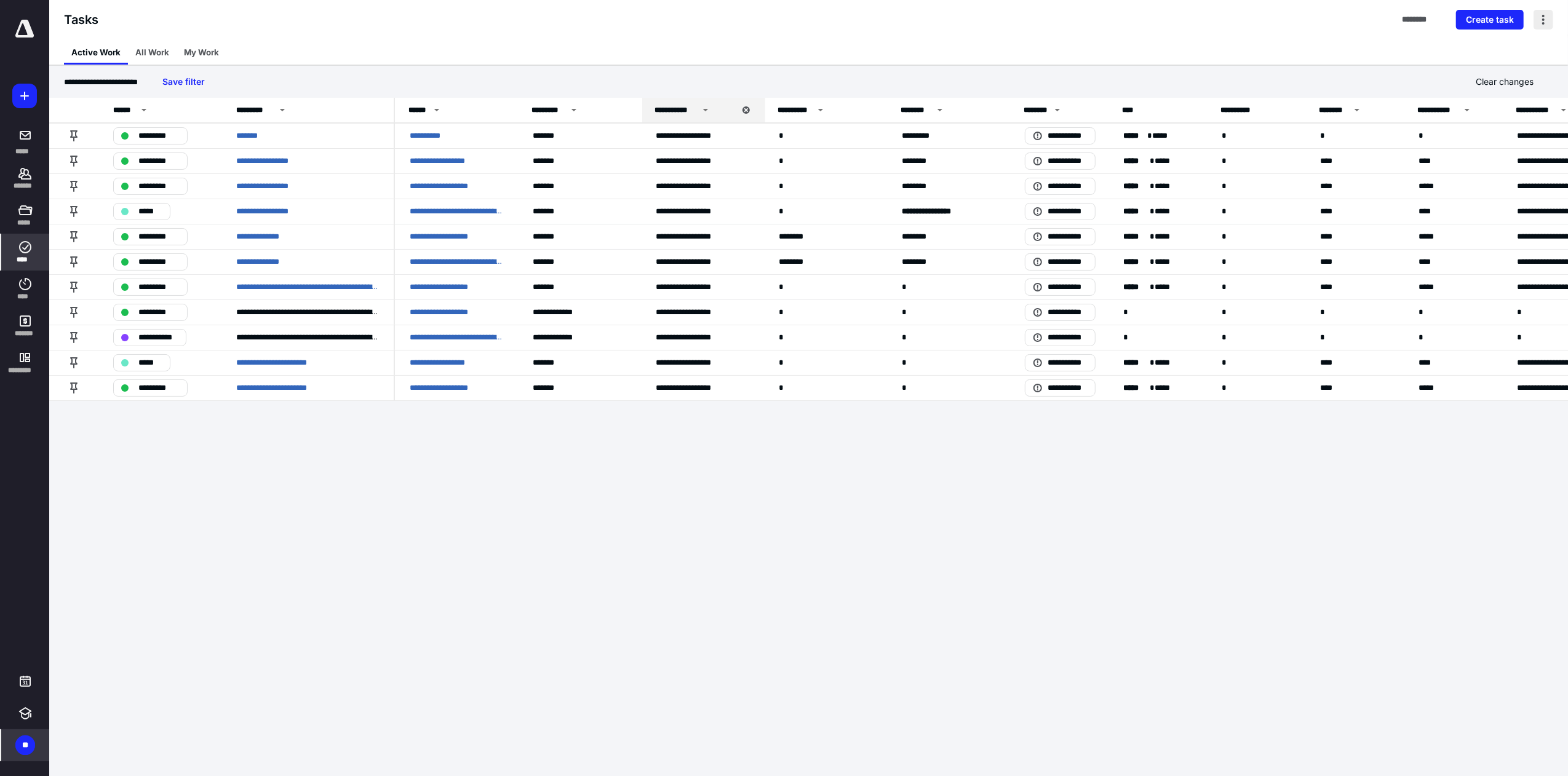 click at bounding box center [1543, 20] 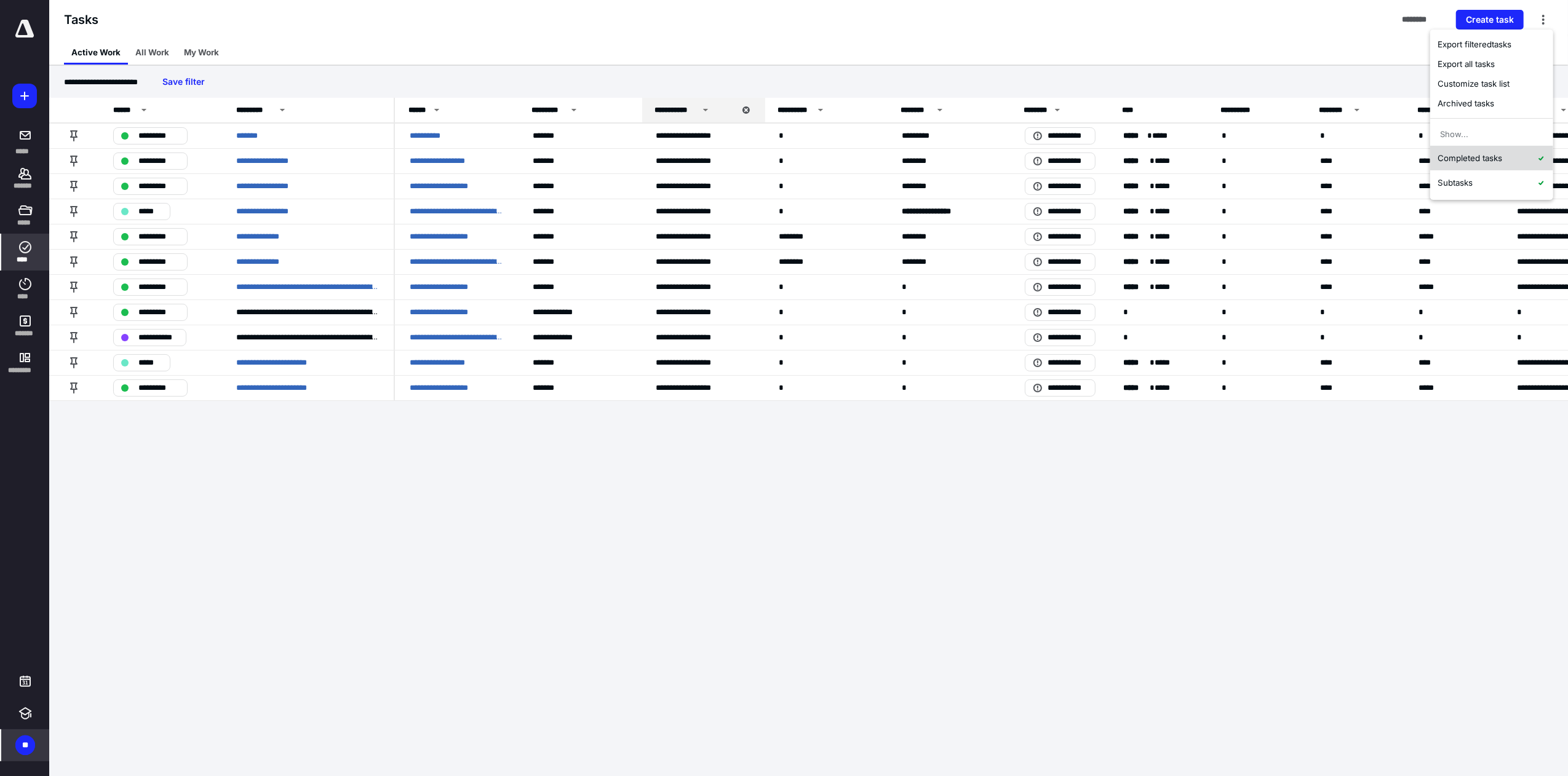click on "Completed tasks" at bounding box center [1492, 158] 